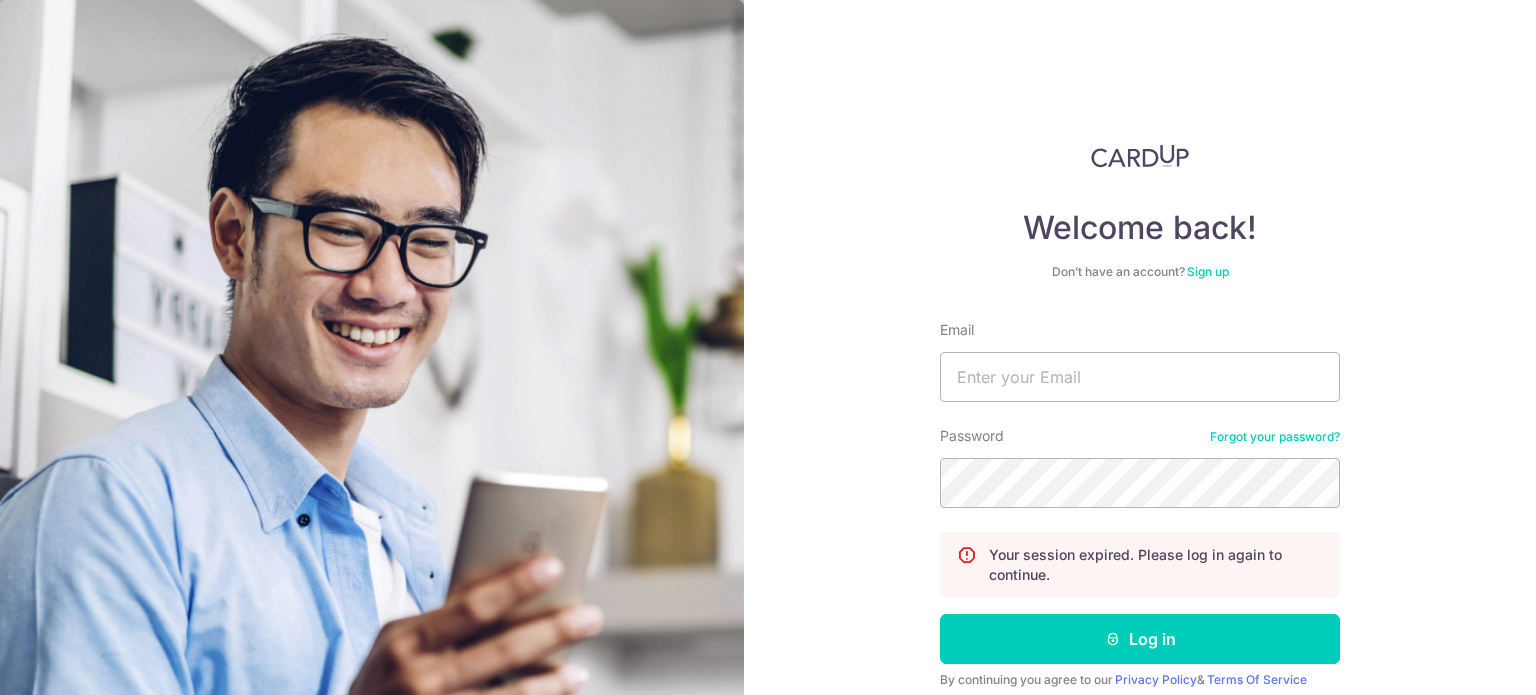 scroll, scrollTop: 0, scrollLeft: 0, axis: both 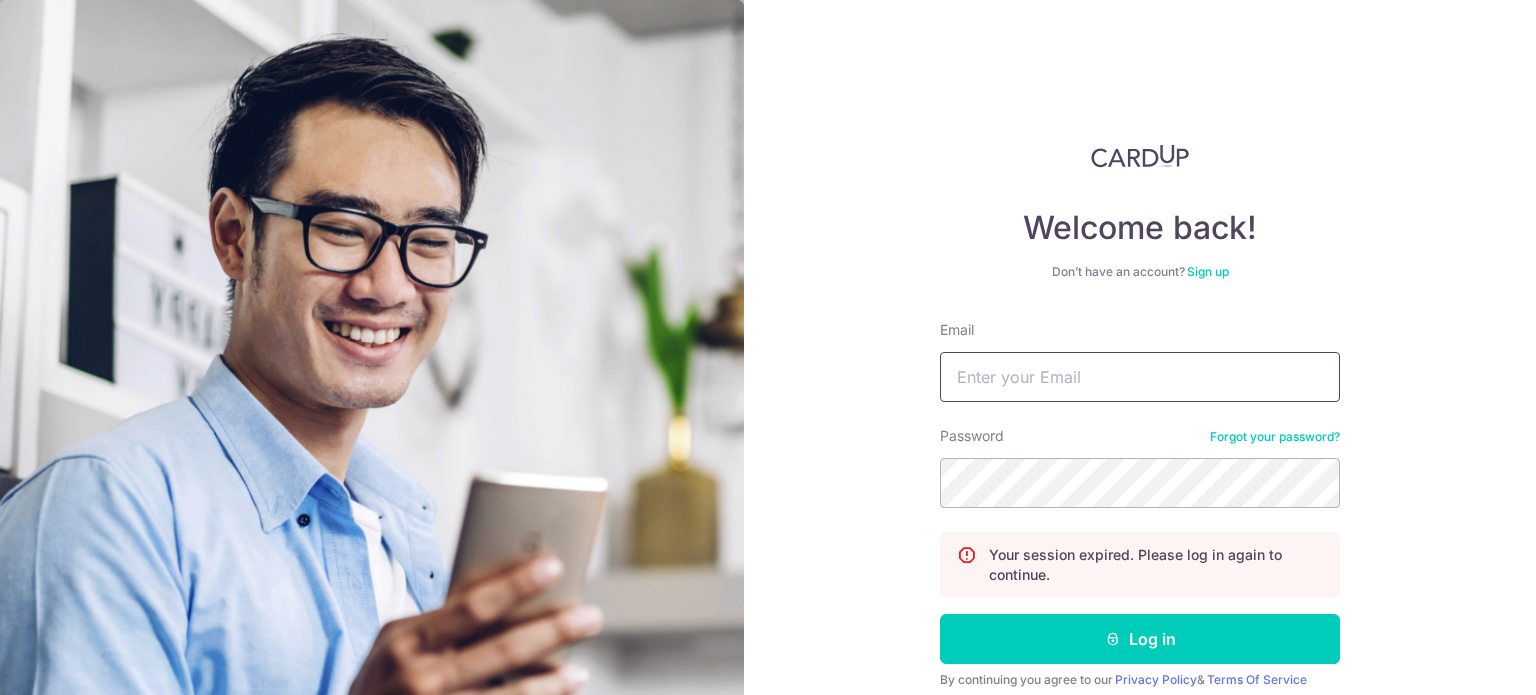 type on "[PERSON_NAME][EMAIL_ADDRESS][PERSON_NAME][DOMAIN_NAME]" 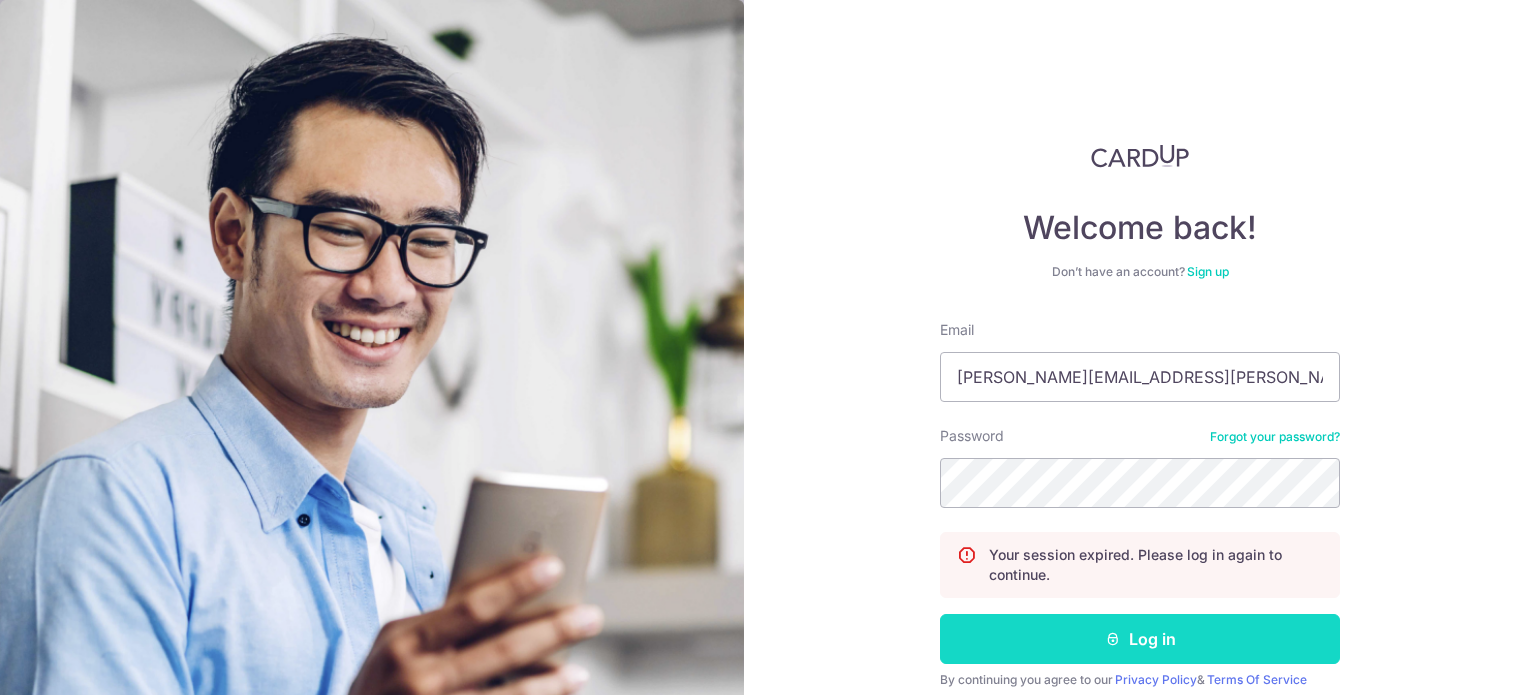 drag, startPoint x: 0, startPoint y: 0, endPoint x: 1185, endPoint y: 649, distance: 1351.0833 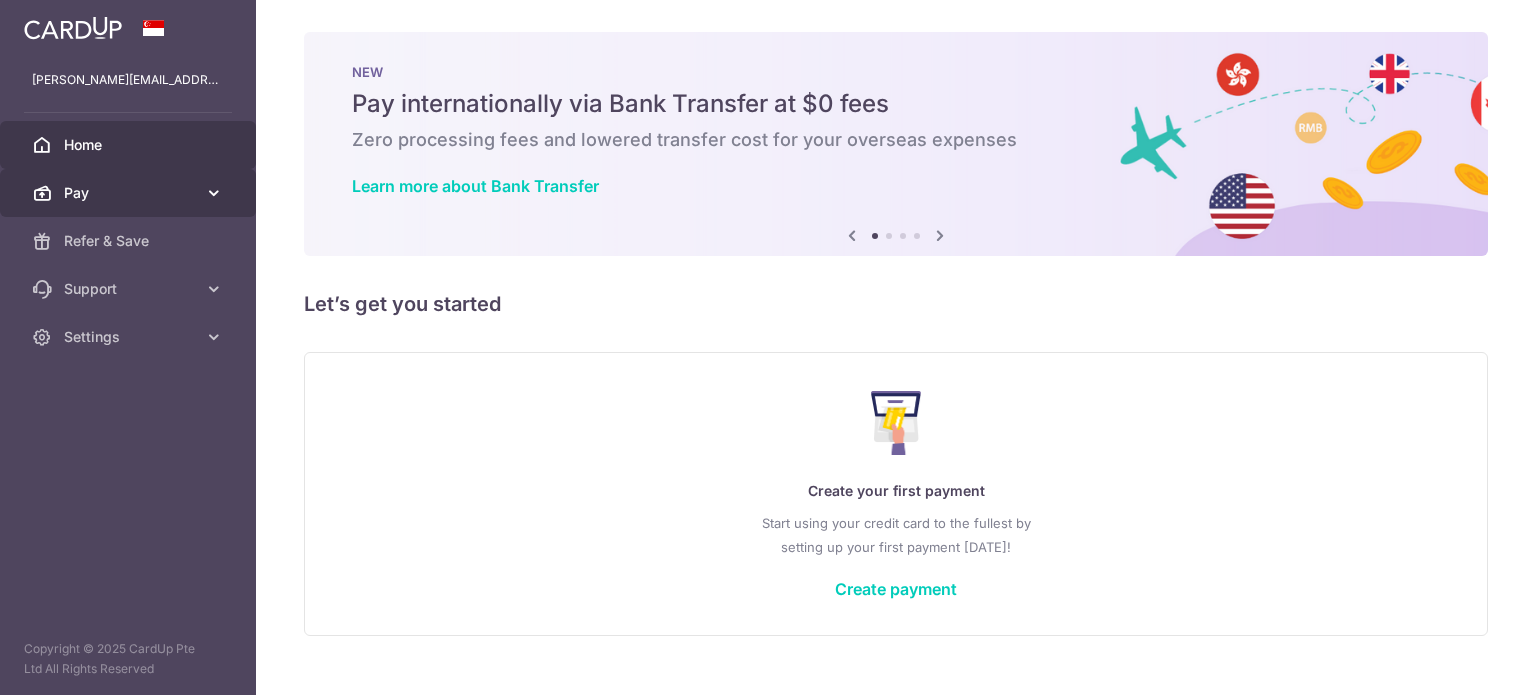 scroll, scrollTop: 0, scrollLeft: 0, axis: both 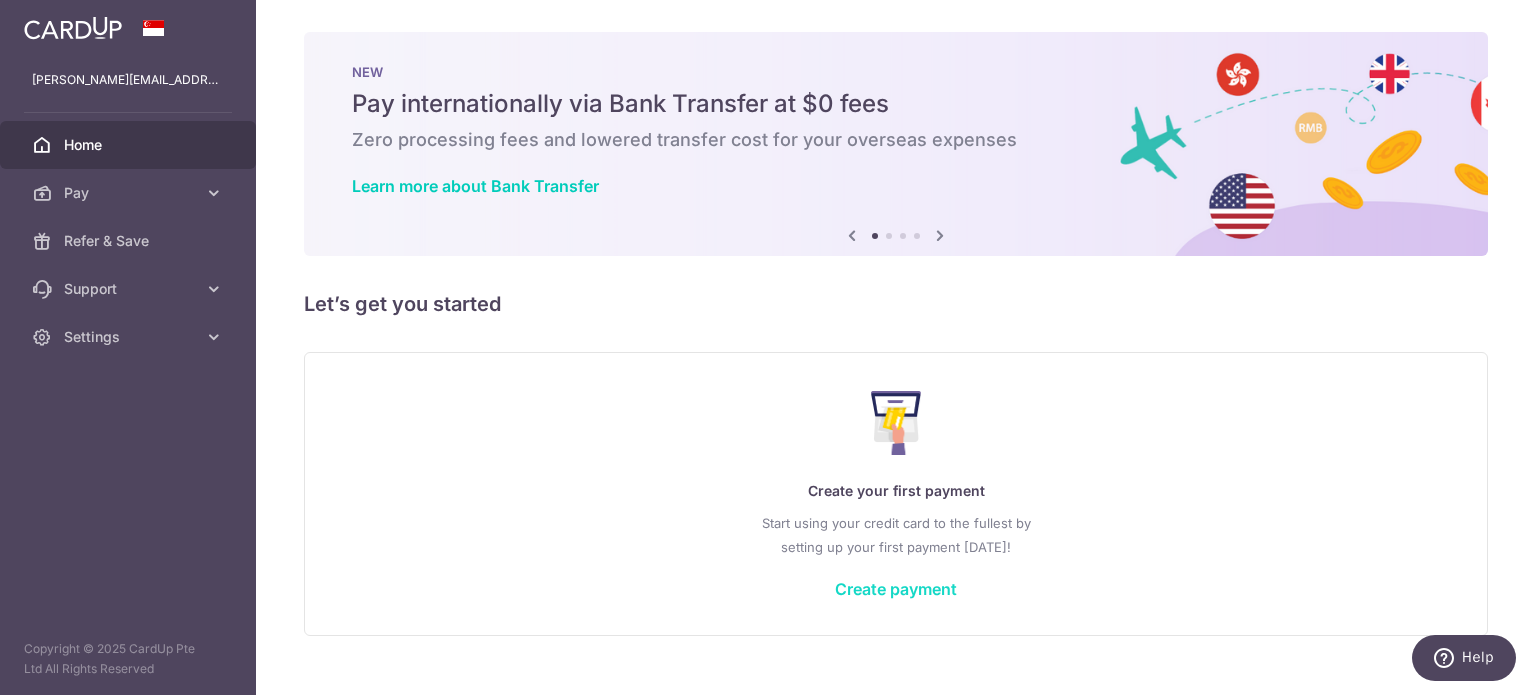 click on "Create payment" at bounding box center [896, 589] 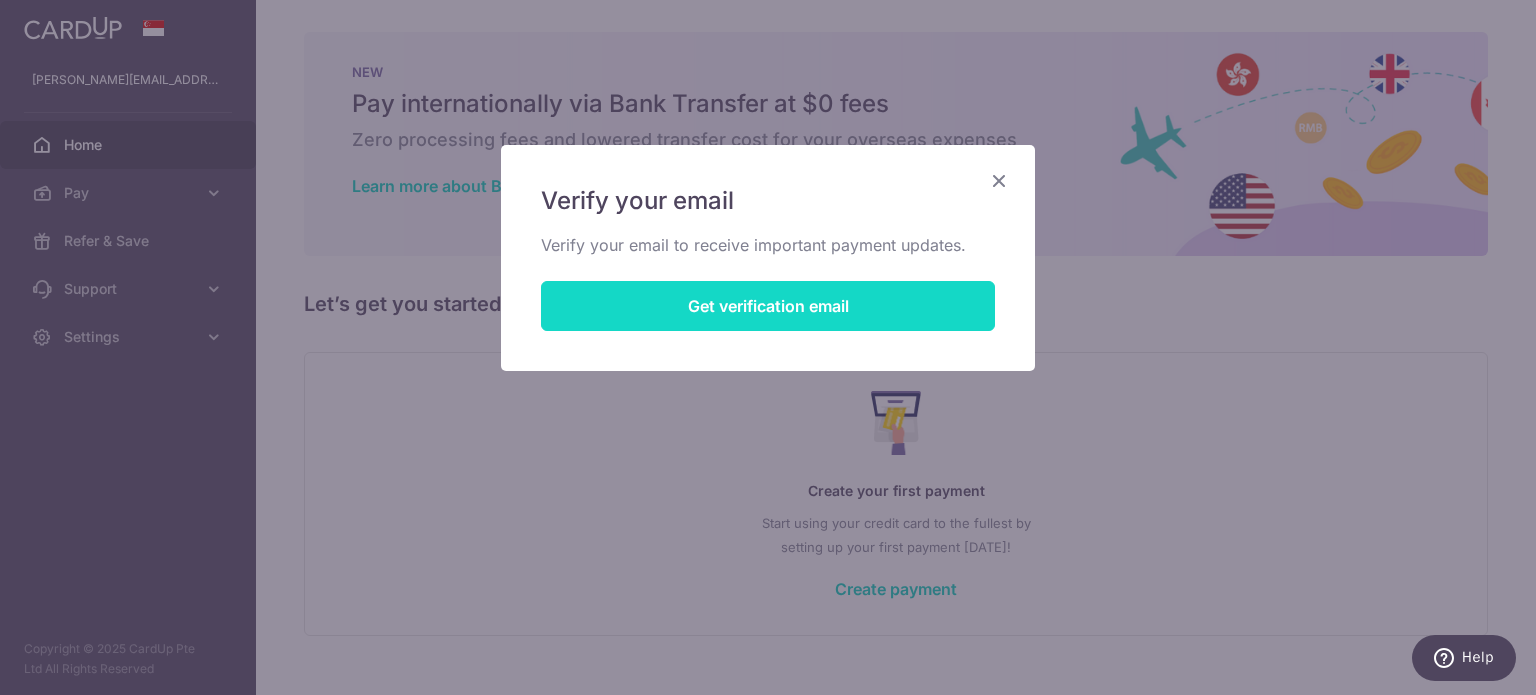 click on "Get verification email" at bounding box center (768, 306) 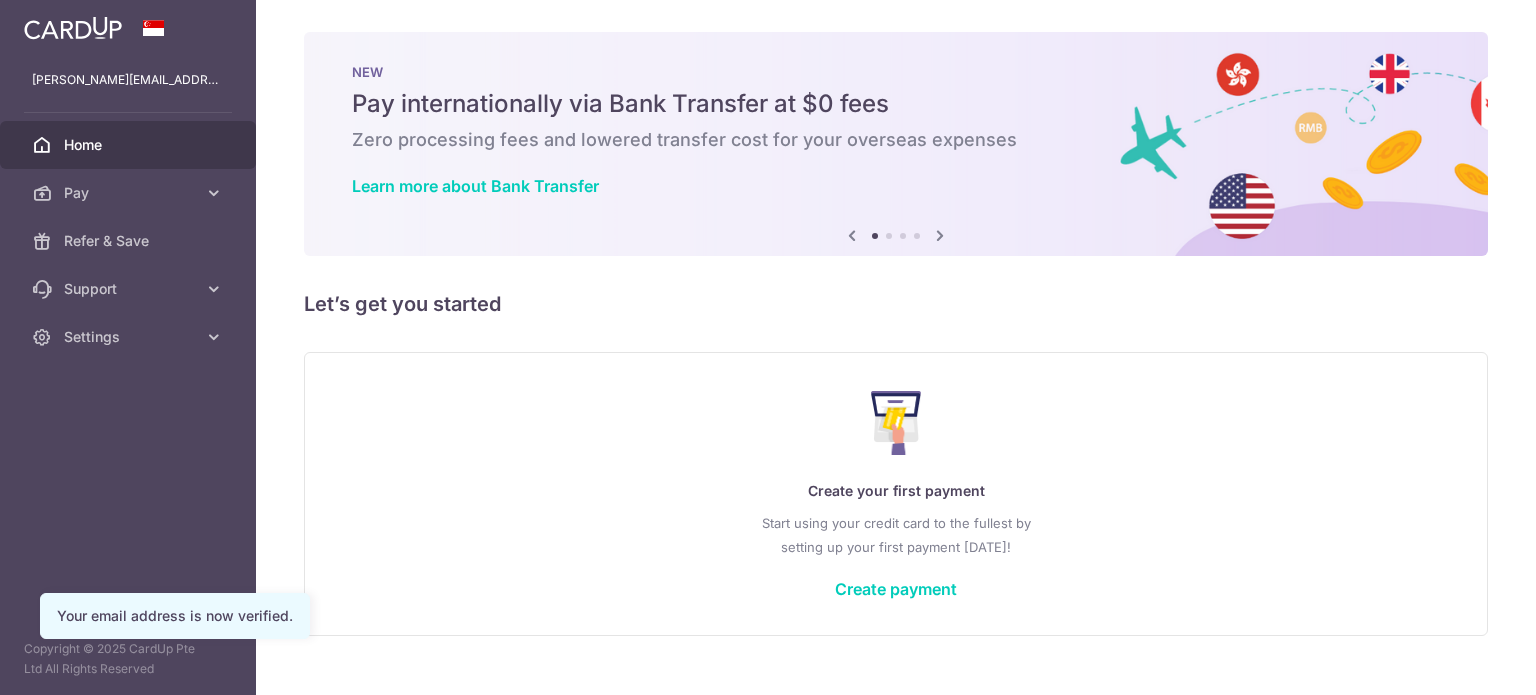scroll, scrollTop: 0, scrollLeft: 0, axis: both 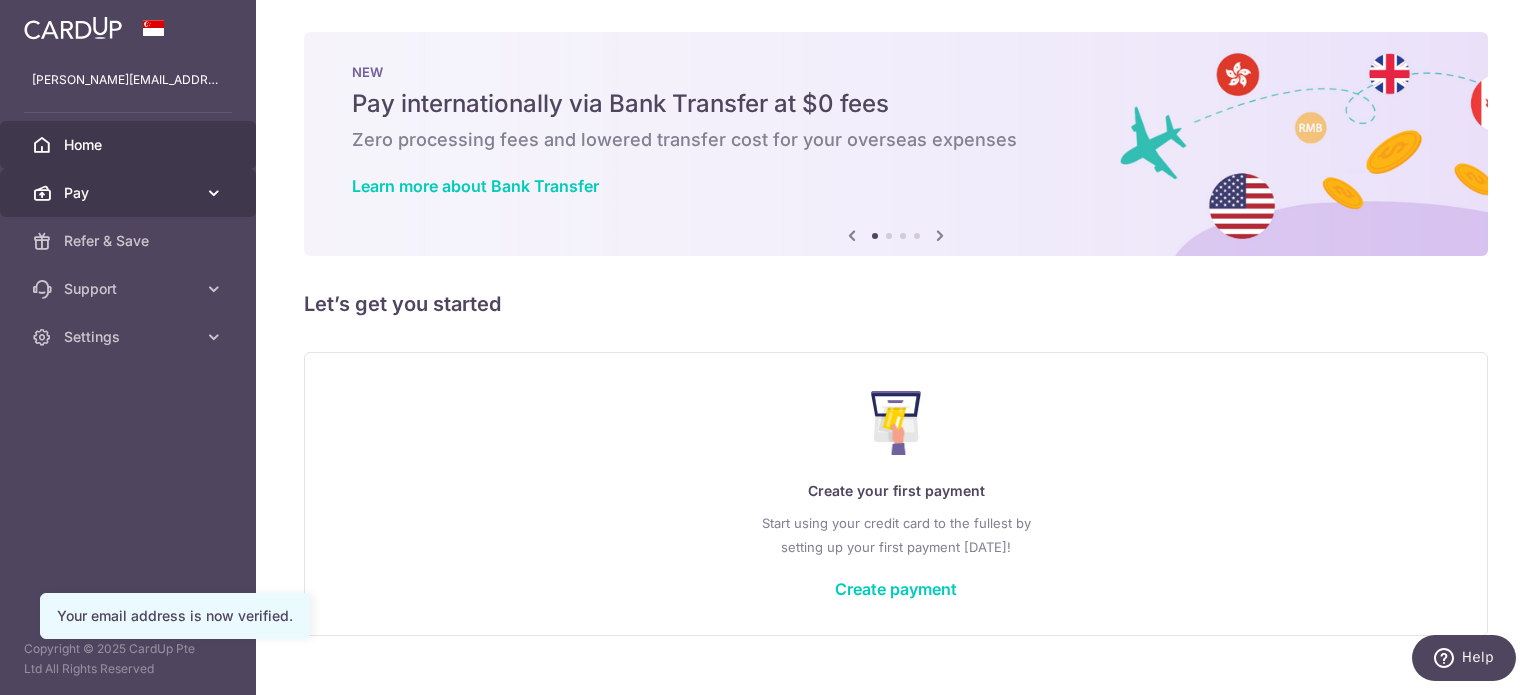 click at bounding box center [214, 193] 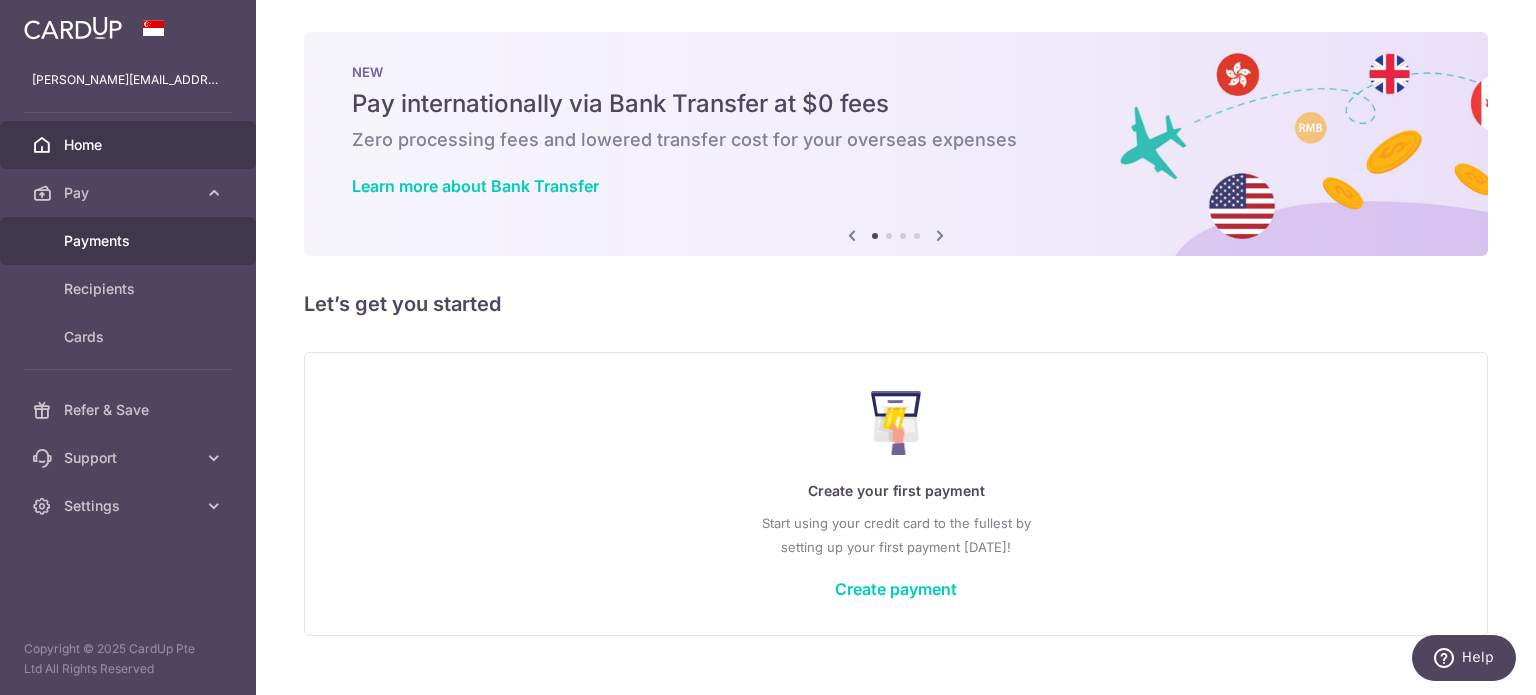 click on "Payments" at bounding box center [130, 241] 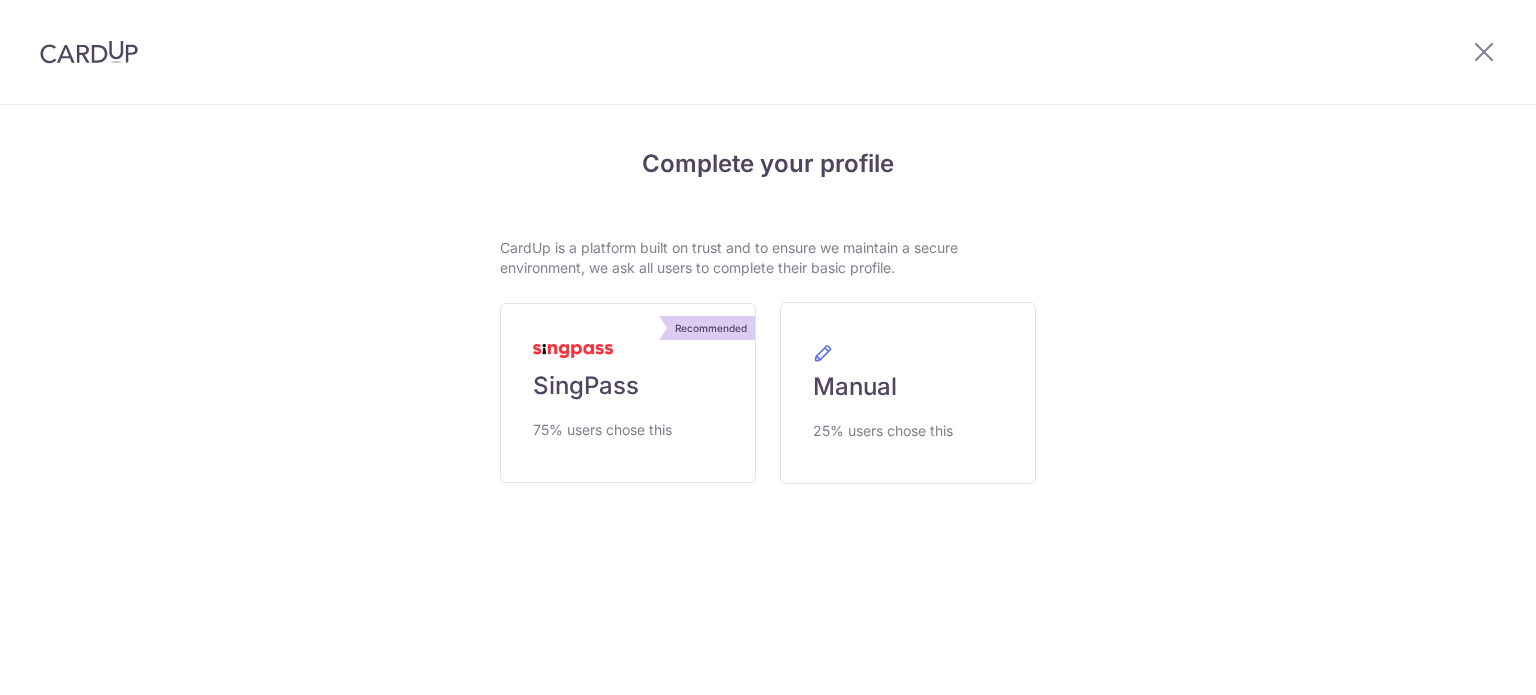 scroll, scrollTop: 0, scrollLeft: 0, axis: both 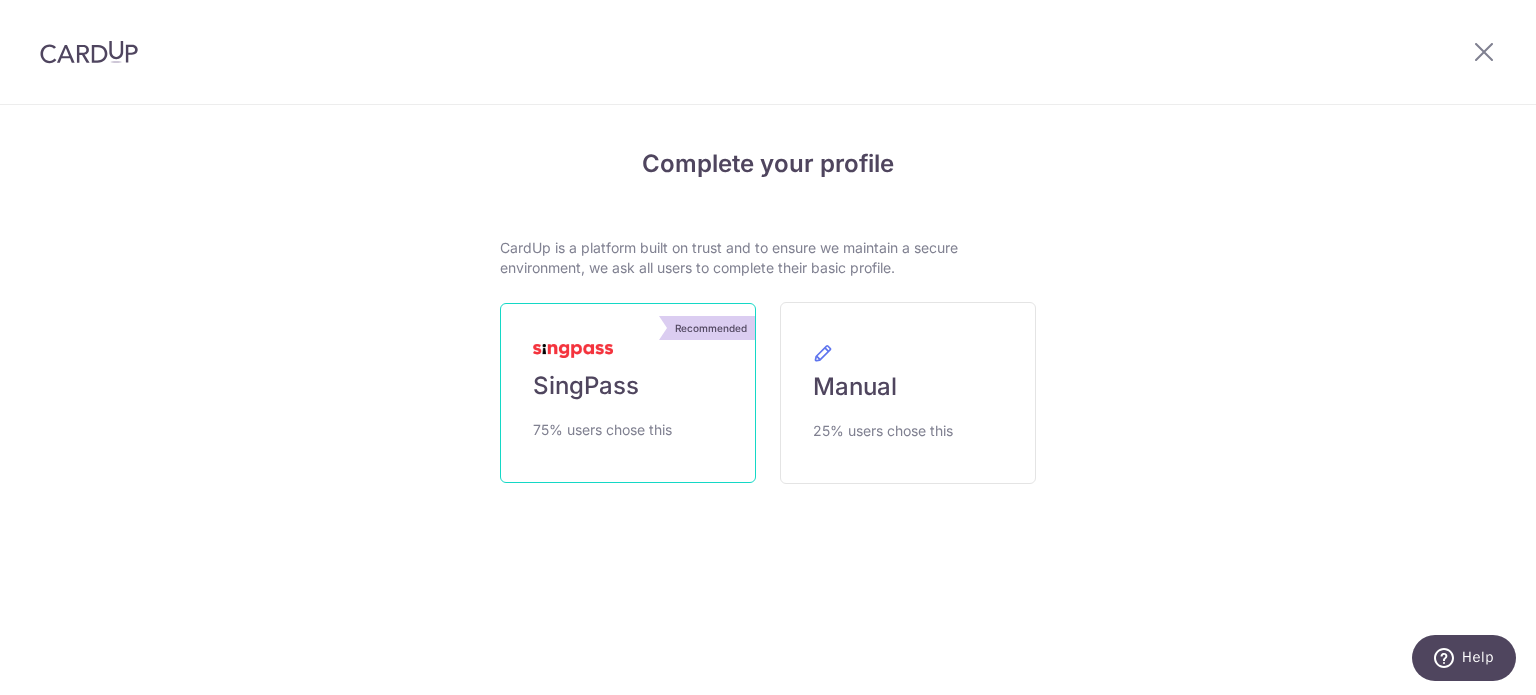 click on "SingPass" at bounding box center [586, 386] 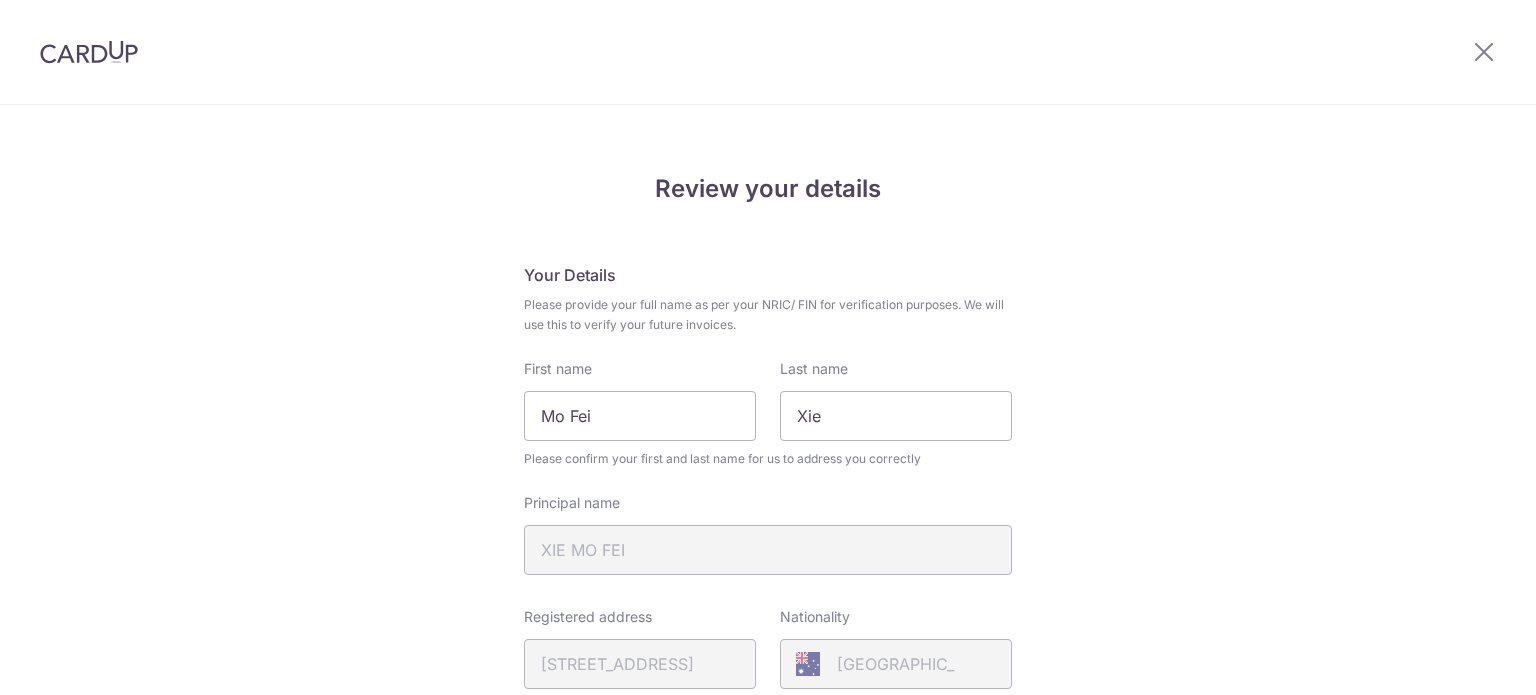 scroll, scrollTop: 0, scrollLeft: 0, axis: both 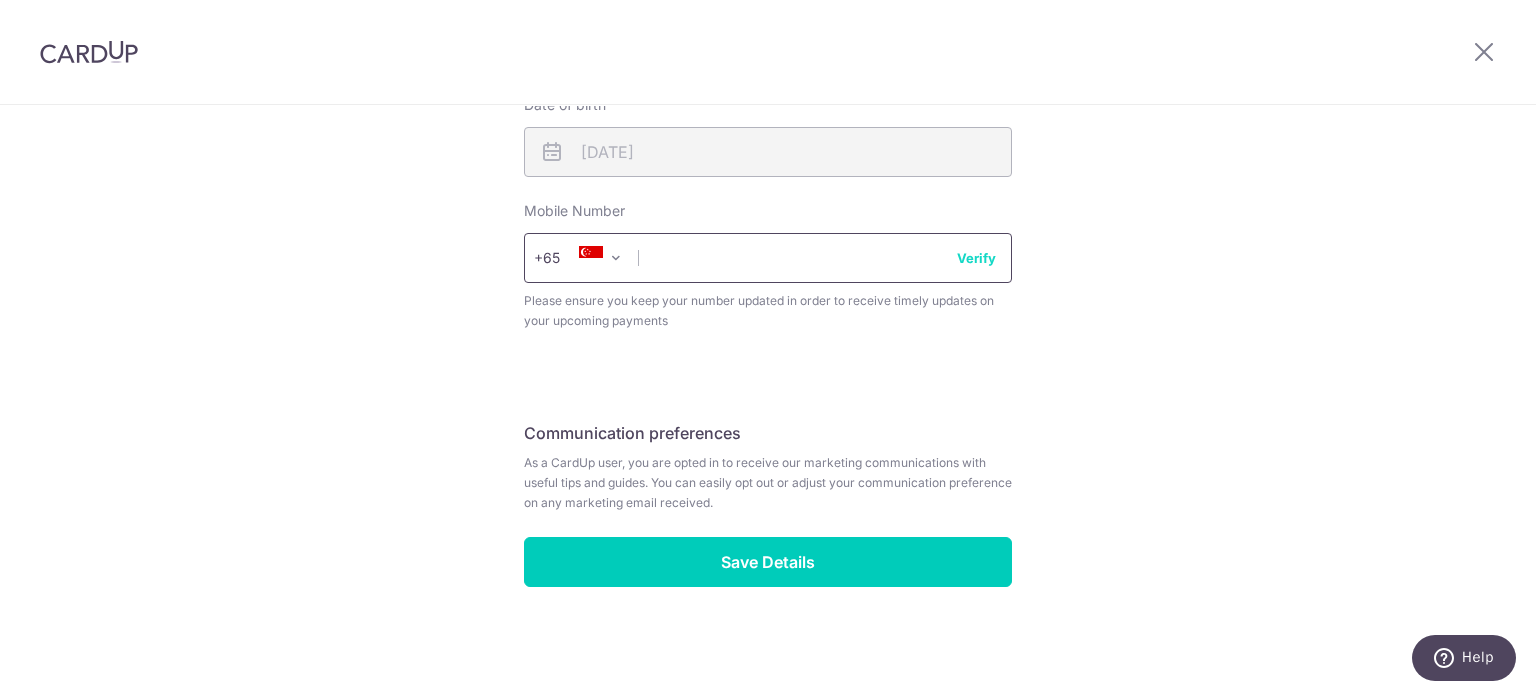 click at bounding box center [768, 258] 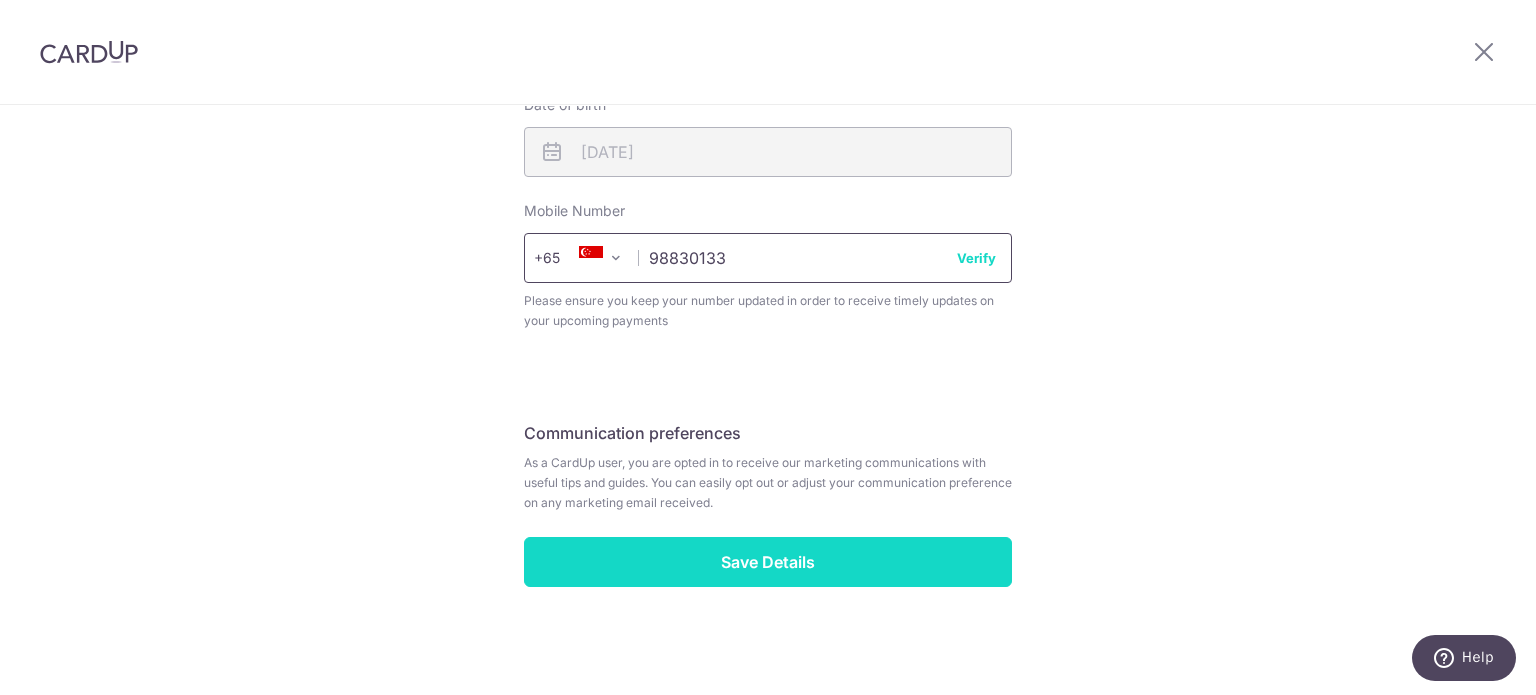 type on "98830133" 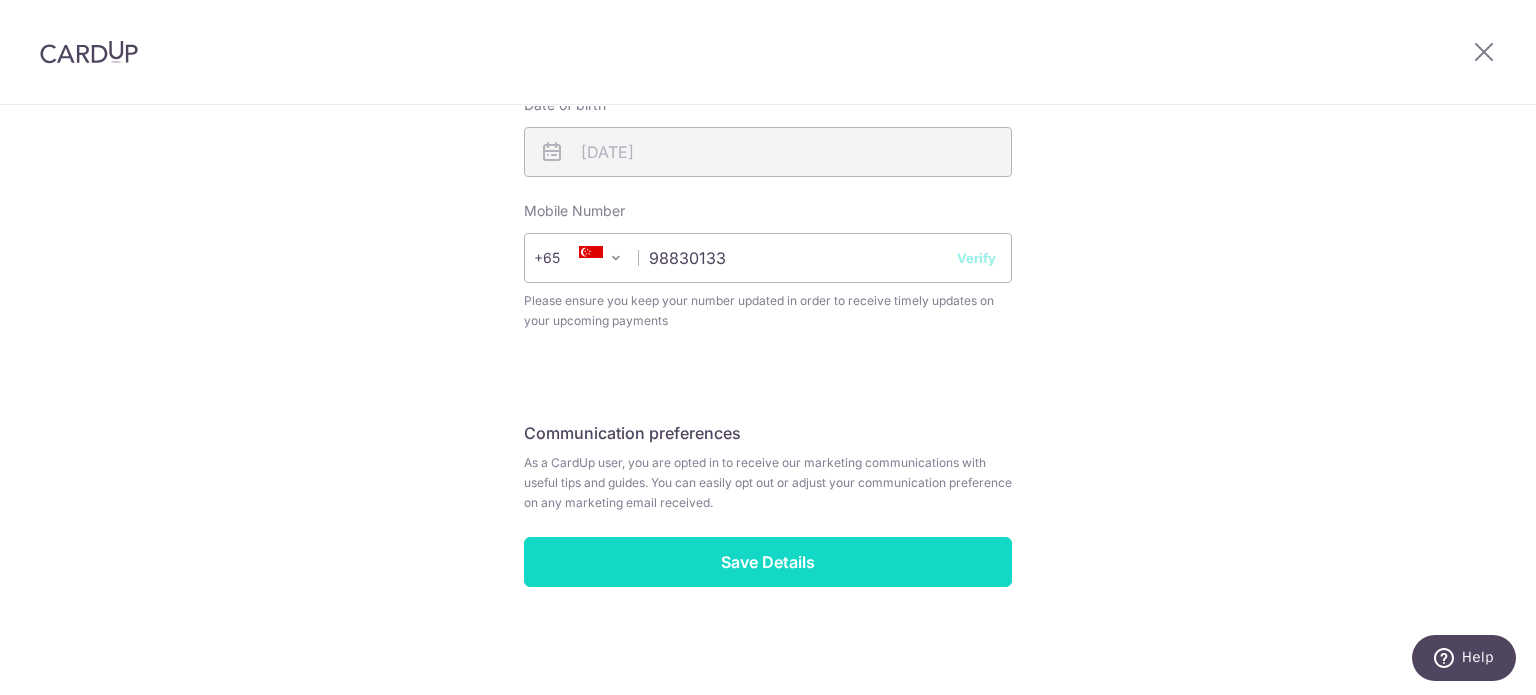 click on "Save Details" at bounding box center [768, 562] 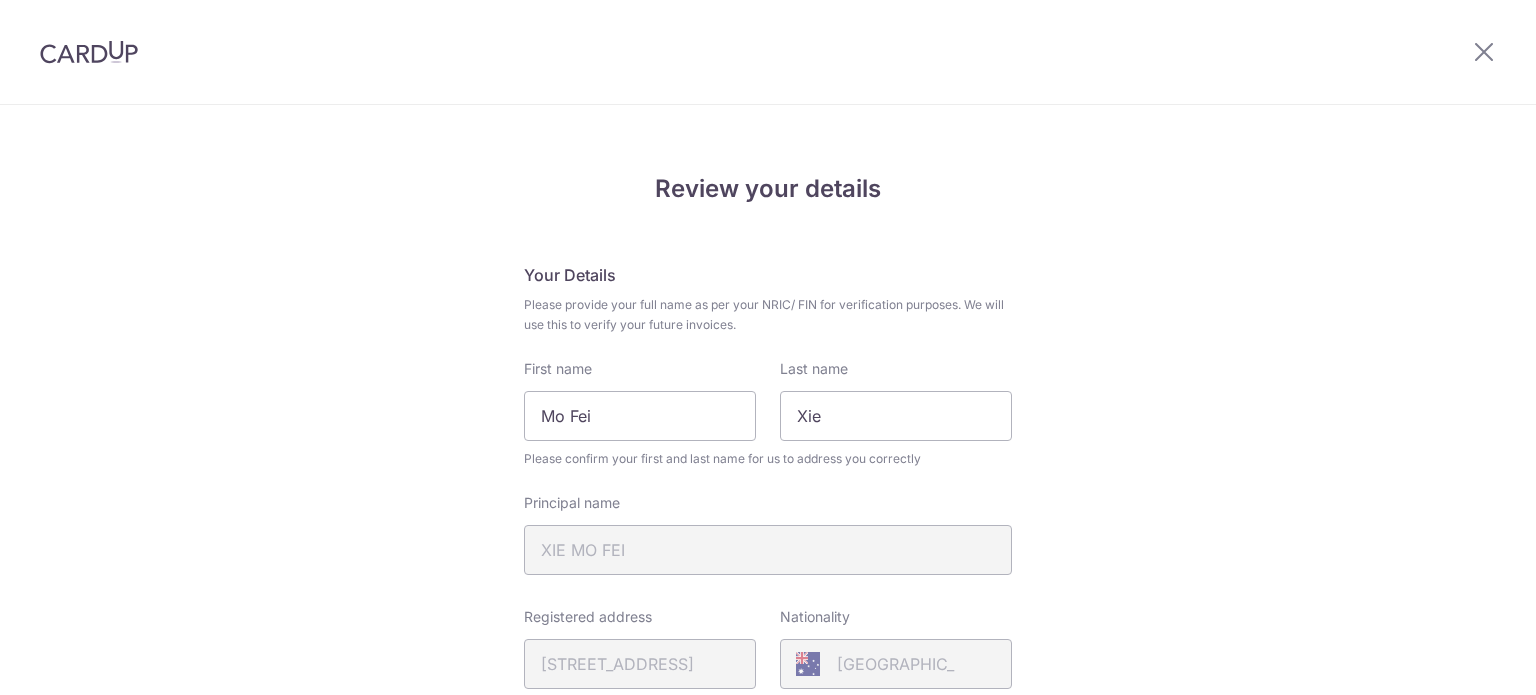 scroll, scrollTop: 0, scrollLeft: 0, axis: both 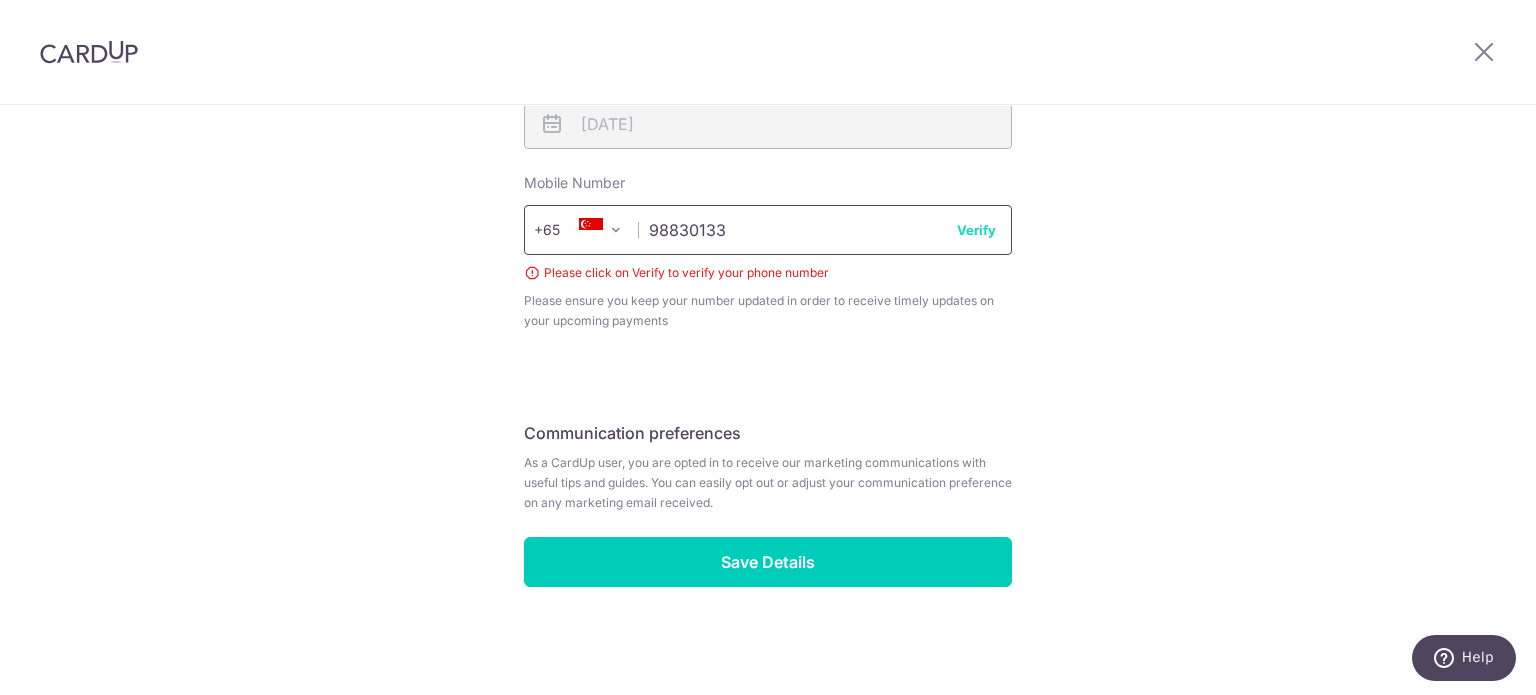 click on "98830133" at bounding box center (768, 230) 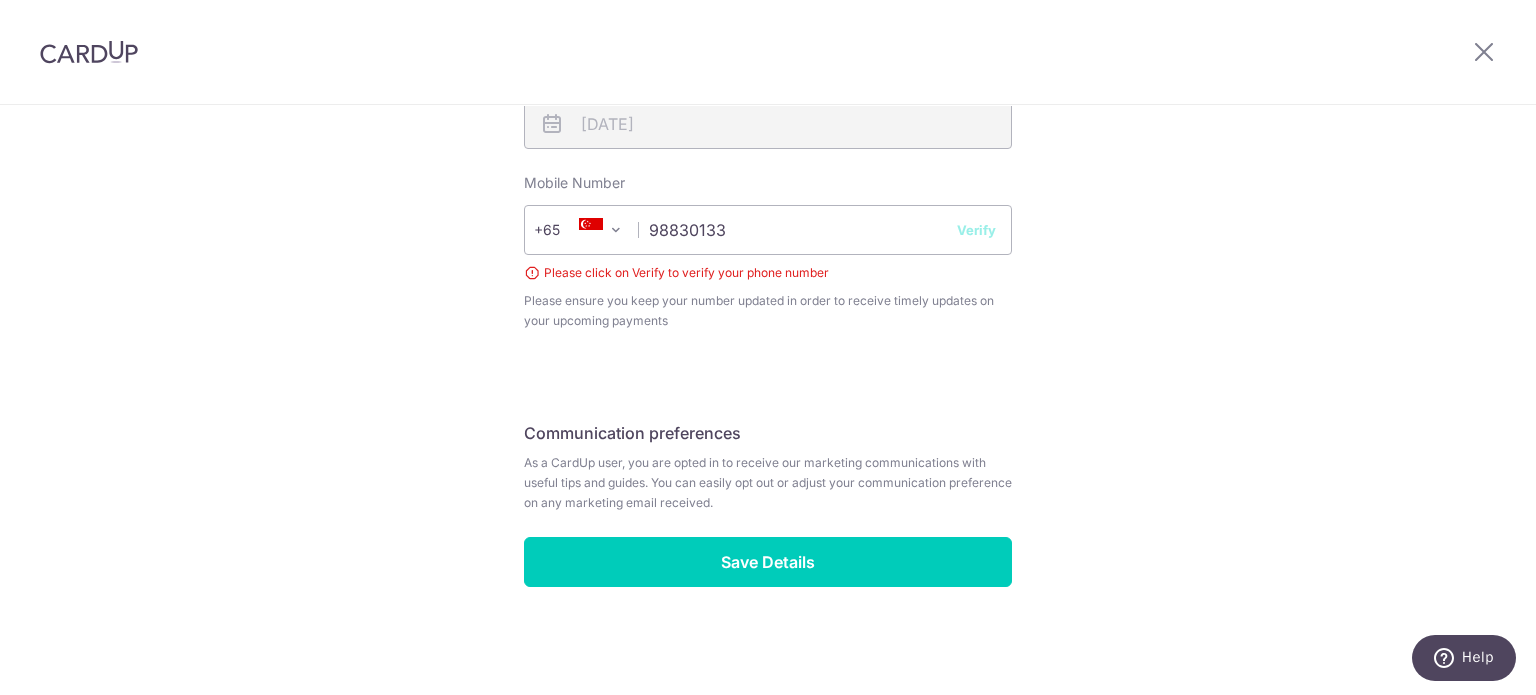 click on "Verify" at bounding box center (976, 230) 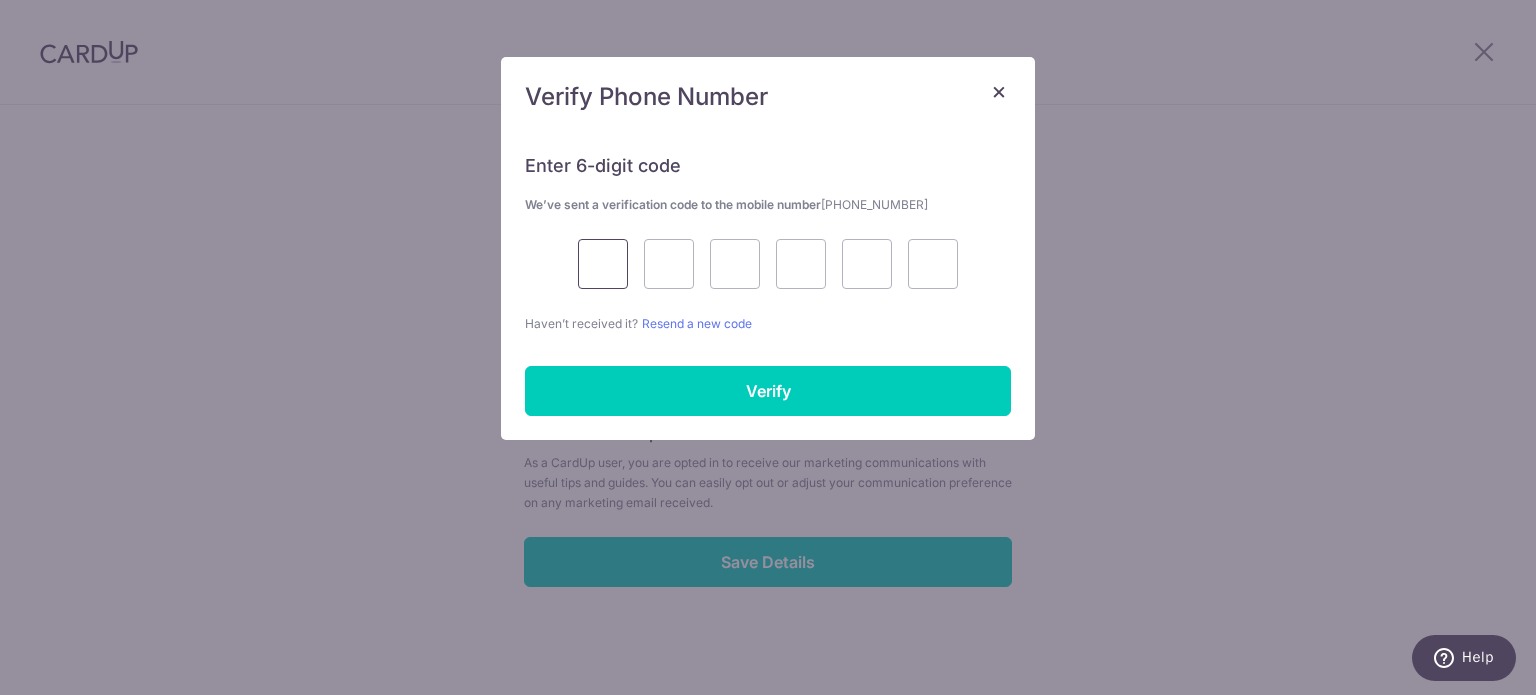 drag, startPoint x: 616, startPoint y: 255, endPoint x: 651, endPoint y: 223, distance: 47.423622 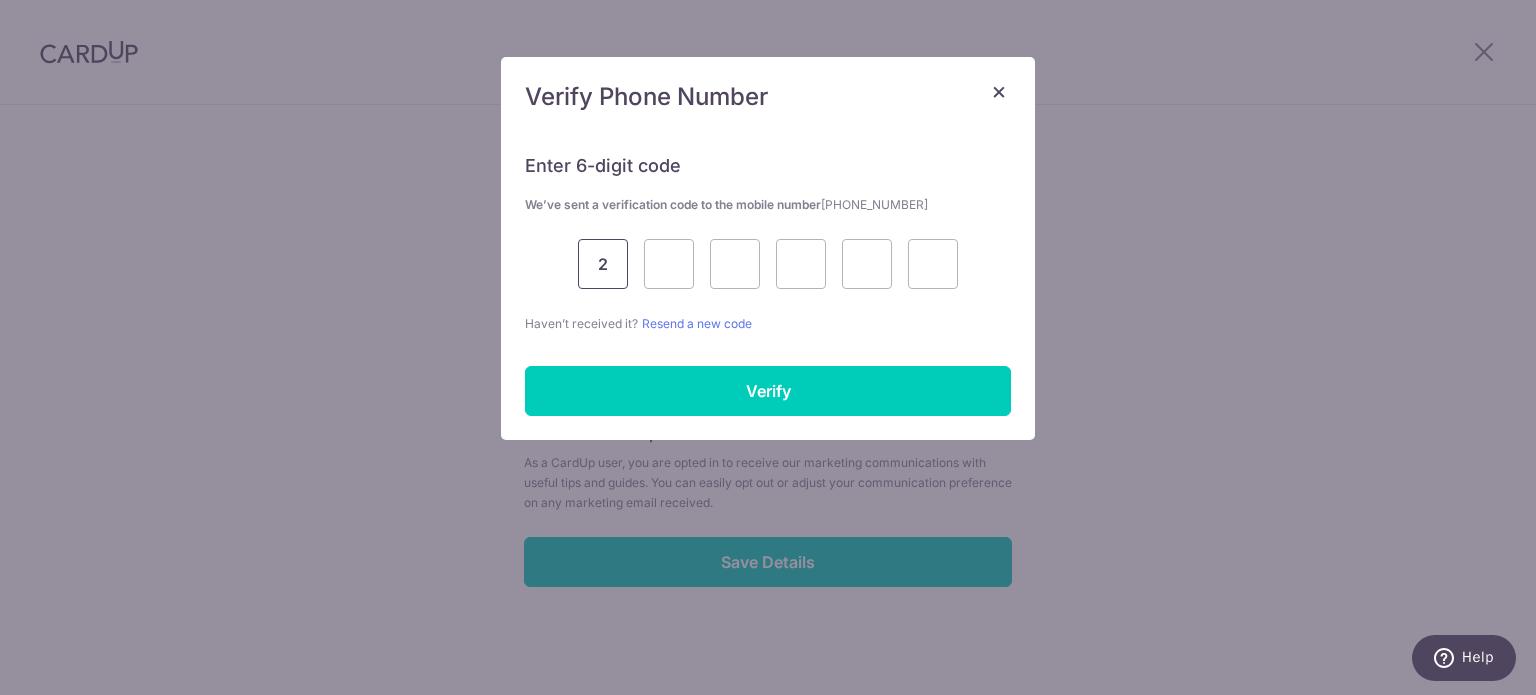 type on "2" 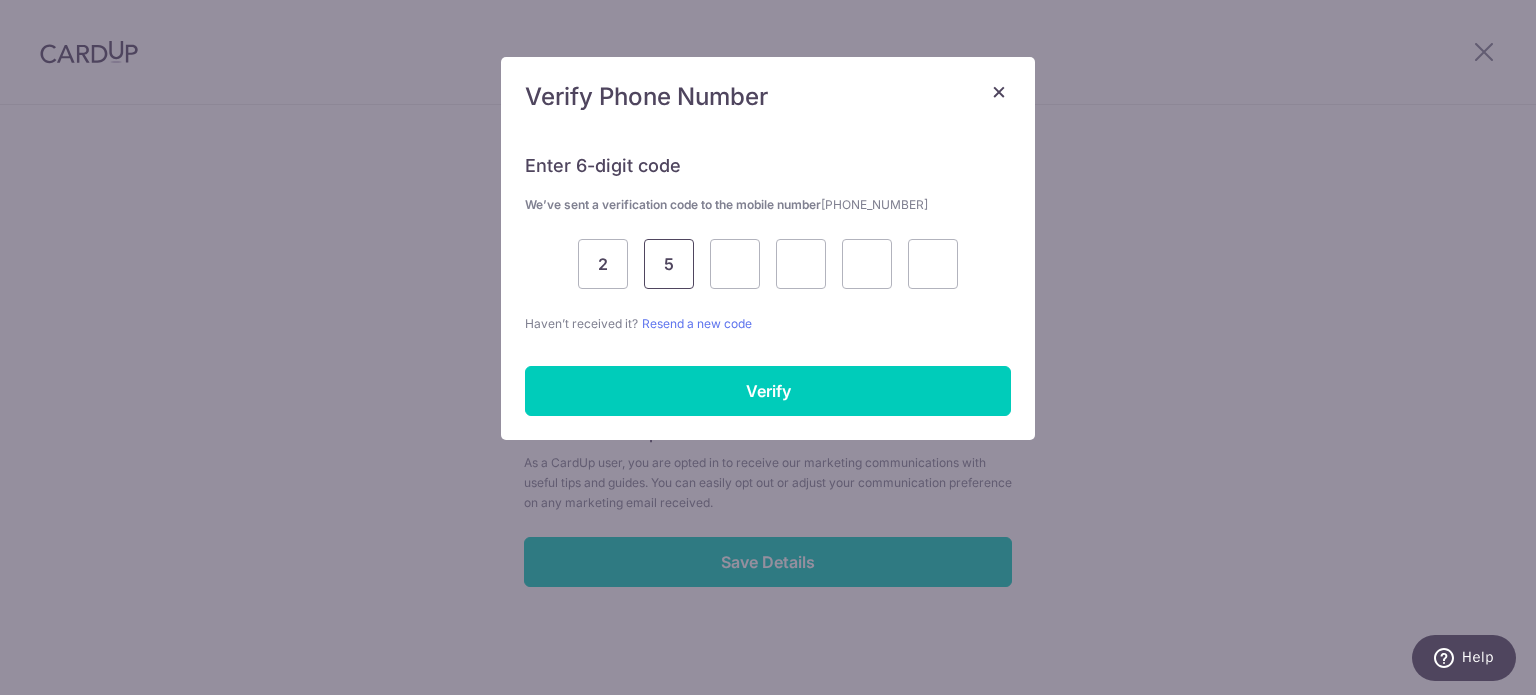 type on "5" 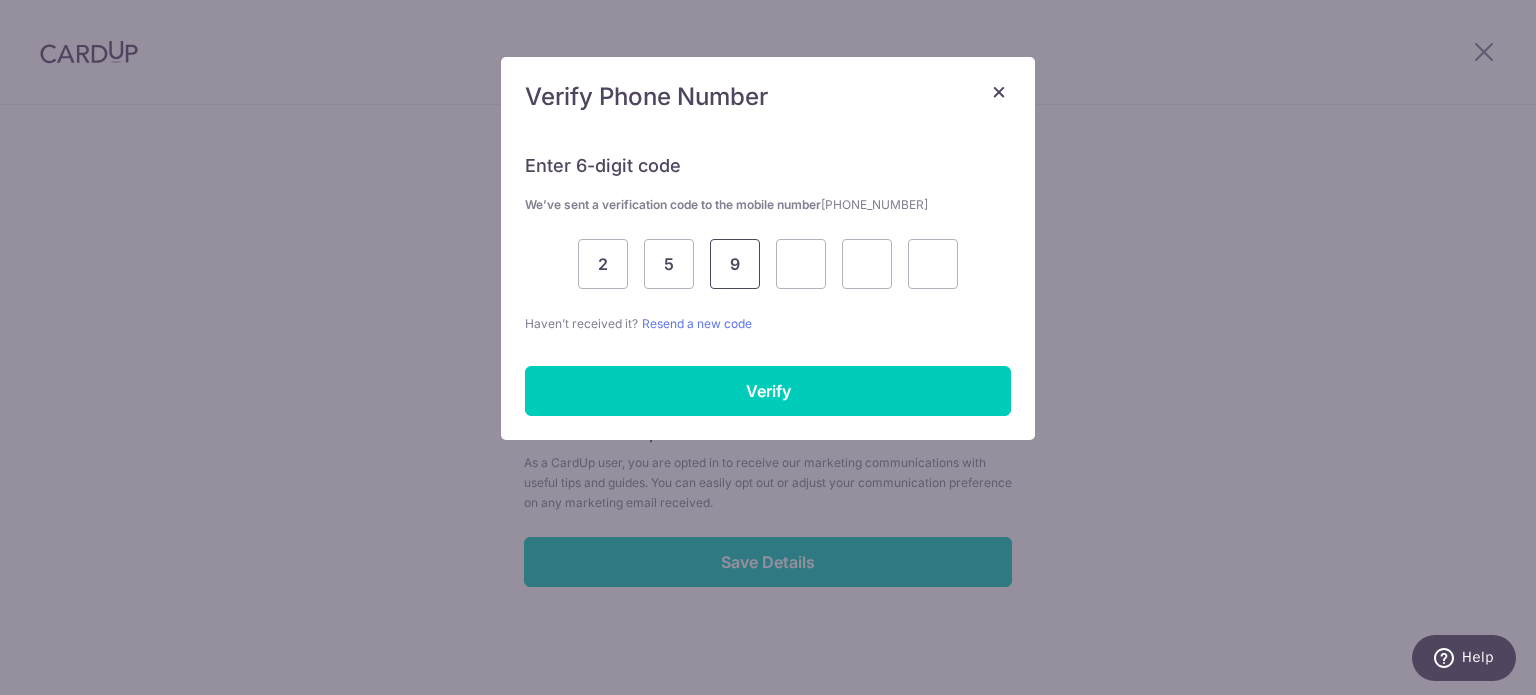 type on "9" 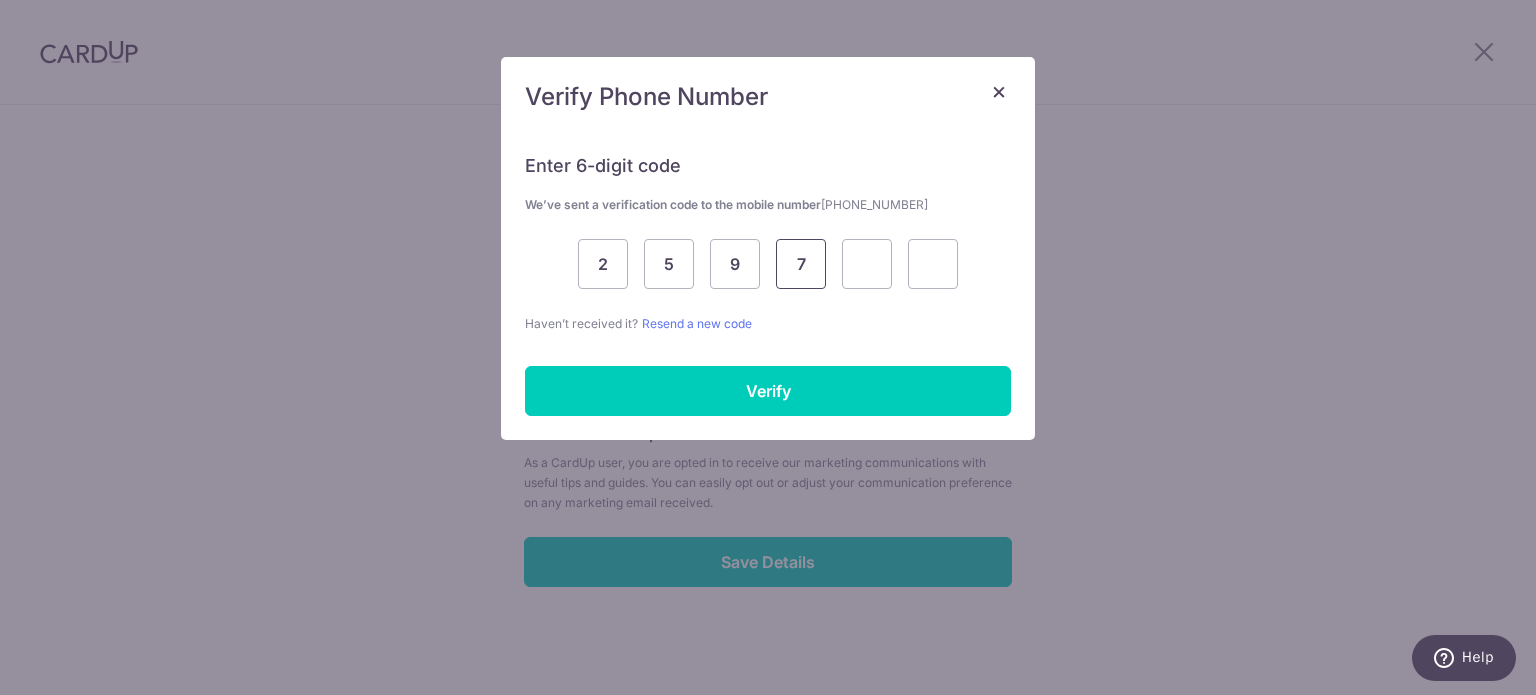 type on "7" 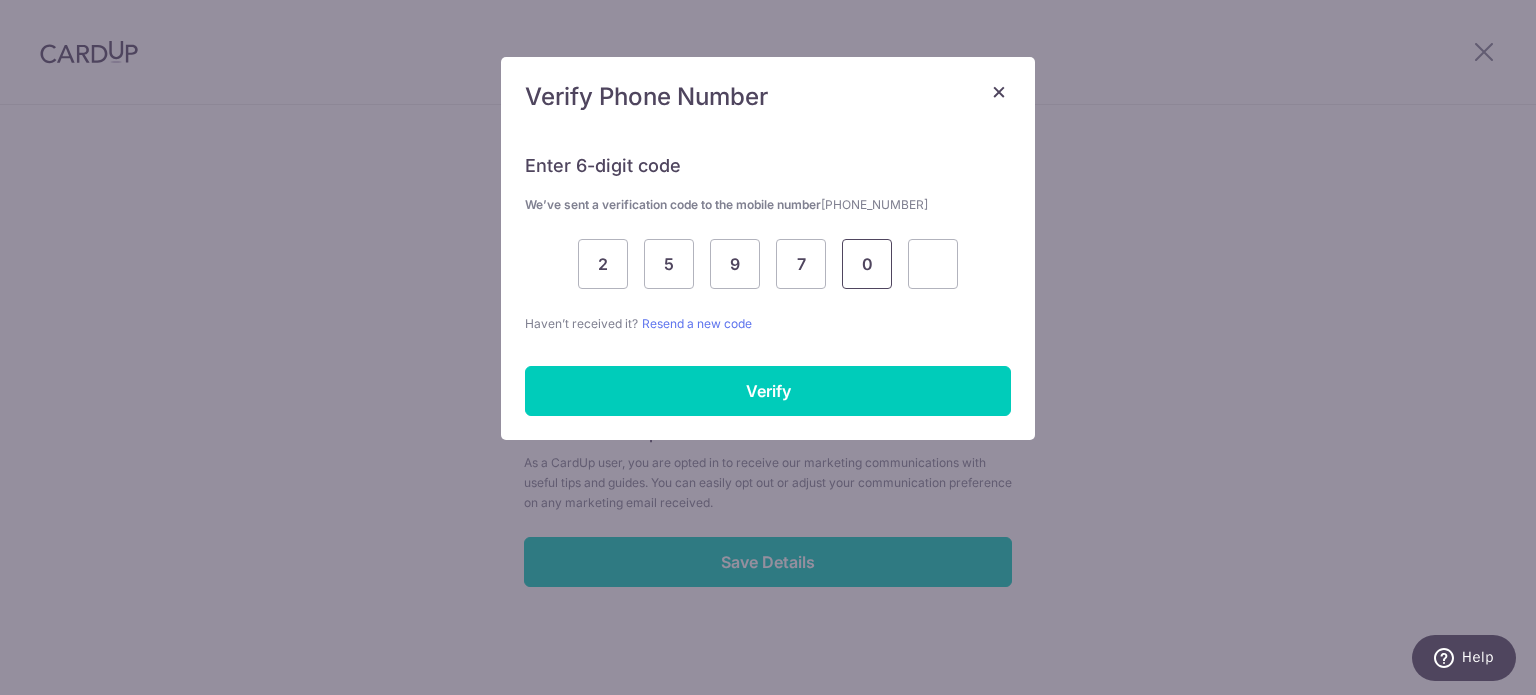 type on "0" 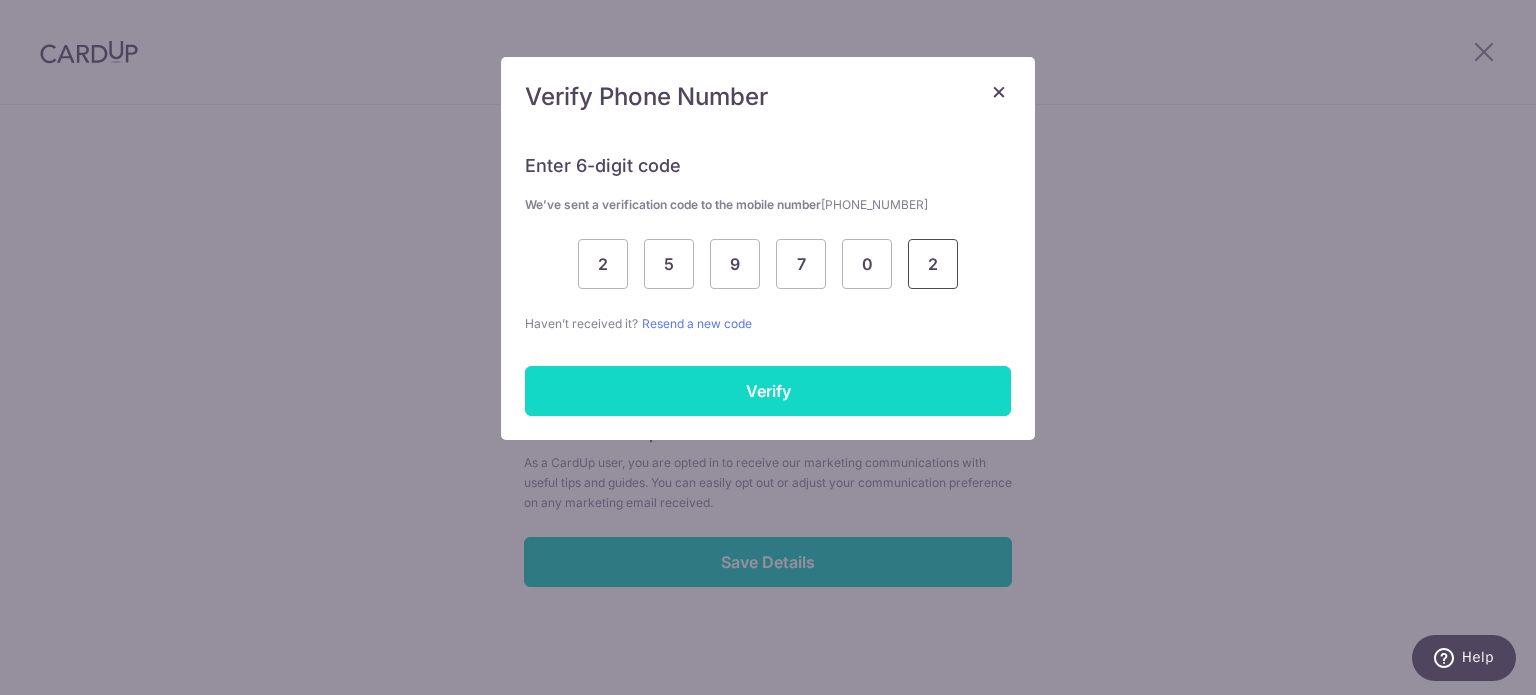 type on "2" 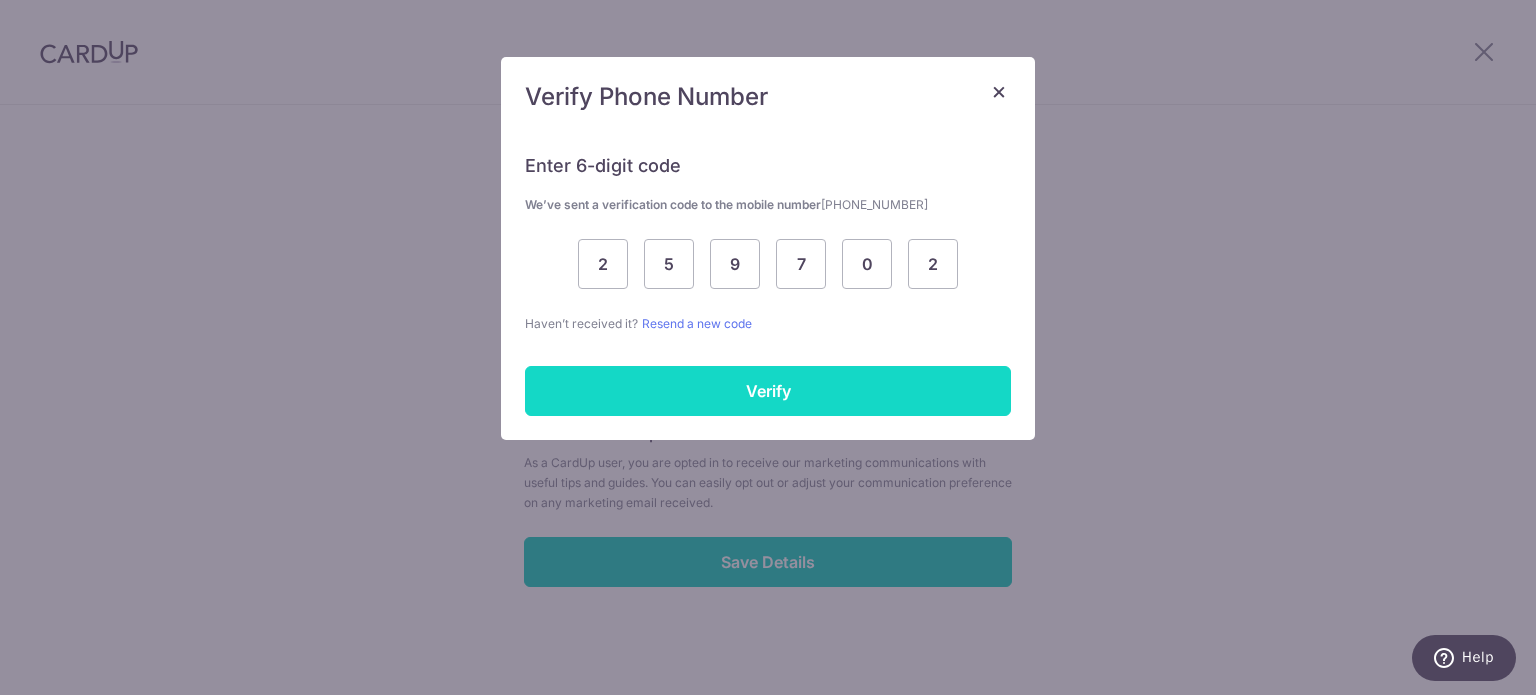 drag, startPoint x: 826, startPoint y: 392, endPoint x: 844, endPoint y: 391, distance: 18.027756 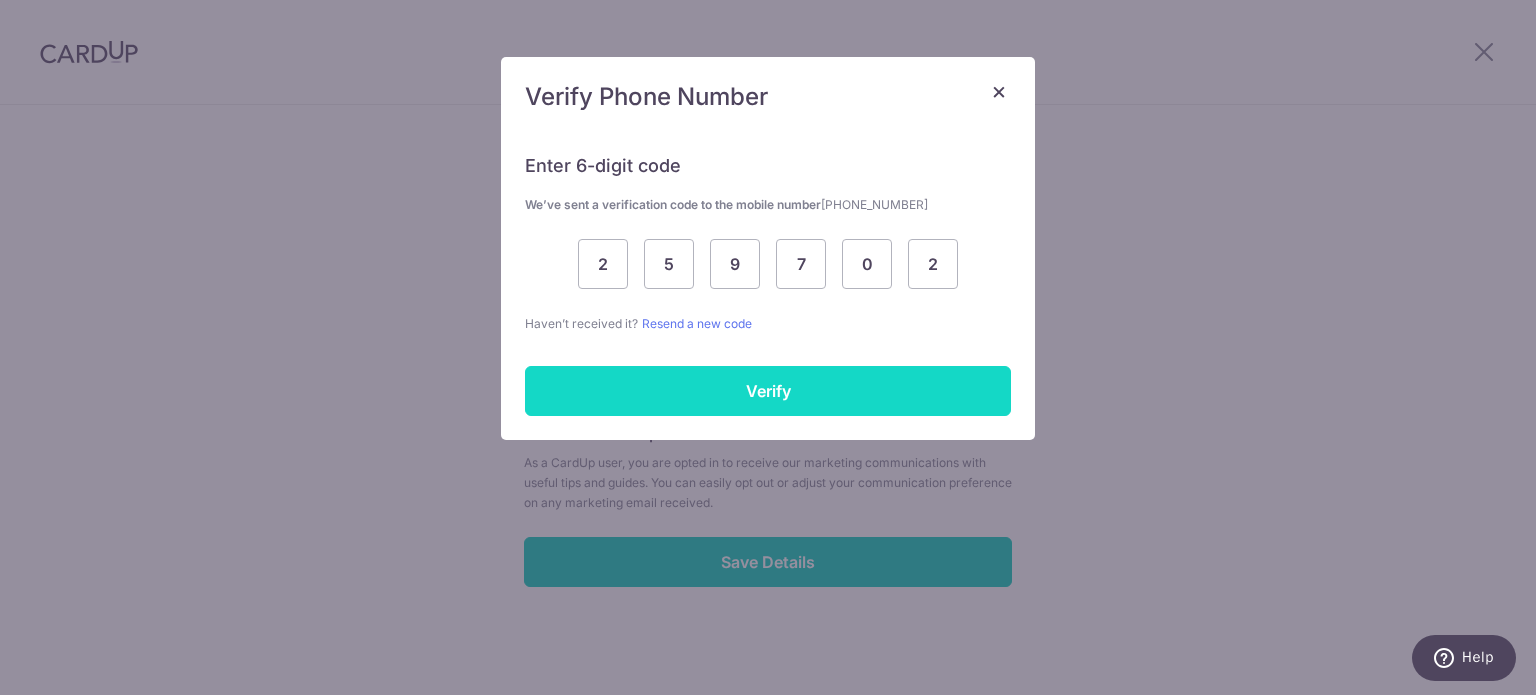 scroll, scrollTop: 784, scrollLeft: 0, axis: vertical 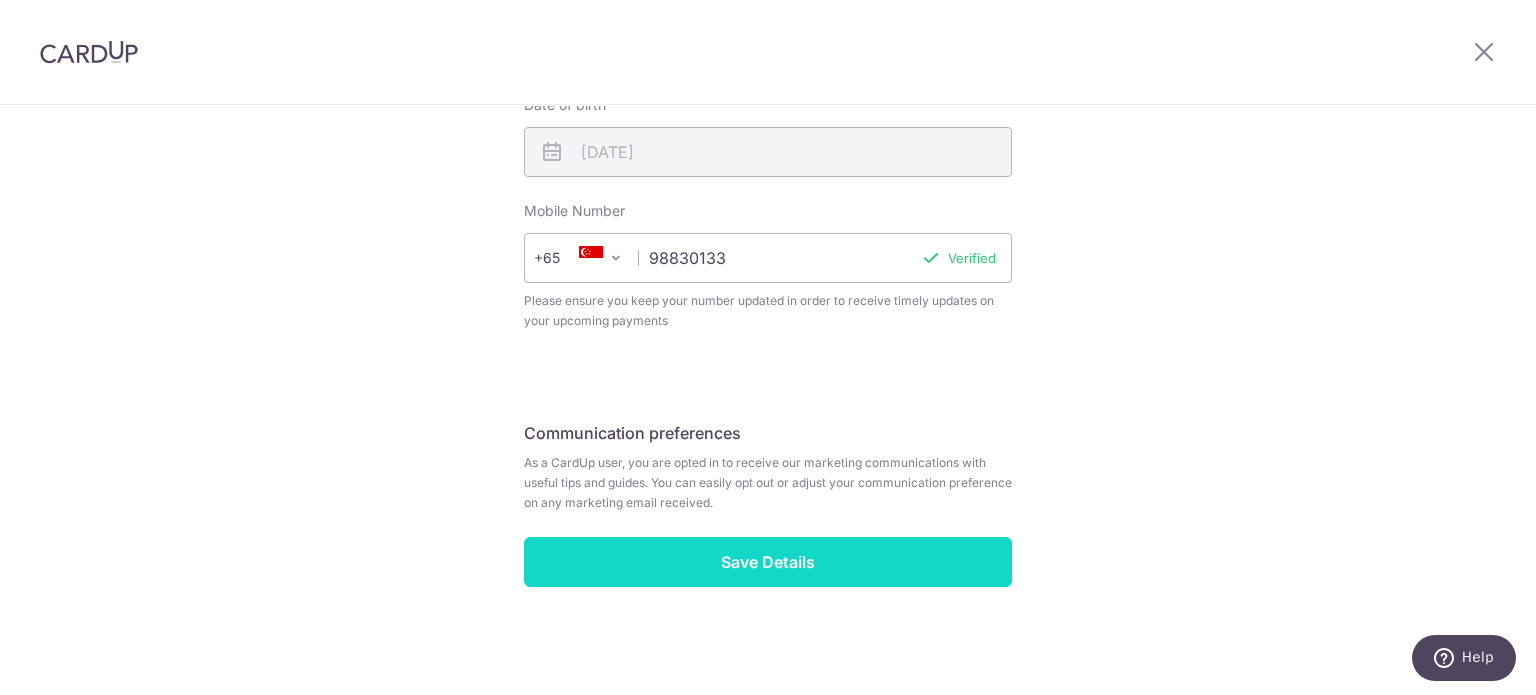 click on "Save Details" at bounding box center [768, 562] 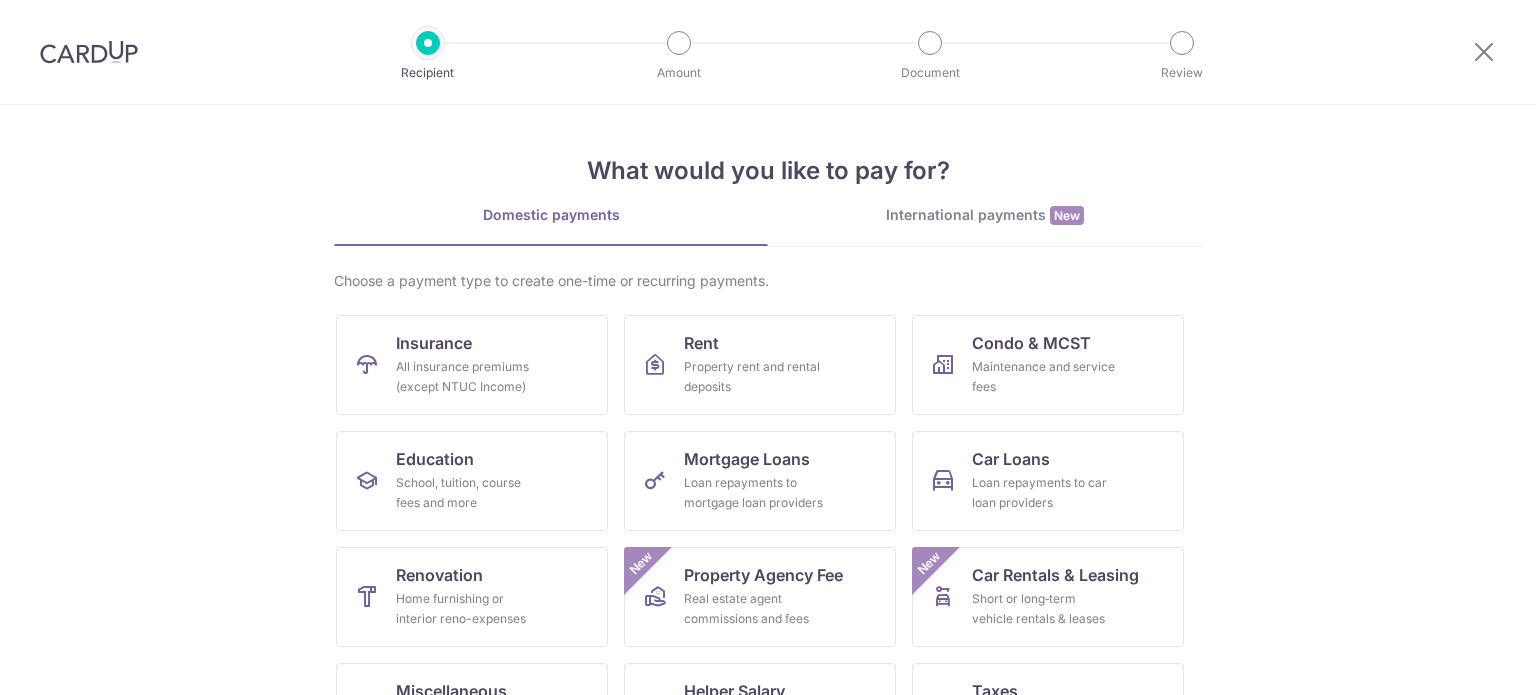 scroll, scrollTop: 0, scrollLeft: 0, axis: both 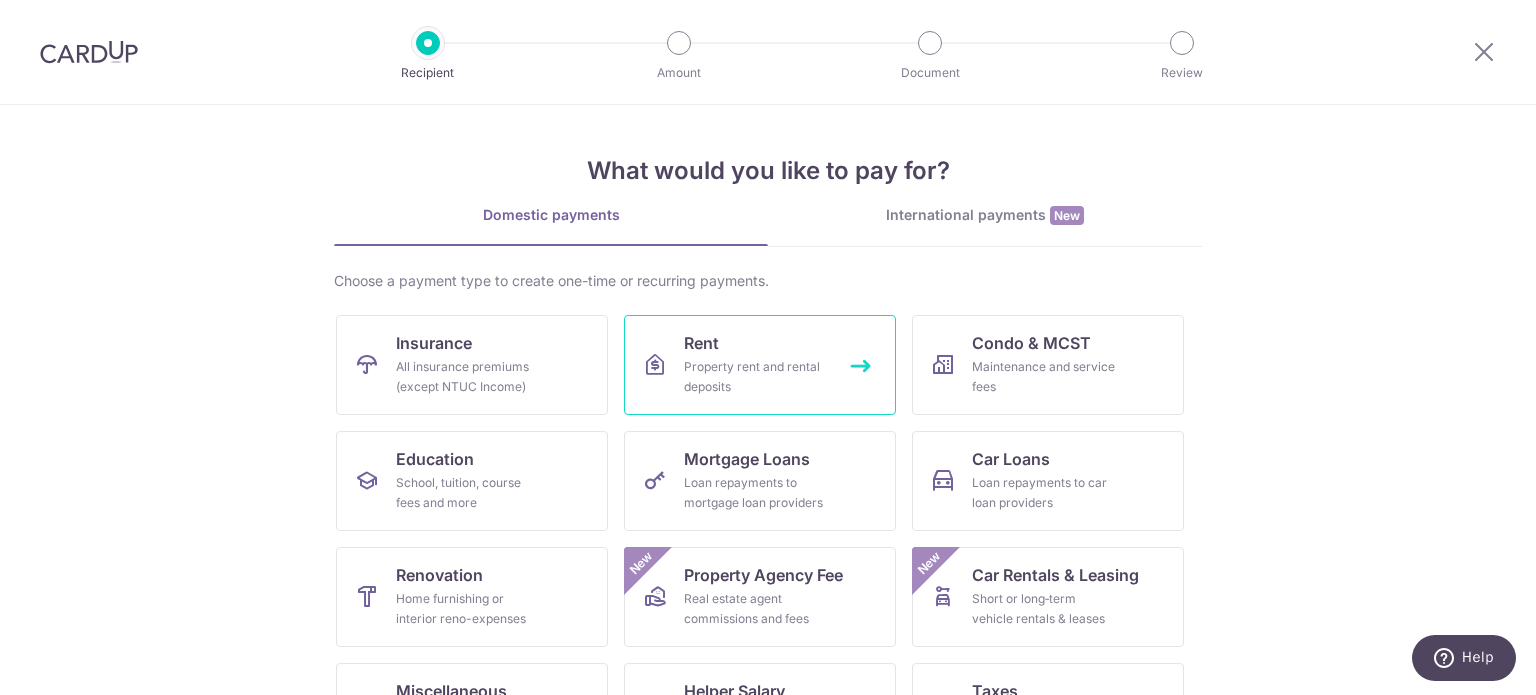 click on "Rent" at bounding box center [701, 343] 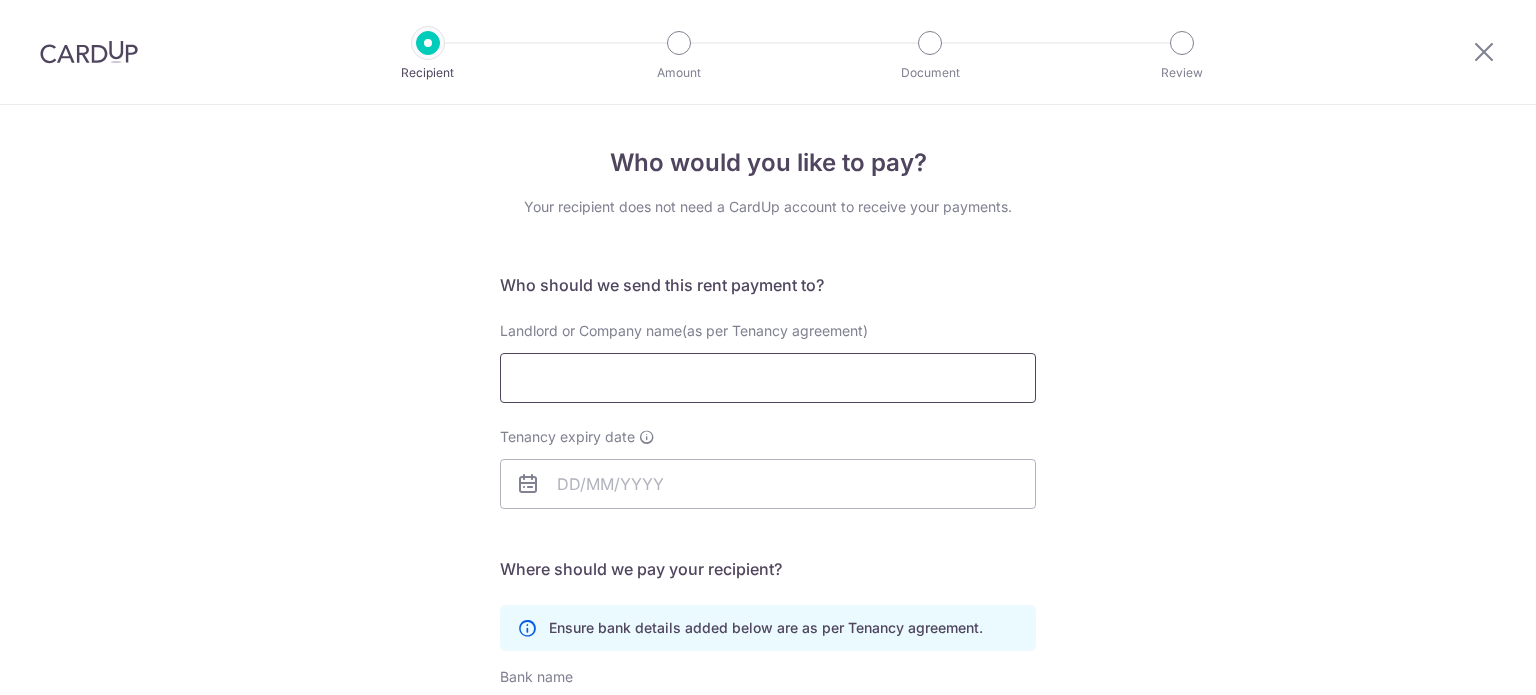 scroll, scrollTop: 0, scrollLeft: 0, axis: both 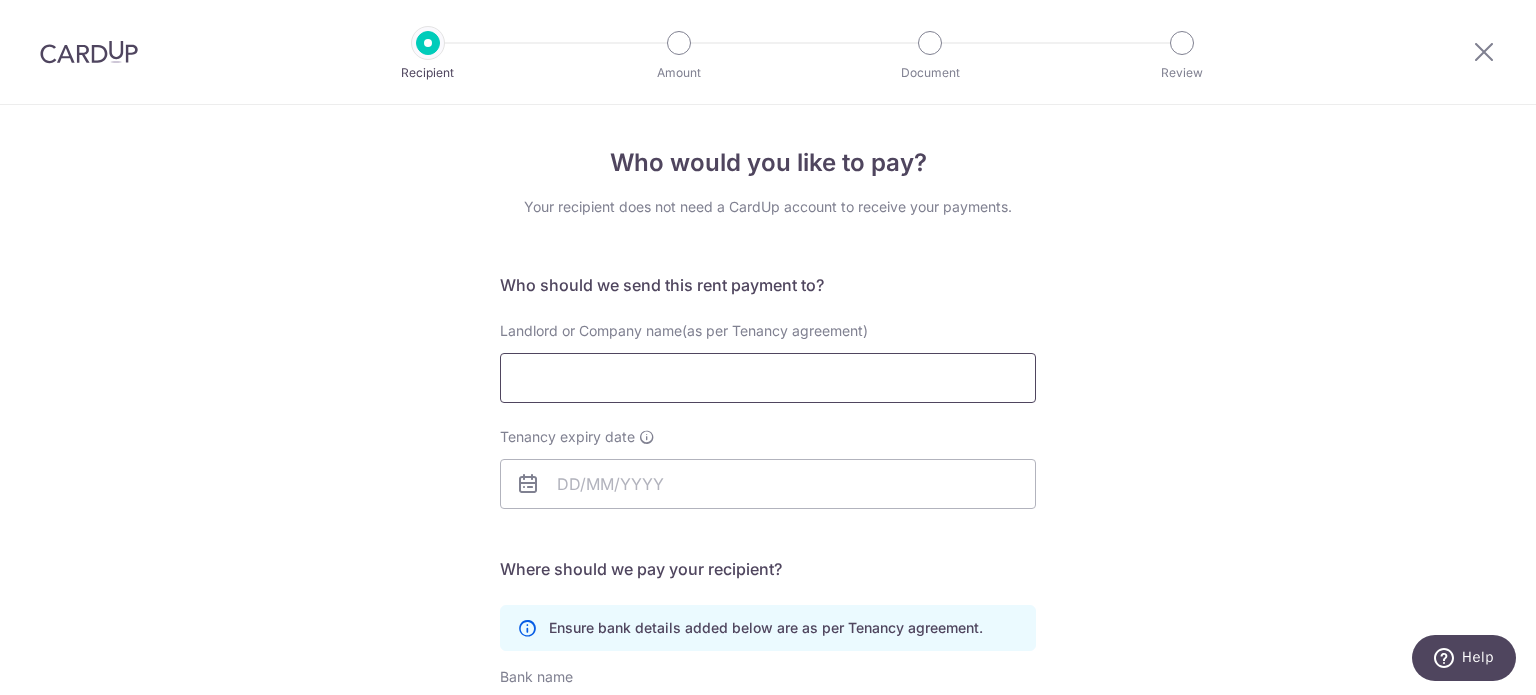 click on "Landlord or Company name(as per Tenancy agreement)" at bounding box center (768, 378) 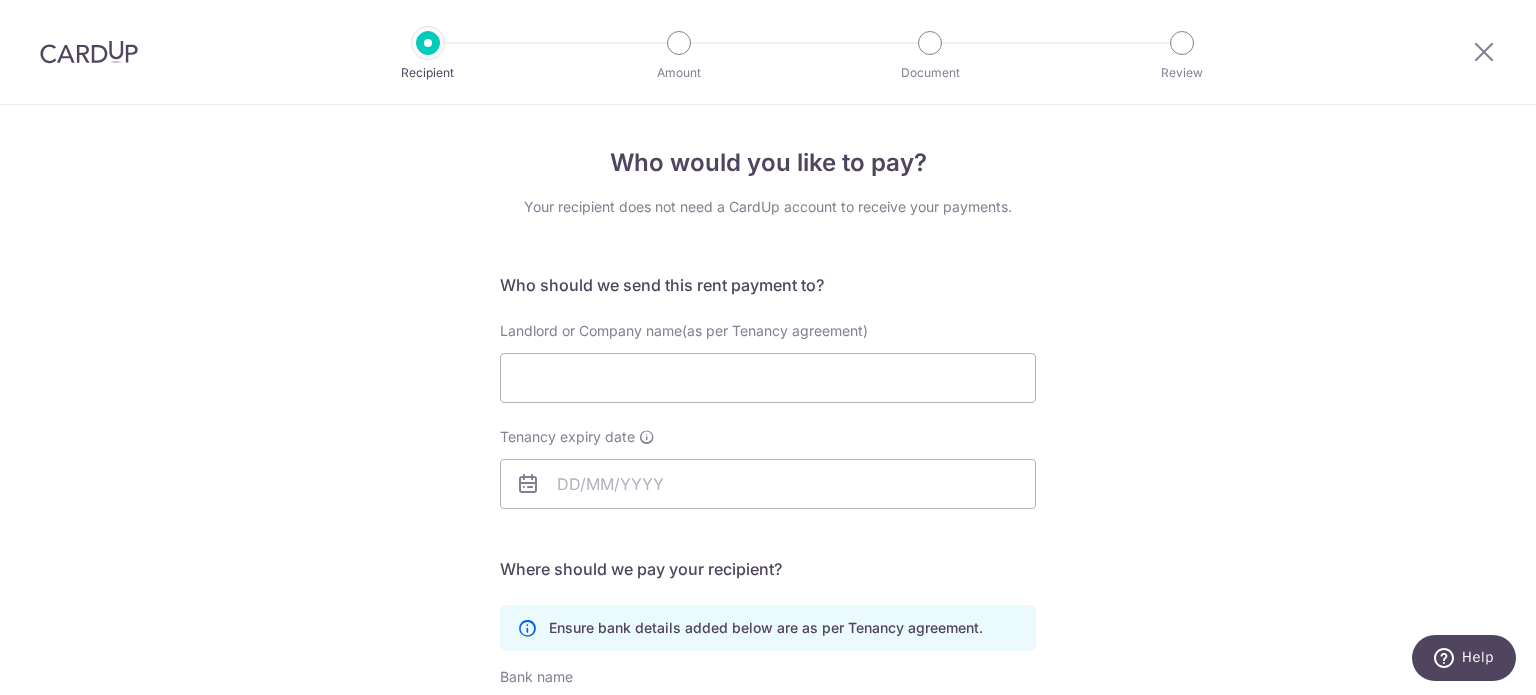 click on "Who would you like to pay?
Your recipient does not need a CardUp account to receive your payments.
Who should we send this rent payment to?
Landlord or Company name(as per Tenancy agreement)
Tenancy expiry date
Translation missing: en.no key
URL
Telephone" at bounding box center [768, 581] 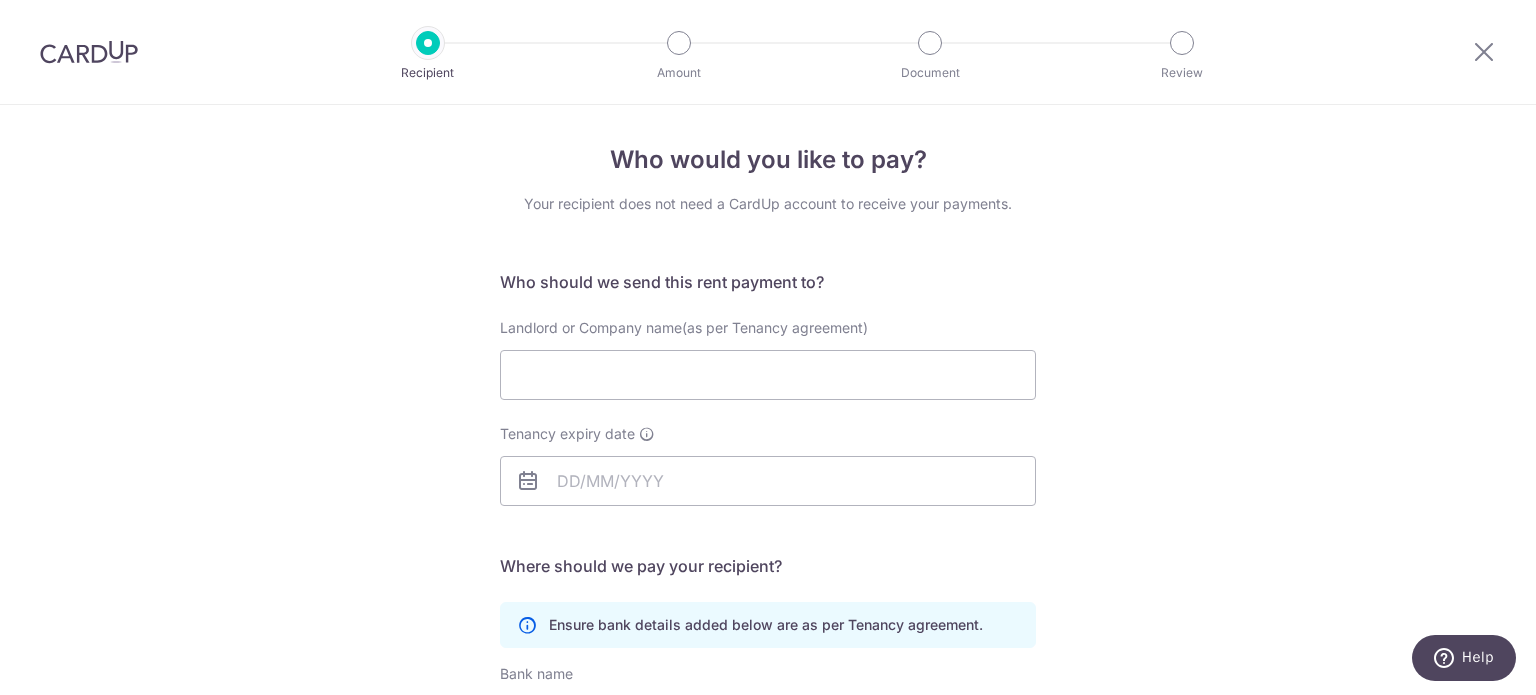 scroll, scrollTop: 0, scrollLeft: 0, axis: both 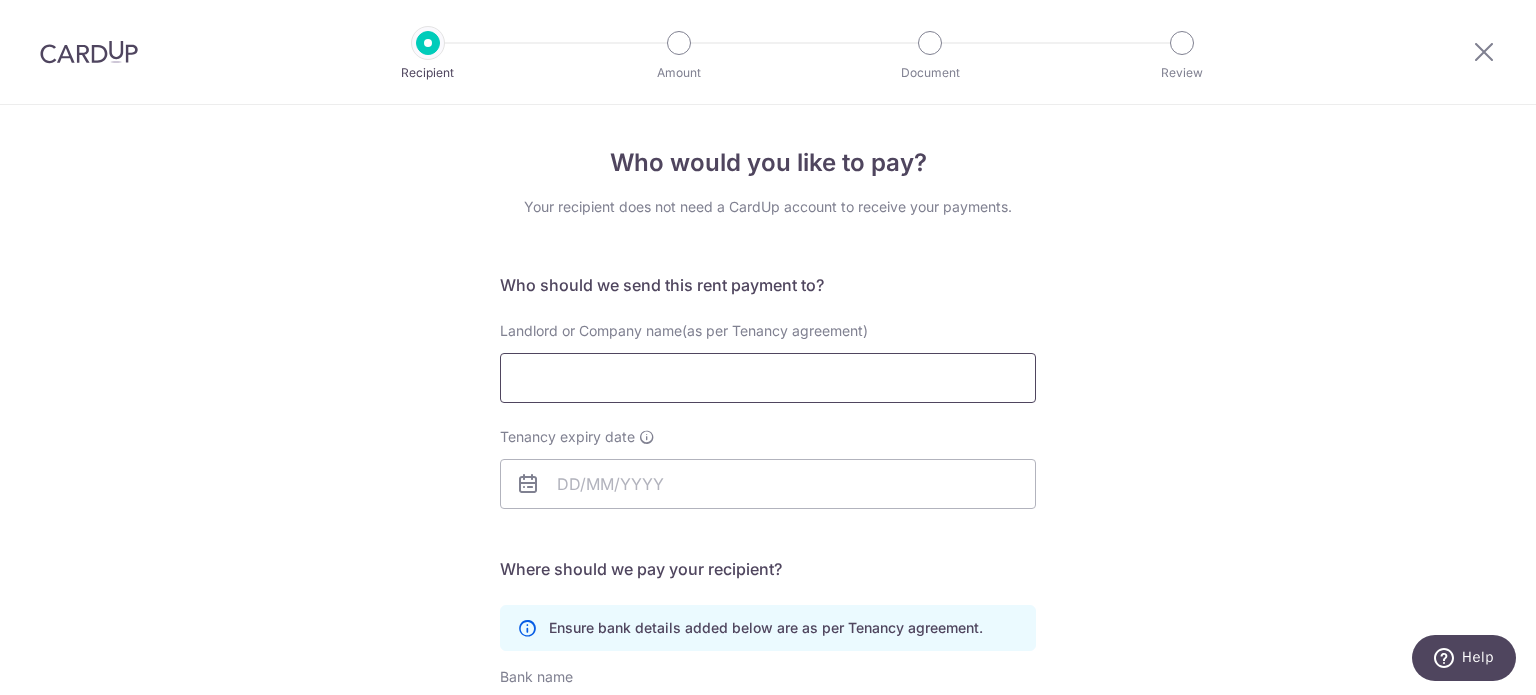 click on "Landlord or Company name(as per Tenancy agreement)" at bounding box center (768, 378) 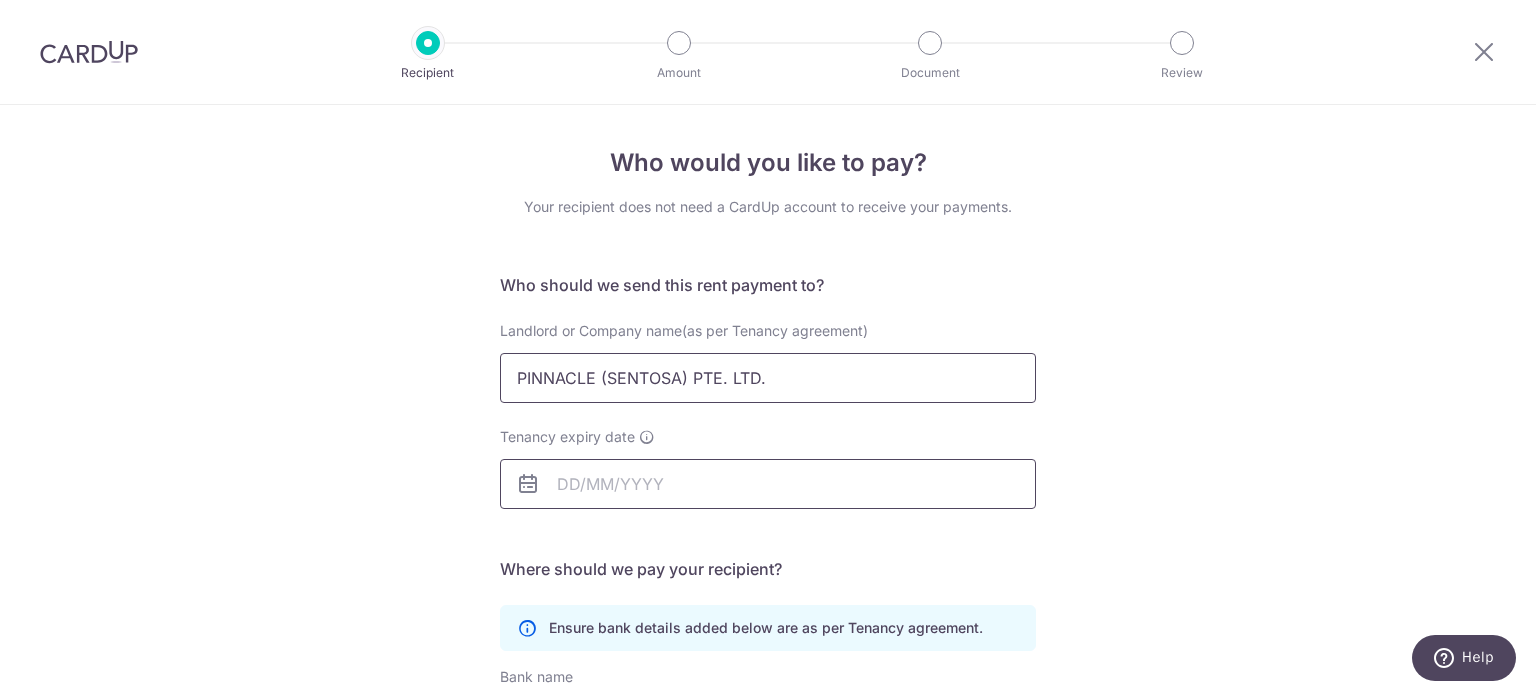 type on "PINNACLE (SENTOSA) PTE. LTD." 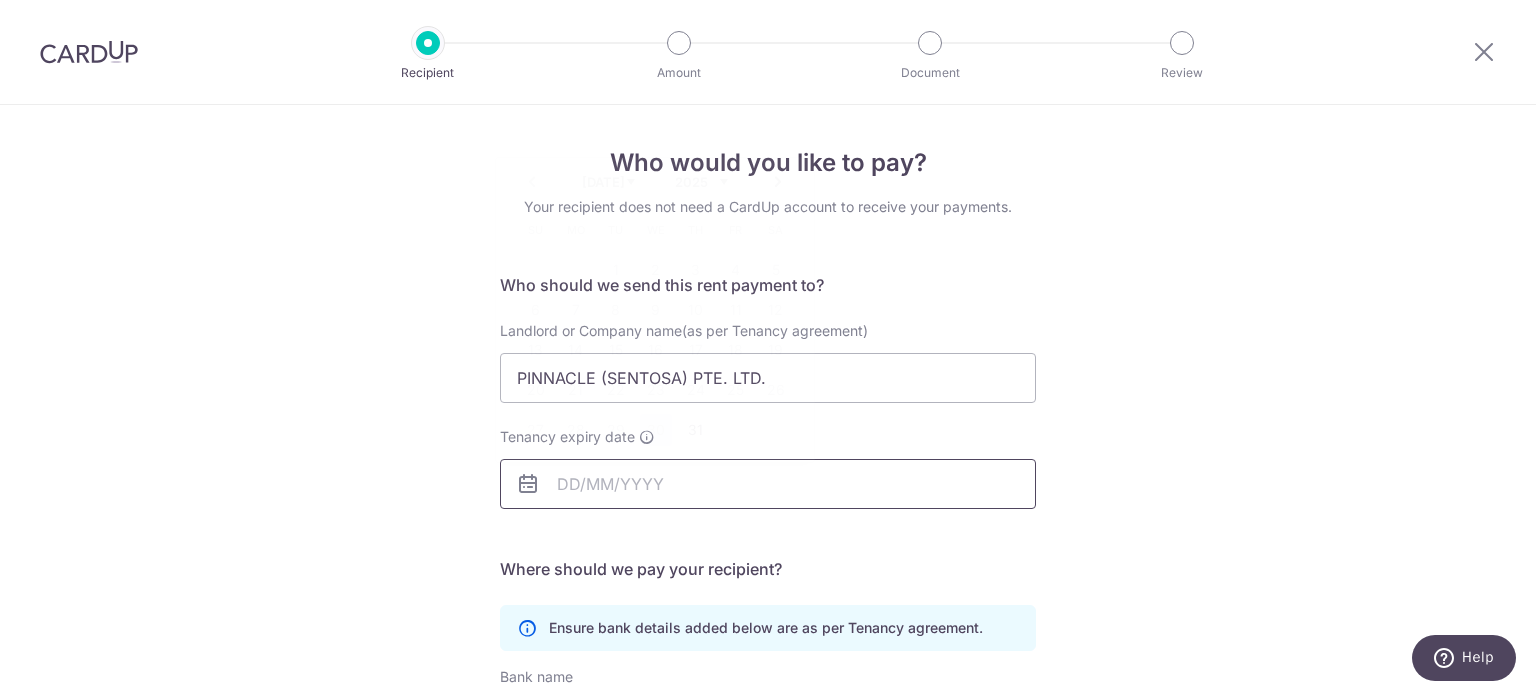 click on "Recipient Amount Document Review
Who would you like to pay?
Your recipient does not need a CardUp account to receive your payments.
Who should we send this rent payment to?
Landlord or Company name(as per Tenancy agreement)
PINNACLE (SENTOSA) PTE. LTD.
Tenancy expiry date
Translation missing: en.no key" at bounding box center (768, 347) 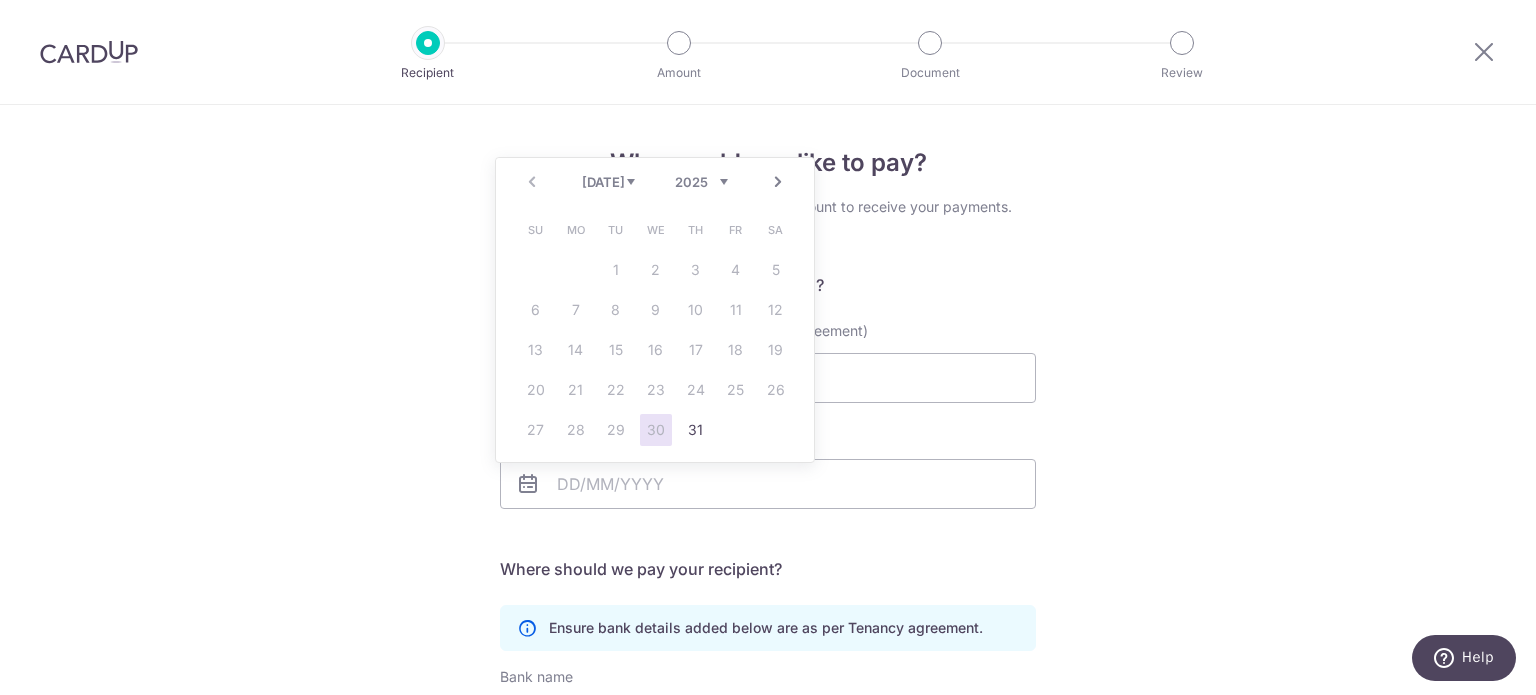 click on "Next" at bounding box center [778, 182] 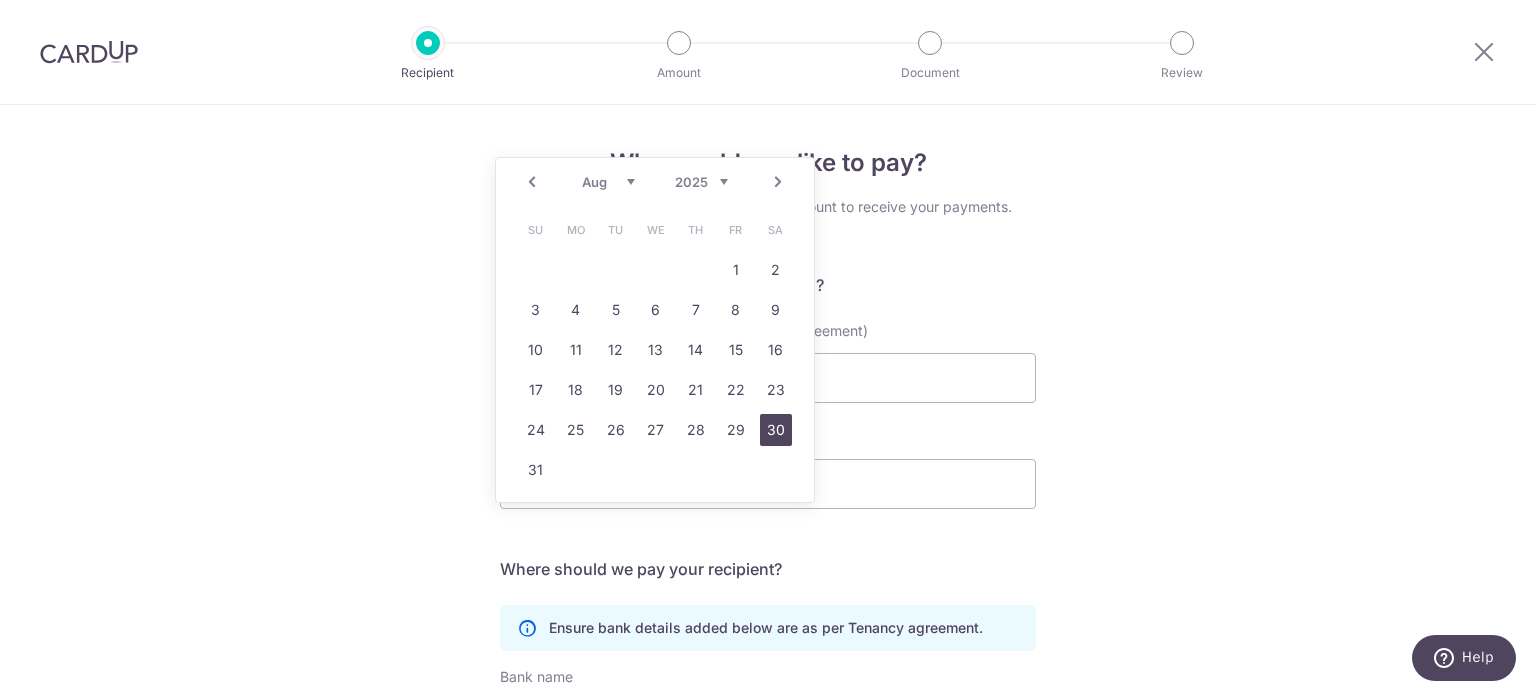 click on "2025 2026 2027 2028 2029 2030 2031 2032 2033 2034 2035" at bounding box center (701, 182) 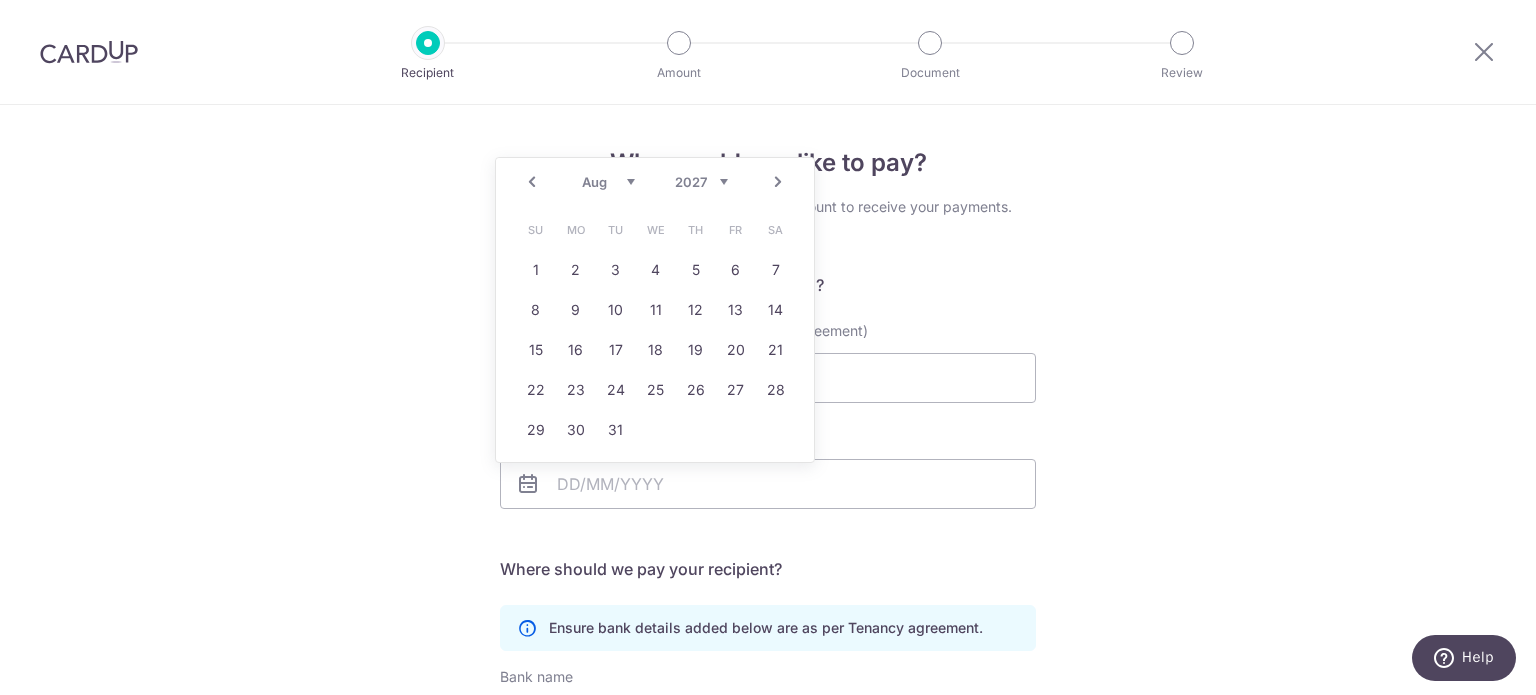 click on "Prev" at bounding box center [532, 182] 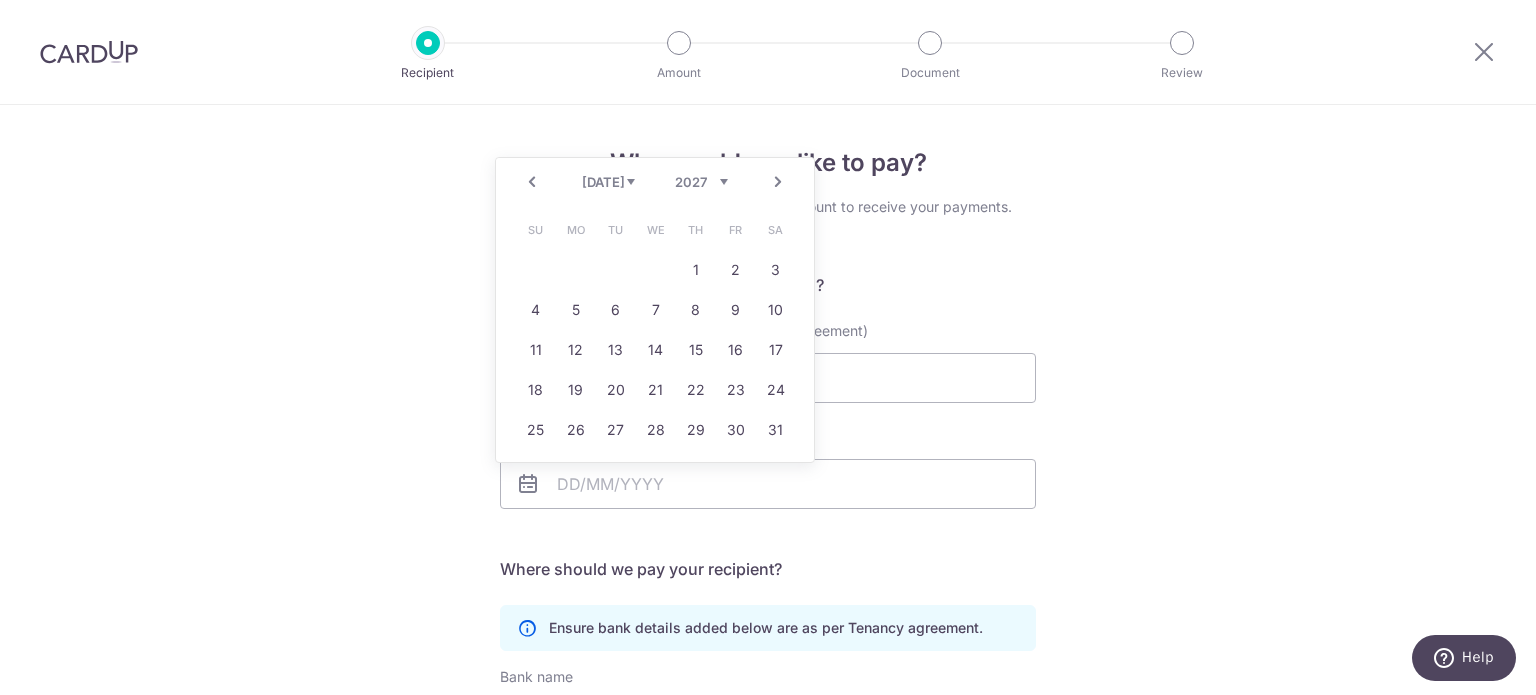 click on "Prev" at bounding box center [532, 182] 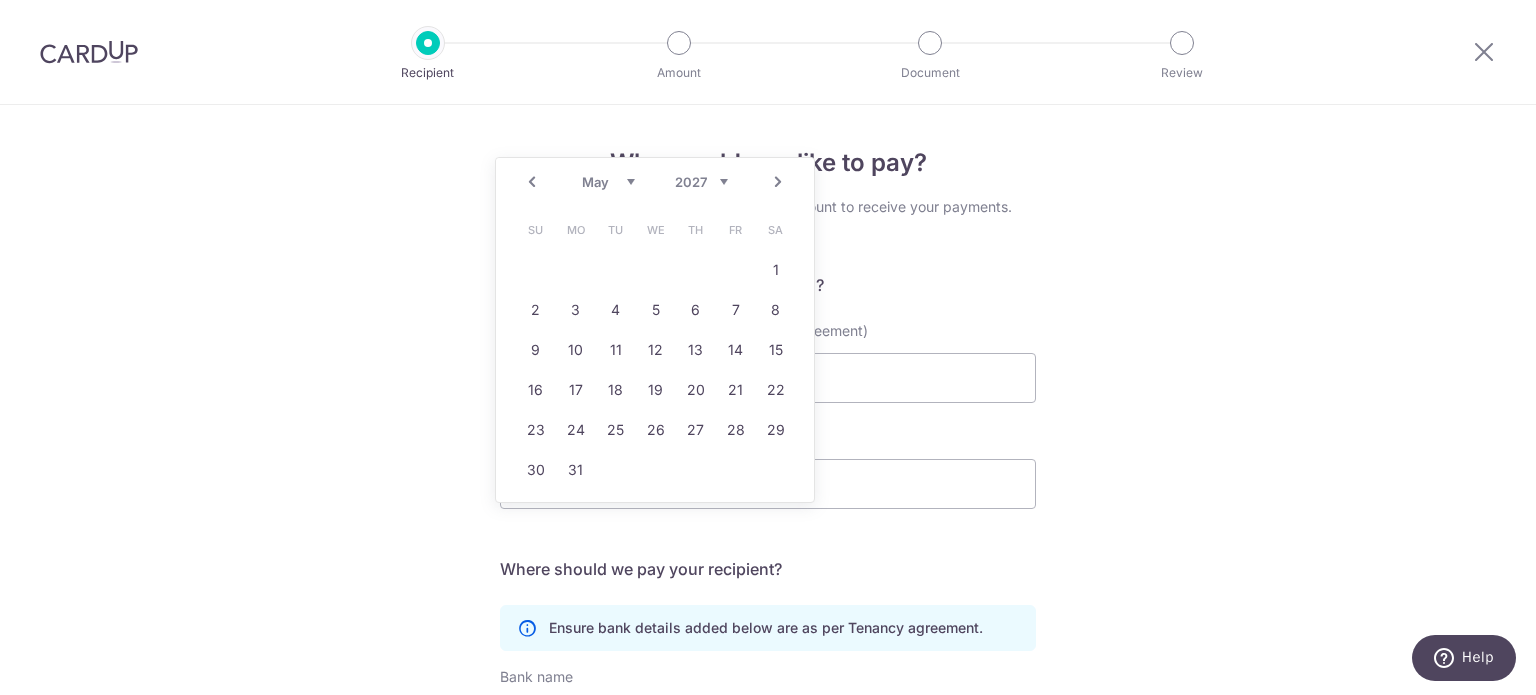 click on "Prev" at bounding box center (532, 182) 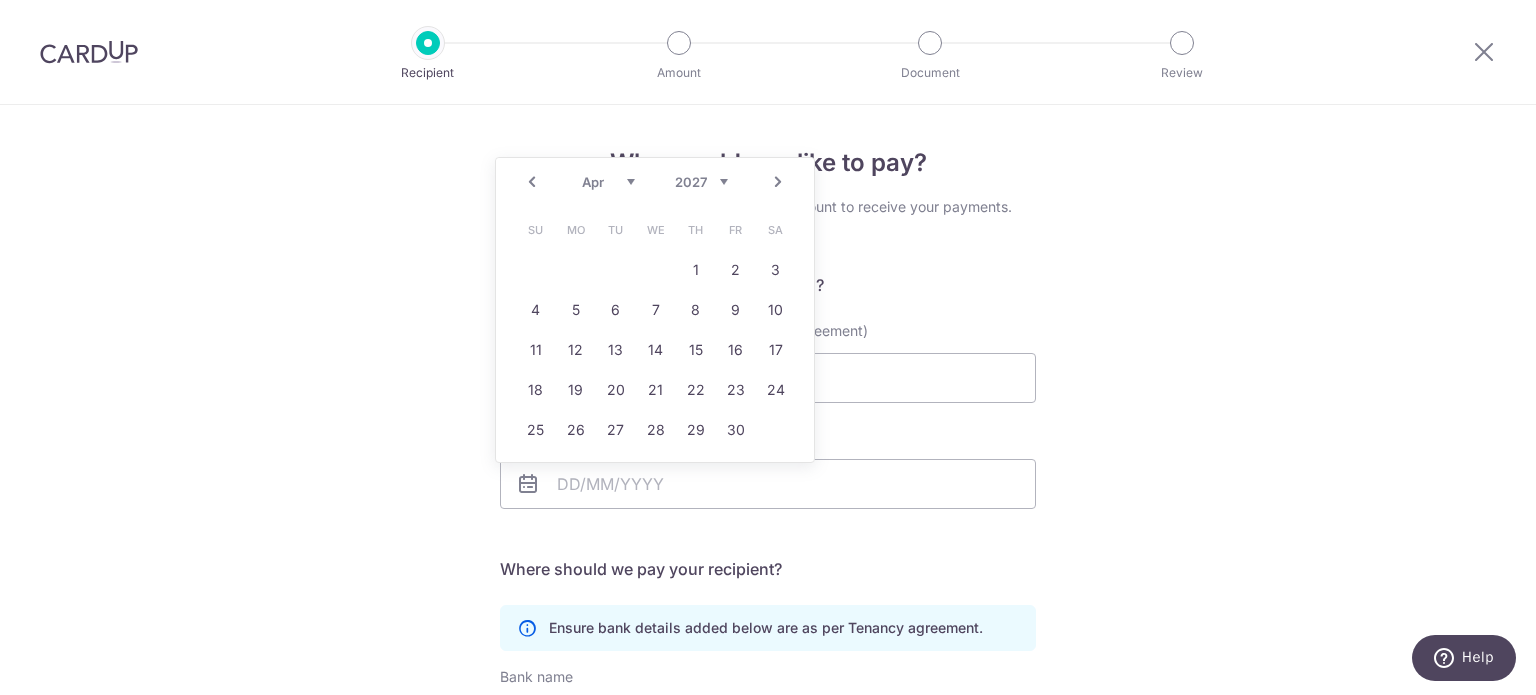 click on "Prev" at bounding box center (532, 182) 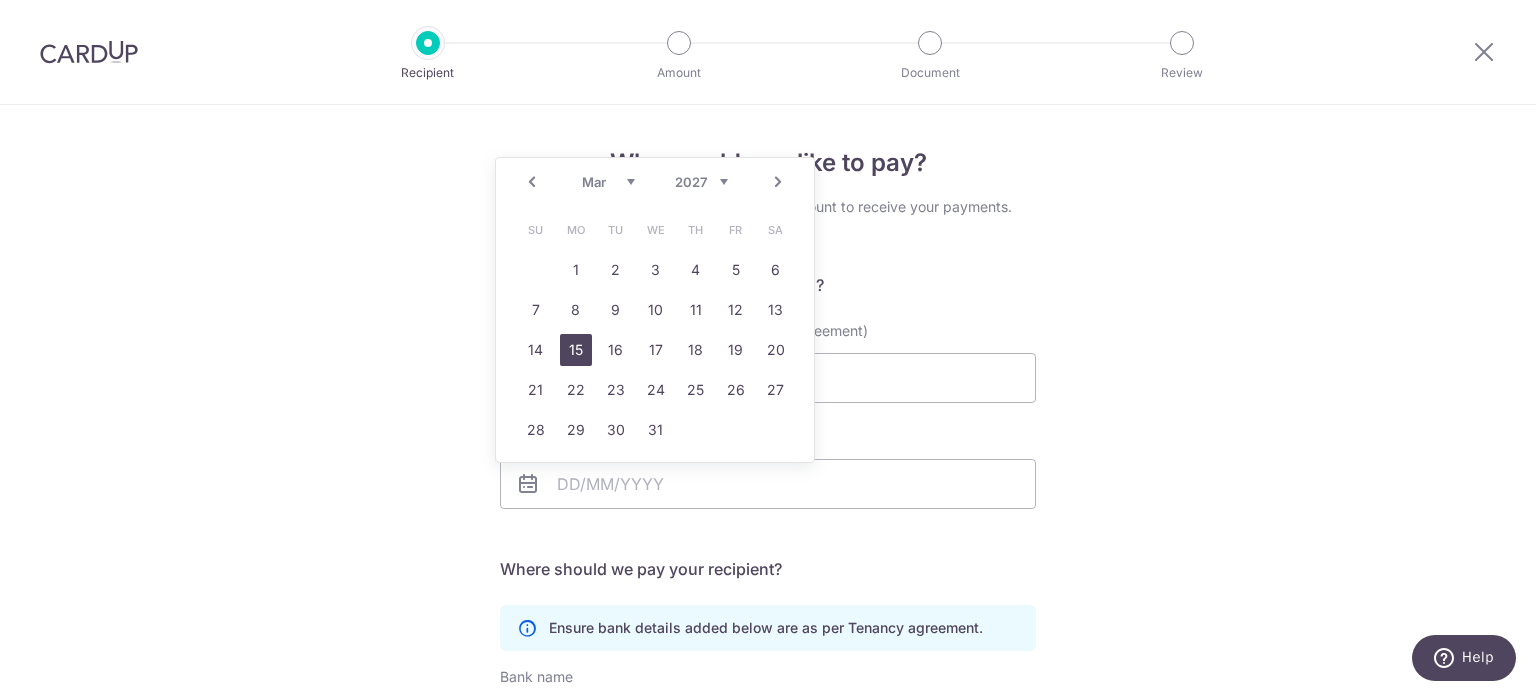 click on "15" at bounding box center [576, 350] 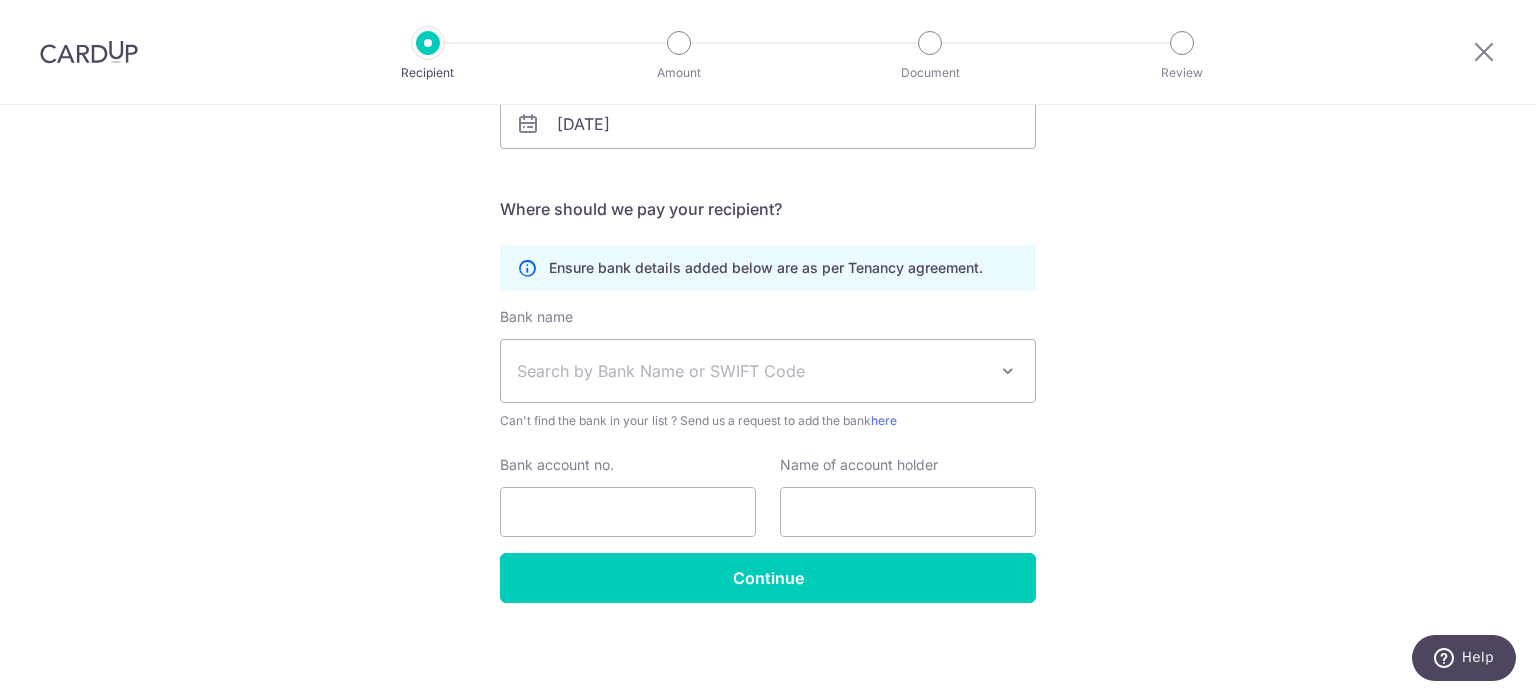 scroll, scrollTop: 360, scrollLeft: 0, axis: vertical 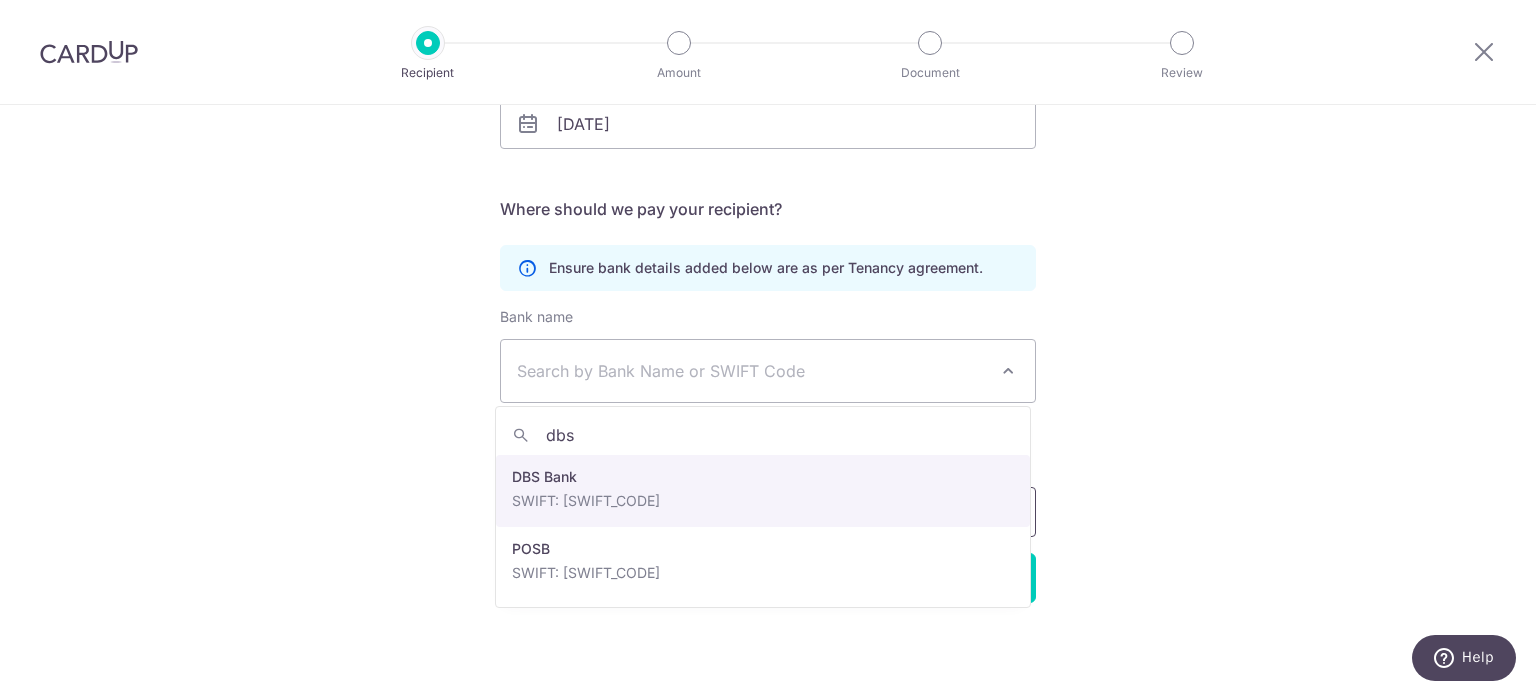 type on "dbs" 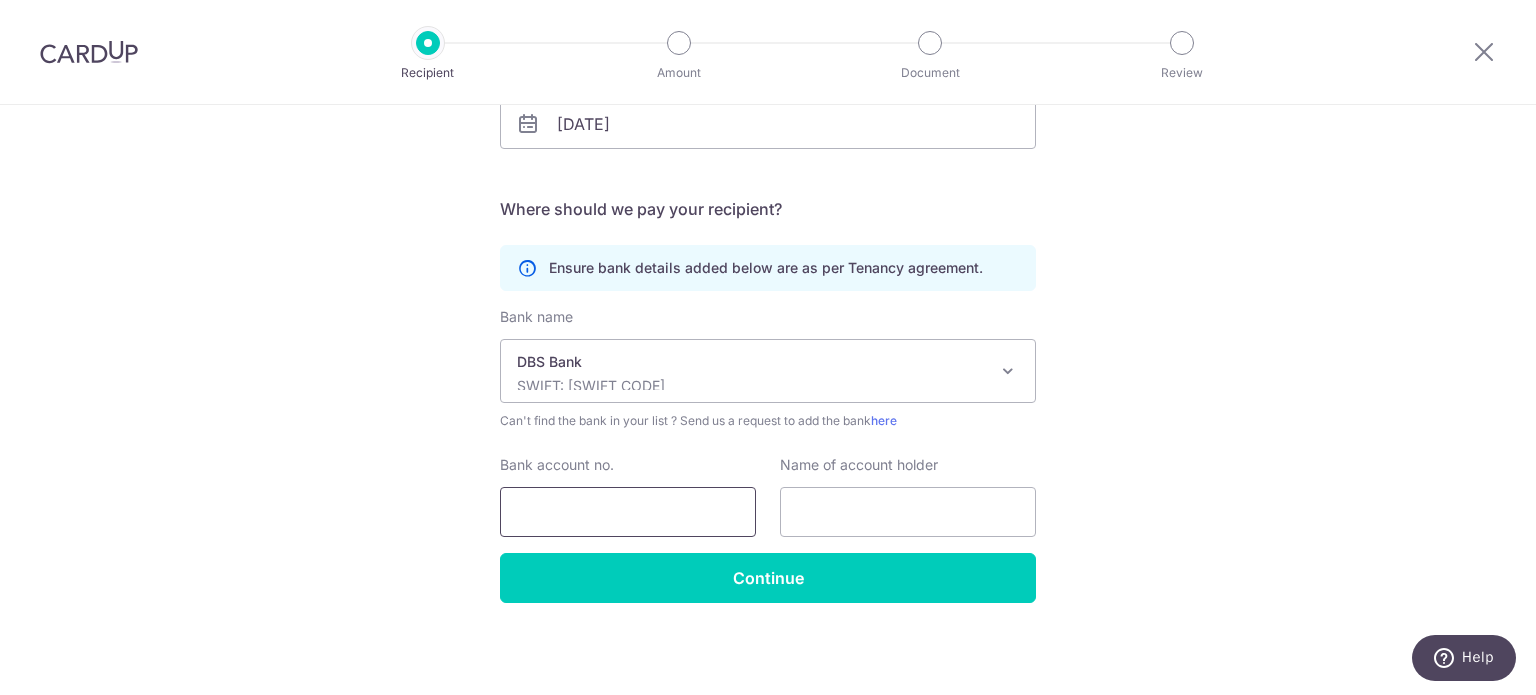 click on "Bank account no." at bounding box center (628, 512) 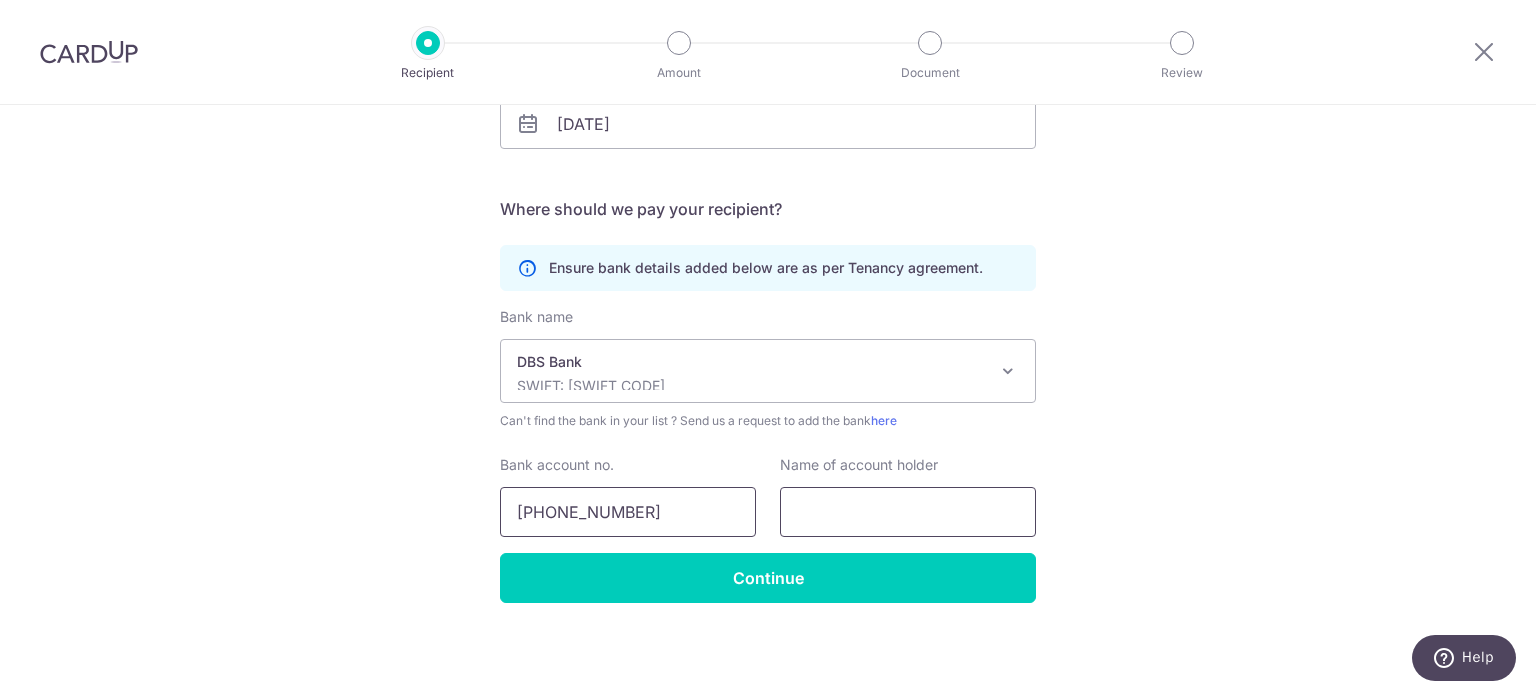 type on "072-102766-6" 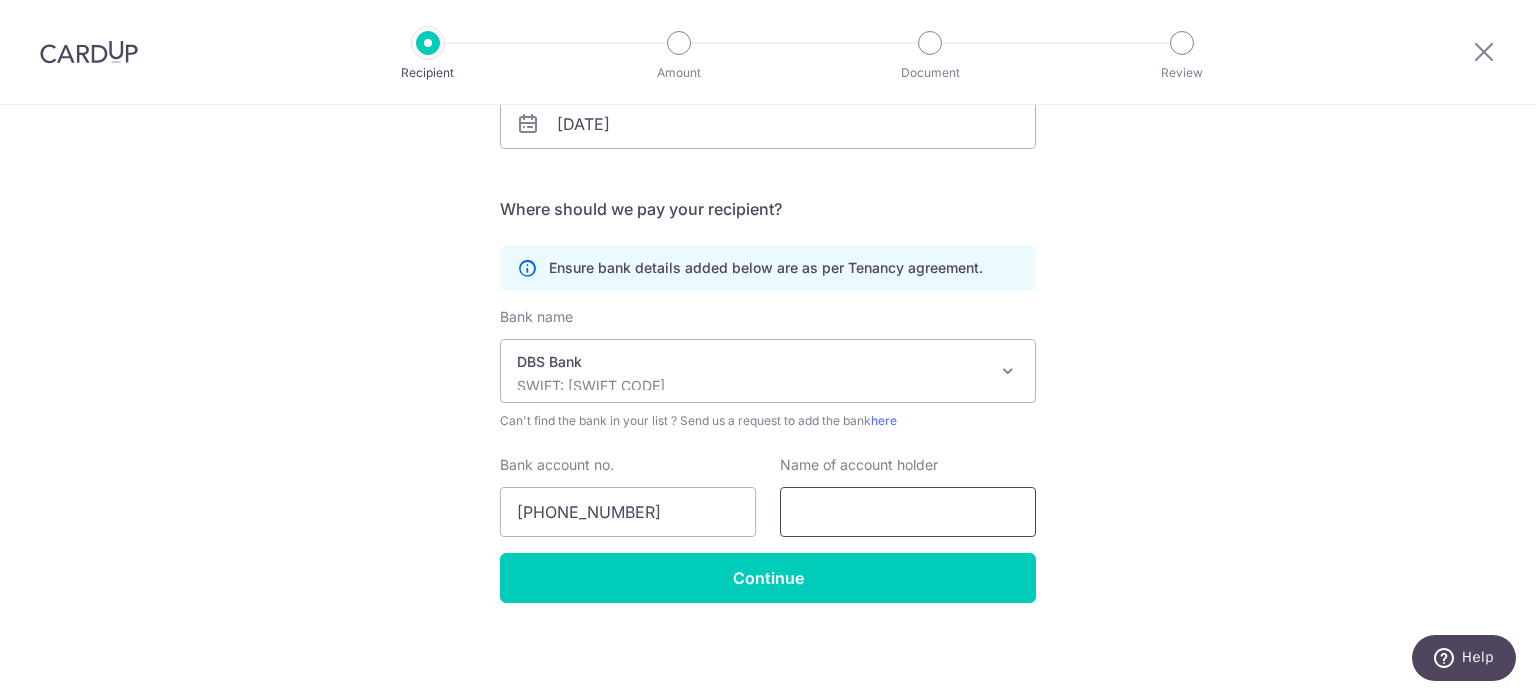 click at bounding box center (908, 512) 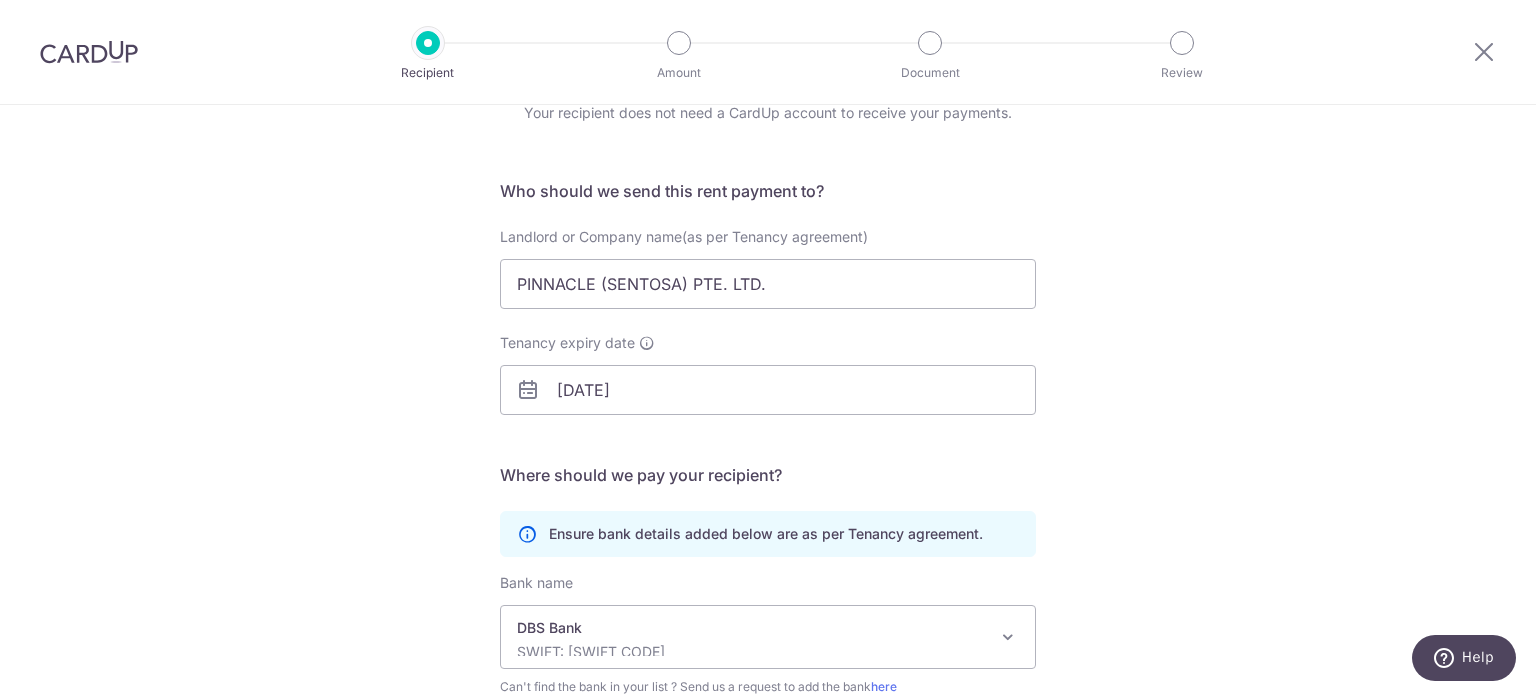 scroll, scrollTop: 0, scrollLeft: 0, axis: both 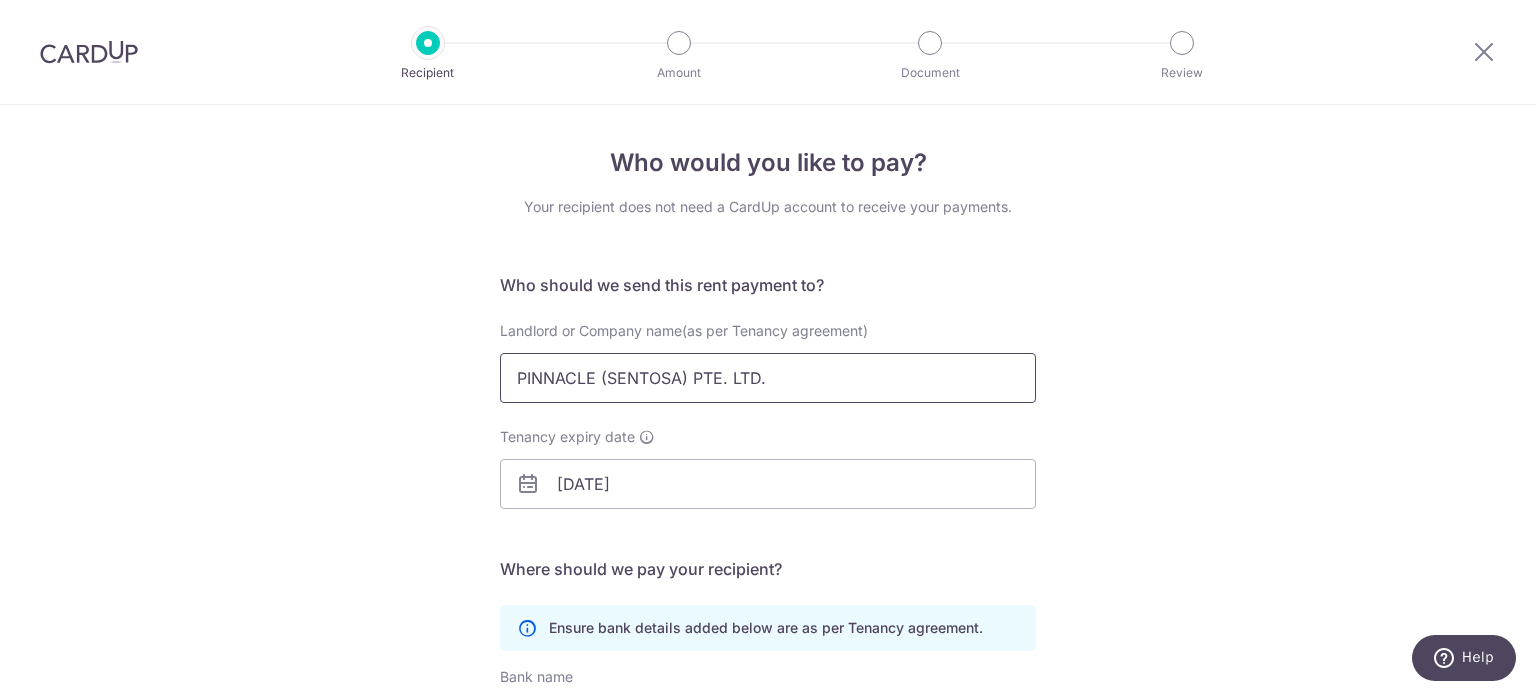 drag, startPoint x: 780, startPoint y: 393, endPoint x: 241, endPoint y: 383, distance: 539.0928 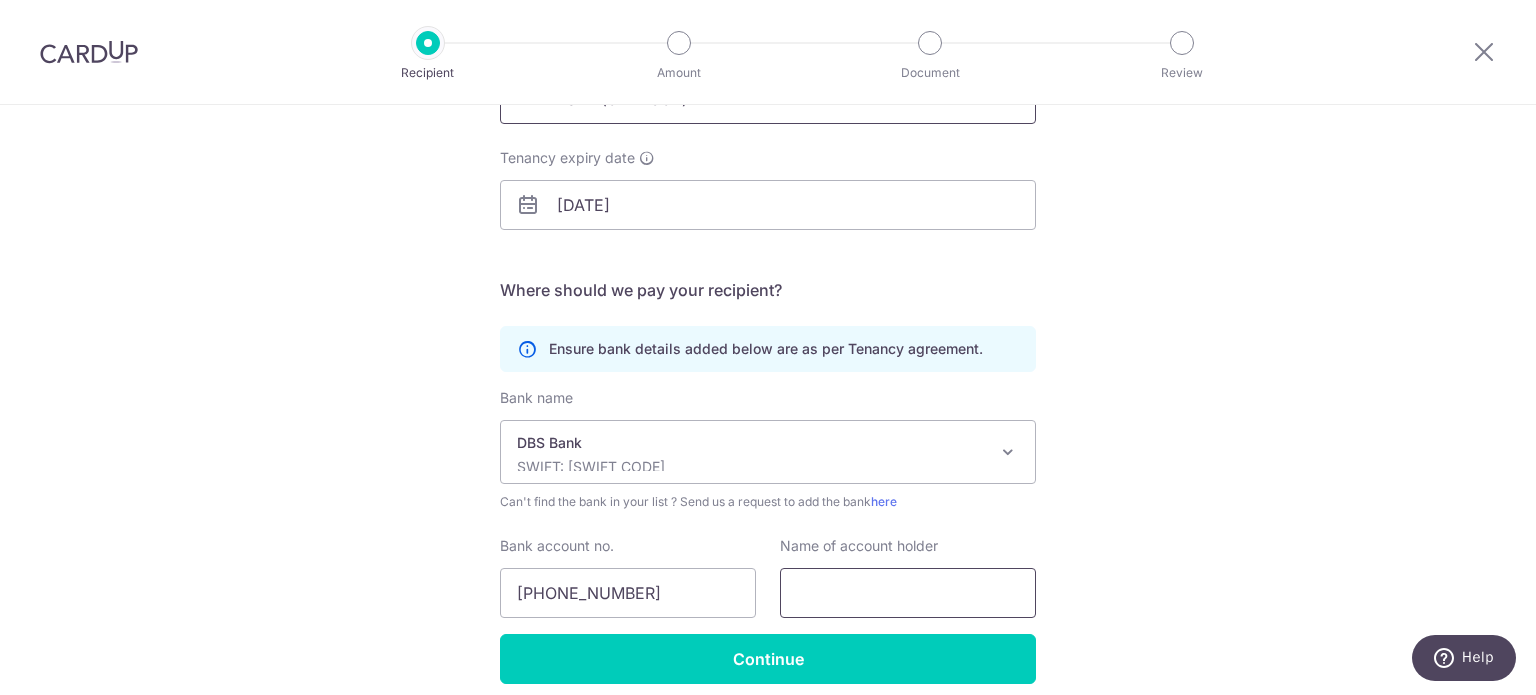 scroll, scrollTop: 360, scrollLeft: 0, axis: vertical 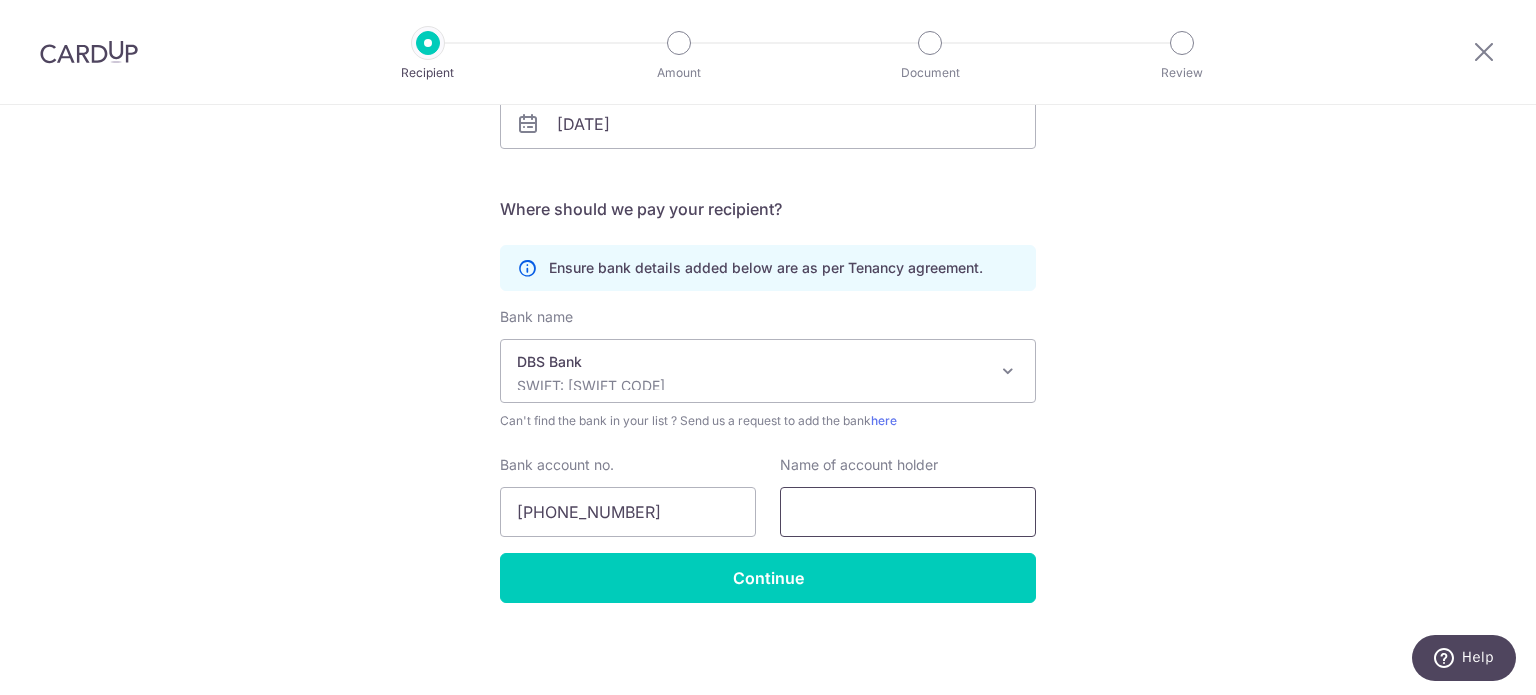 click at bounding box center (908, 512) 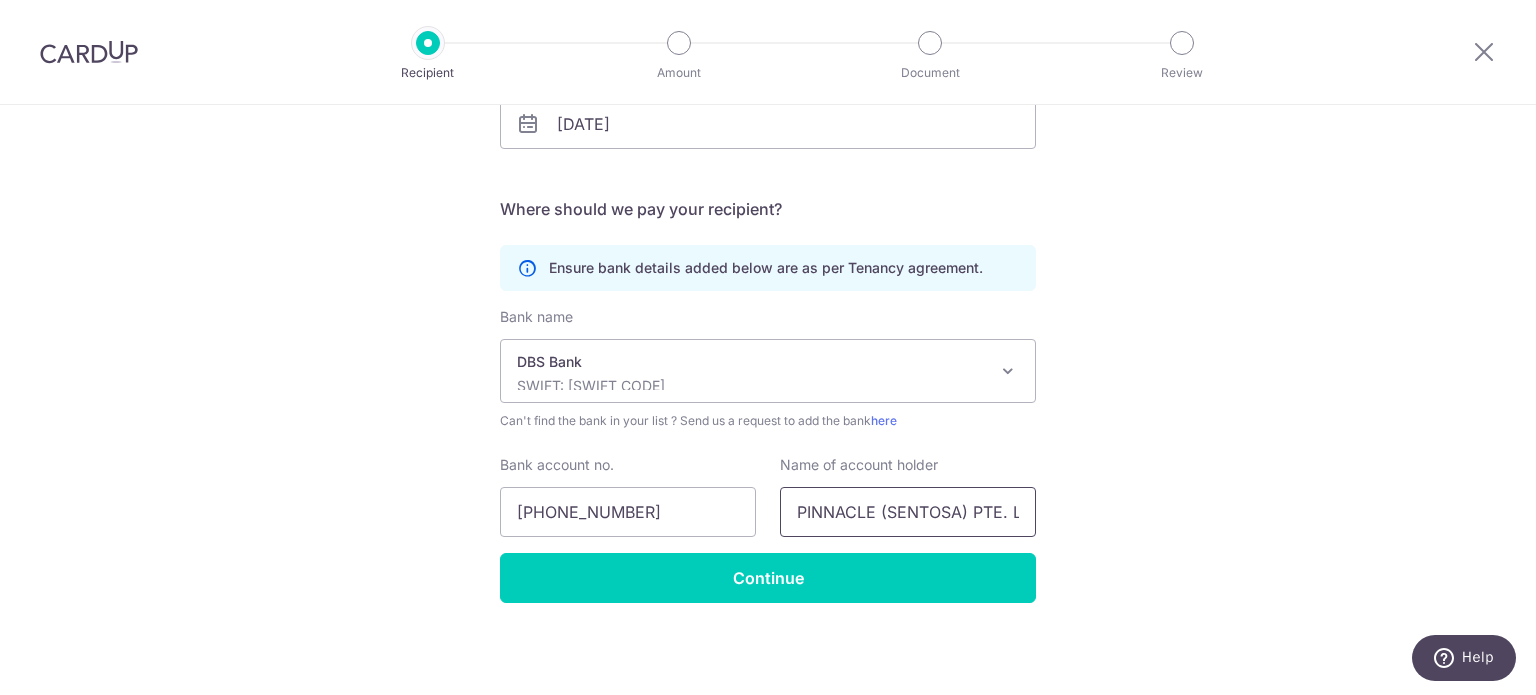 scroll, scrollTop: 0, scrollLeft: 25, axis: horizontal 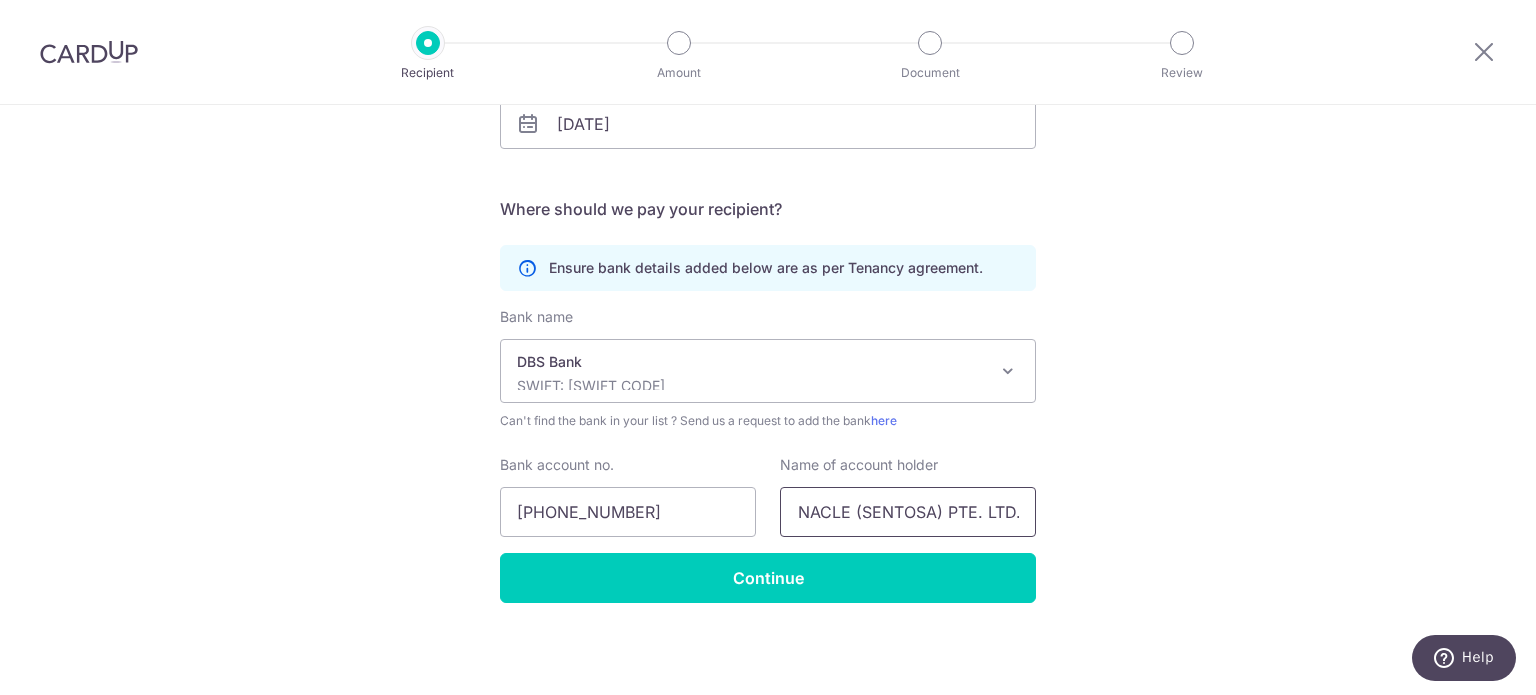 type on "PINNACLE (SENTOSA) PTE. LTD." 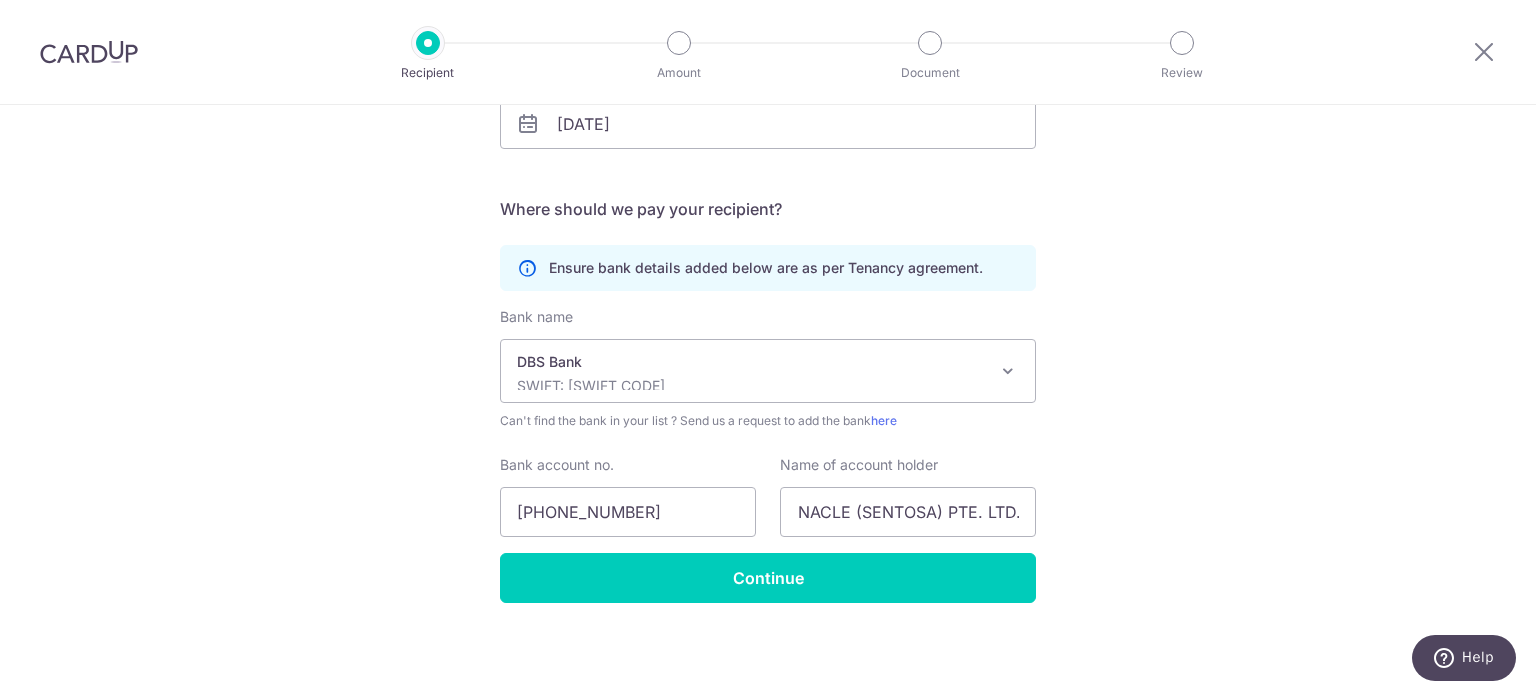 scroll, scrollTop: 0, scrollLeft: 0, axis: both 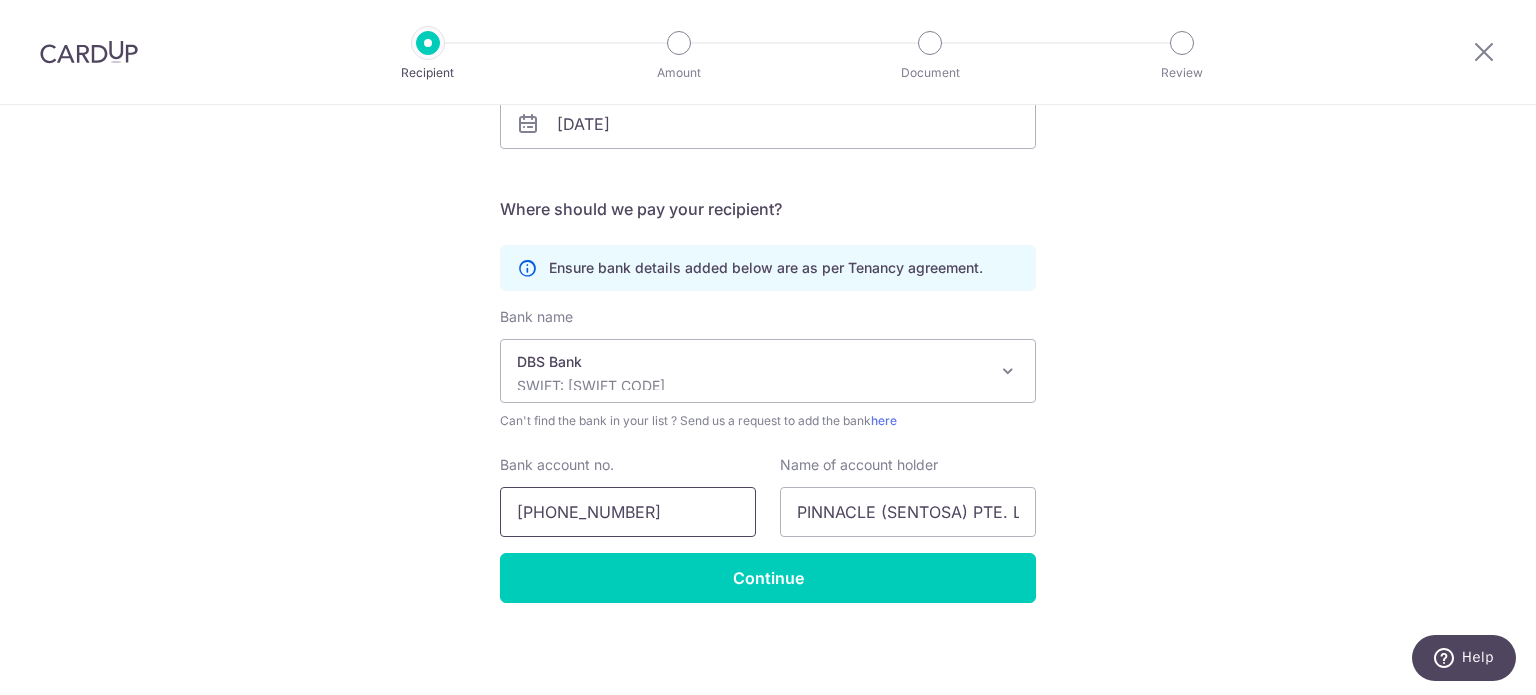 click on "072-102766-6" at bounding box center [628, 512] 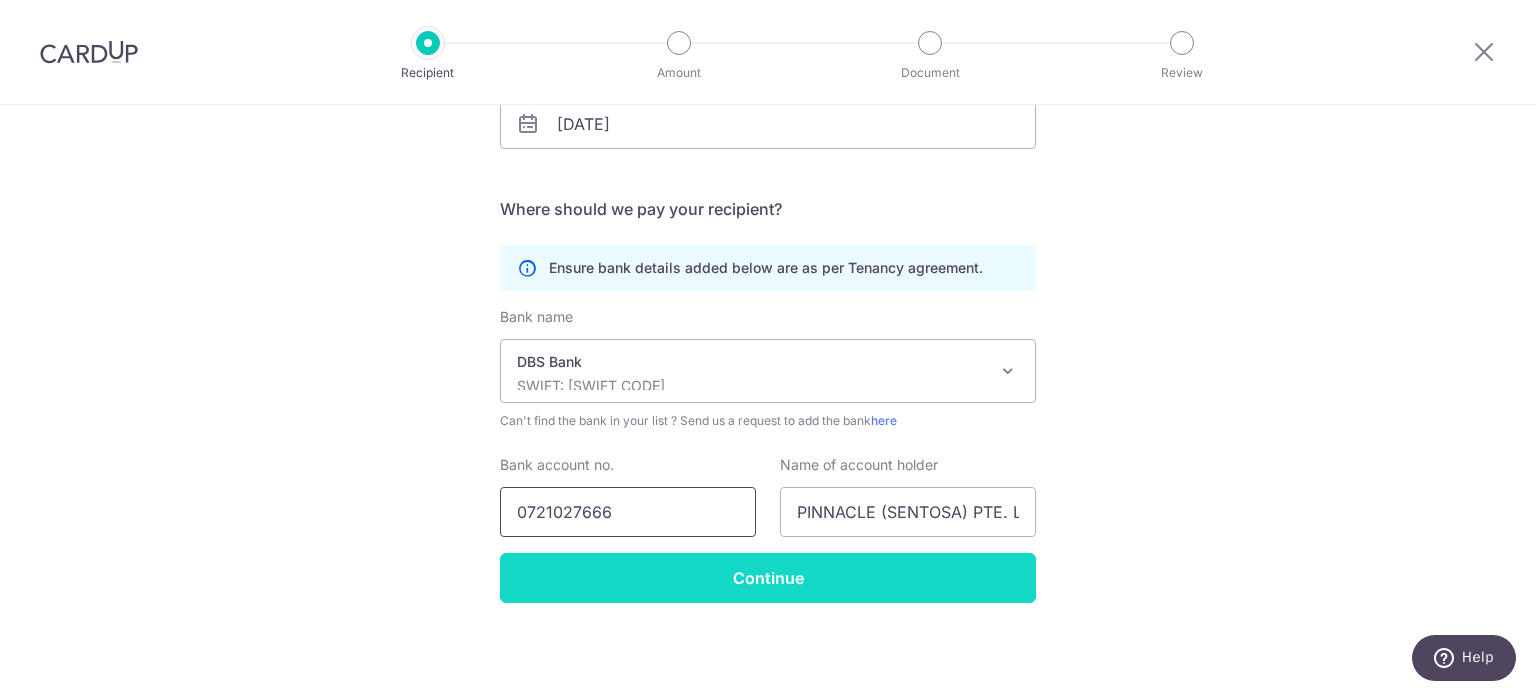 type on "0721027666" 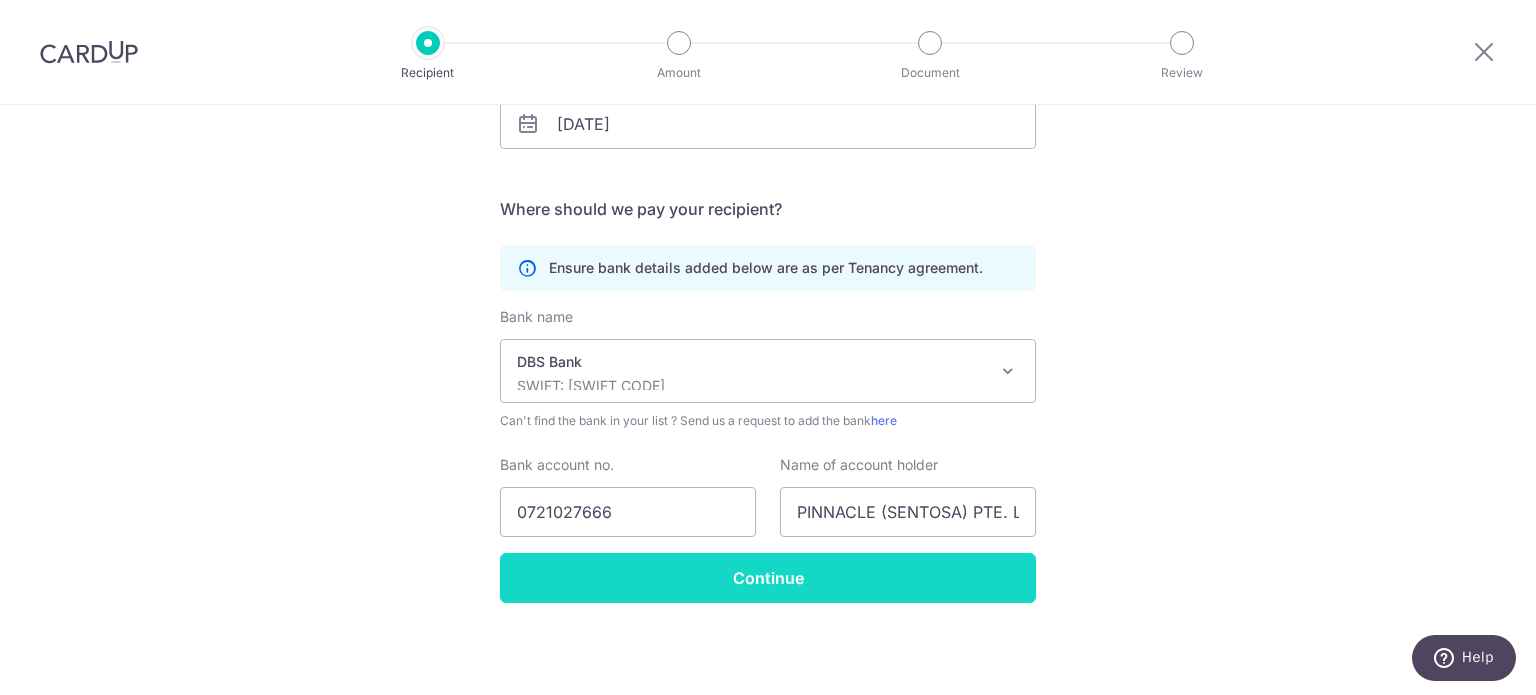 click on "Continue" at bounding box center (768, 578) 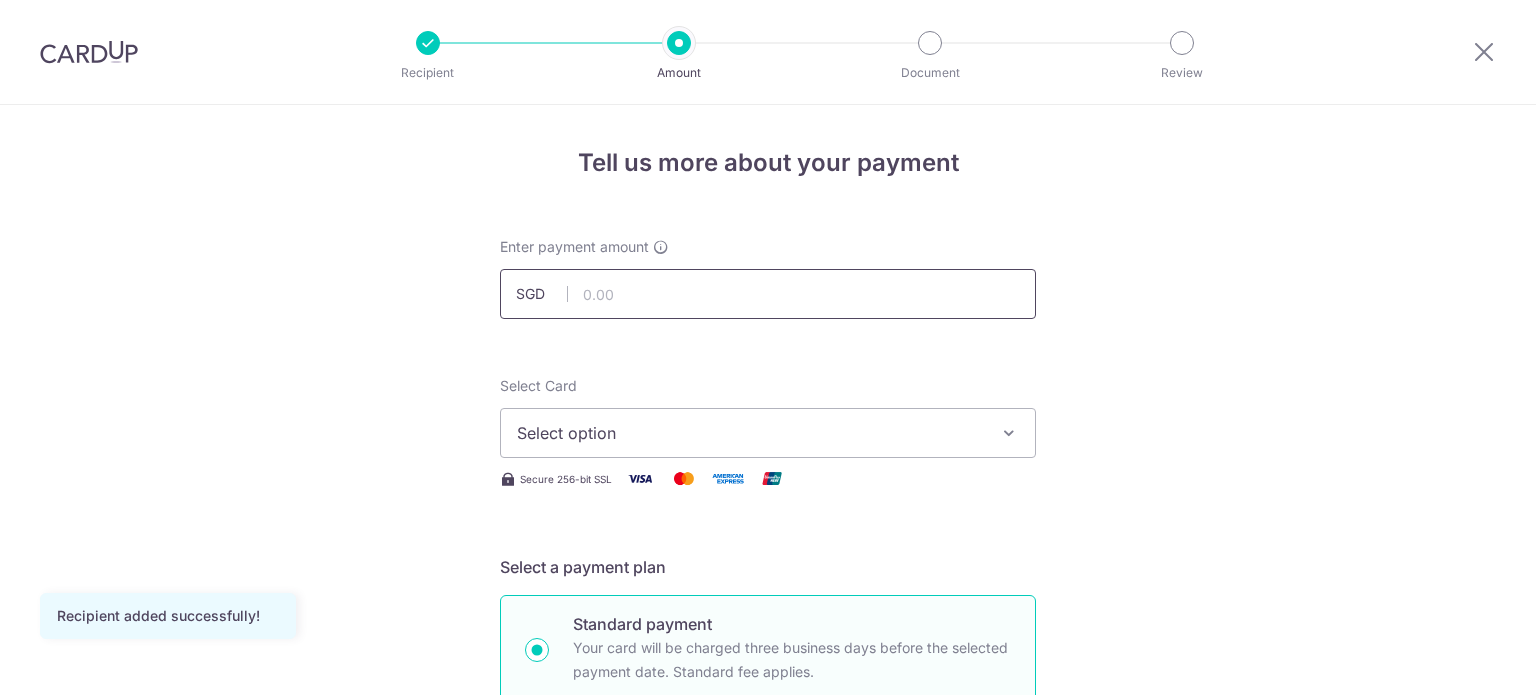 scroll, scrollTop: 0, scrollLeft: 0, axis: both 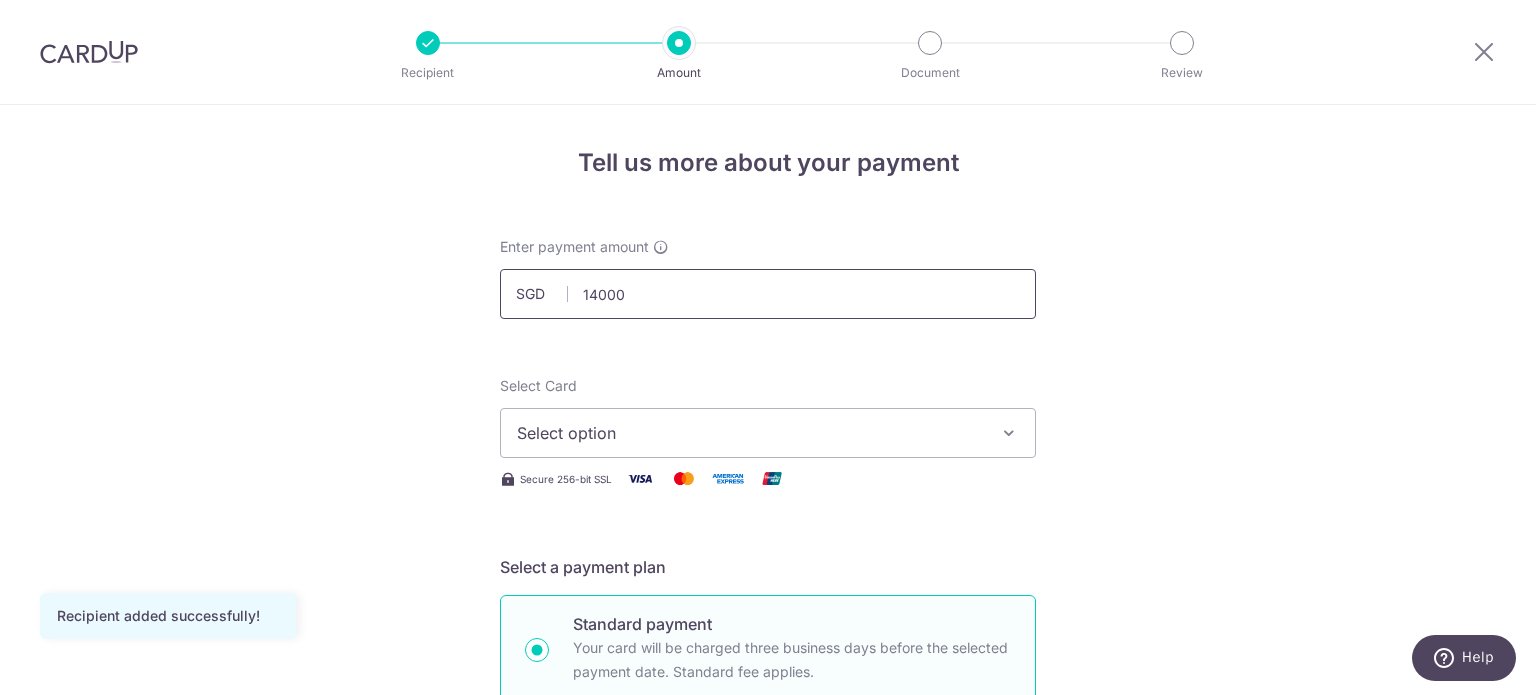 type on "14,000.00" 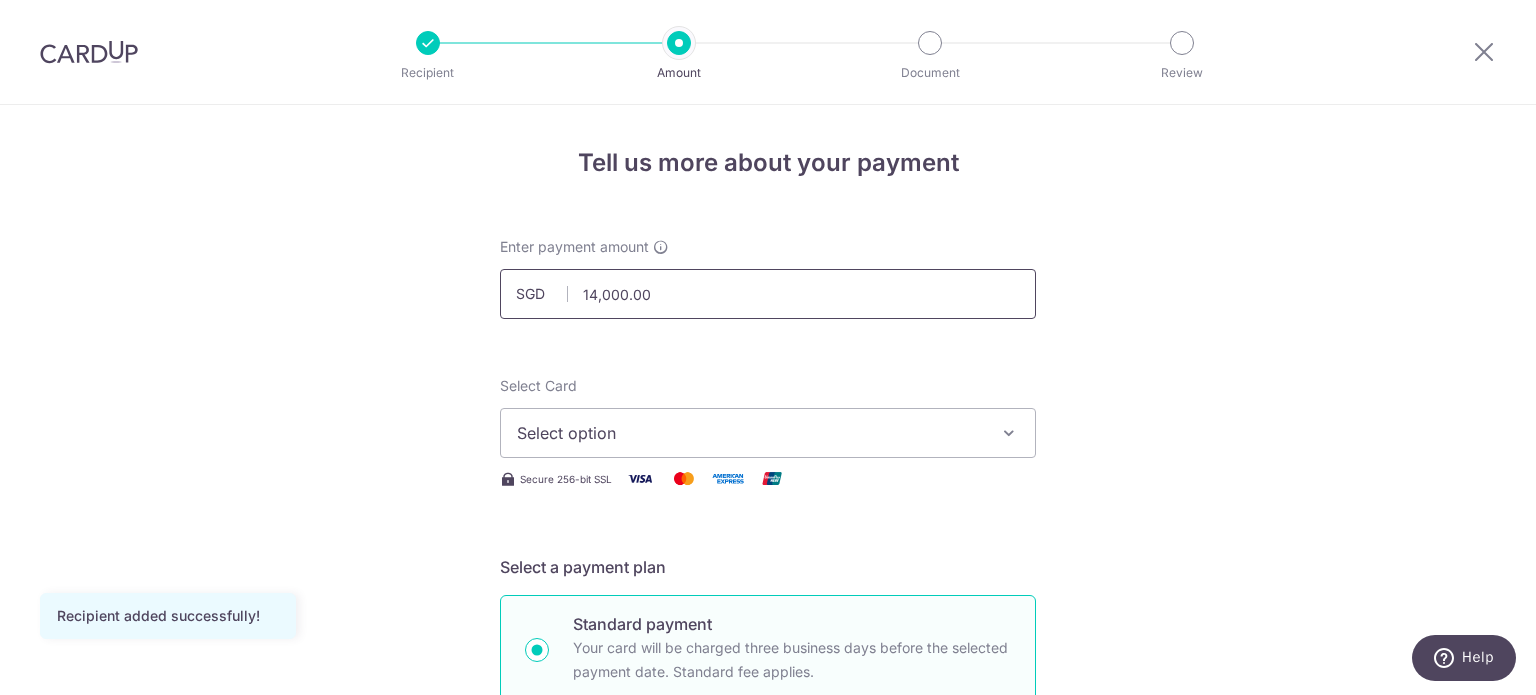type 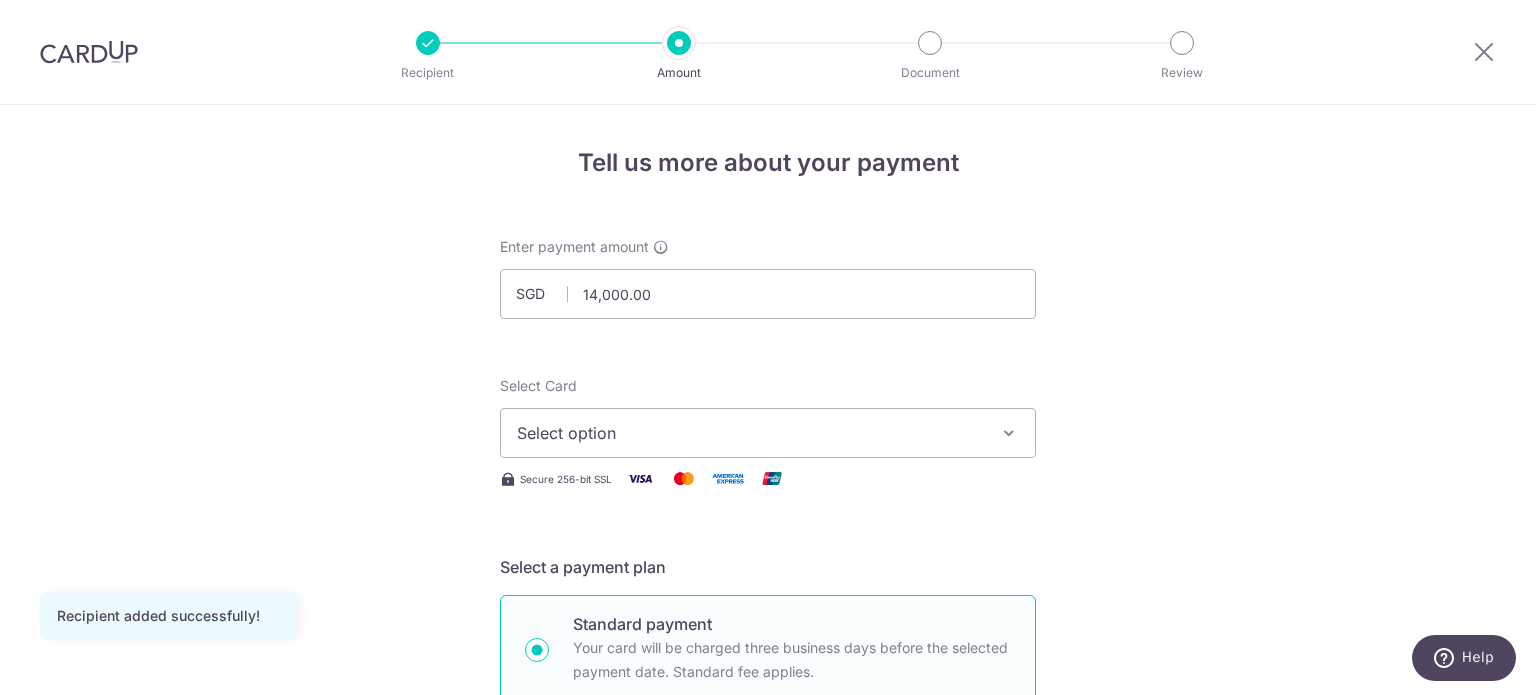 click on "Select option" at bounding box center [768, 433] 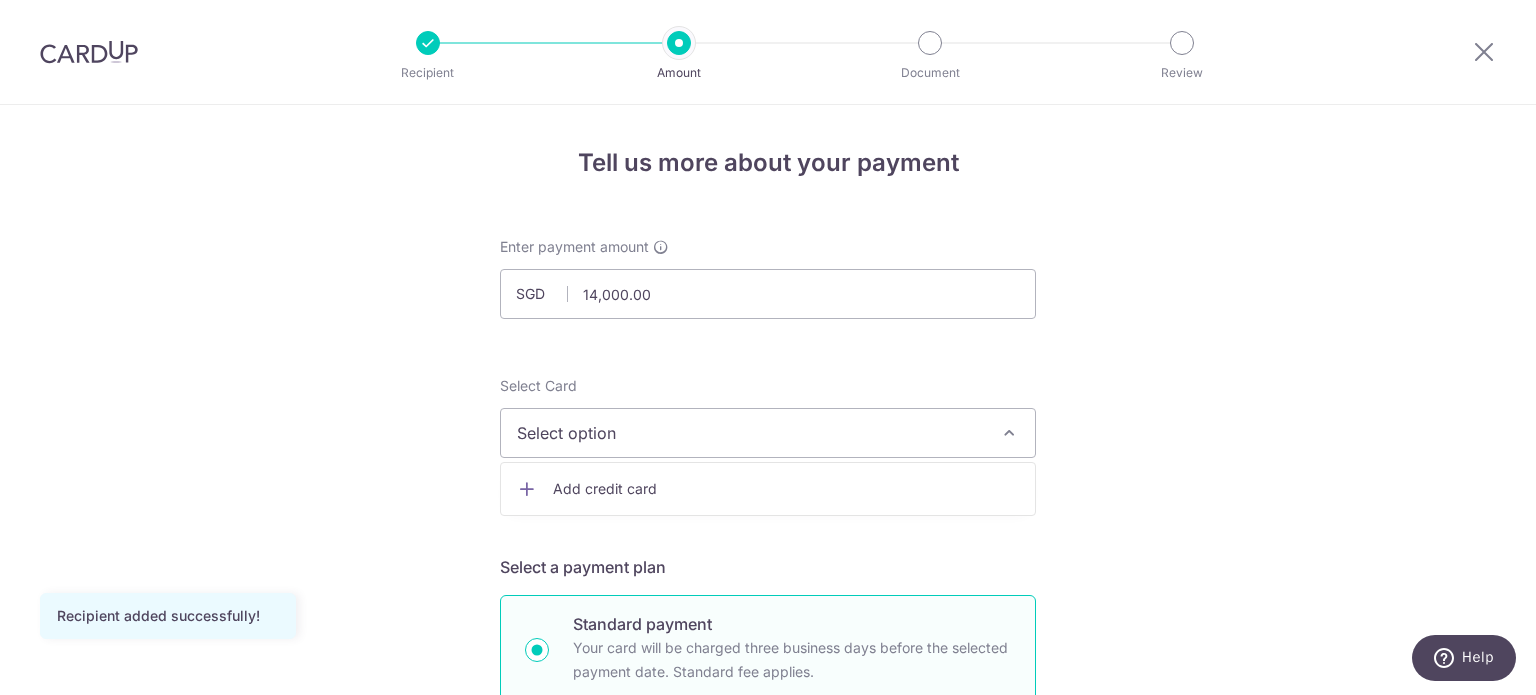 click on "Add credit card" at bounding box center [786, 489] 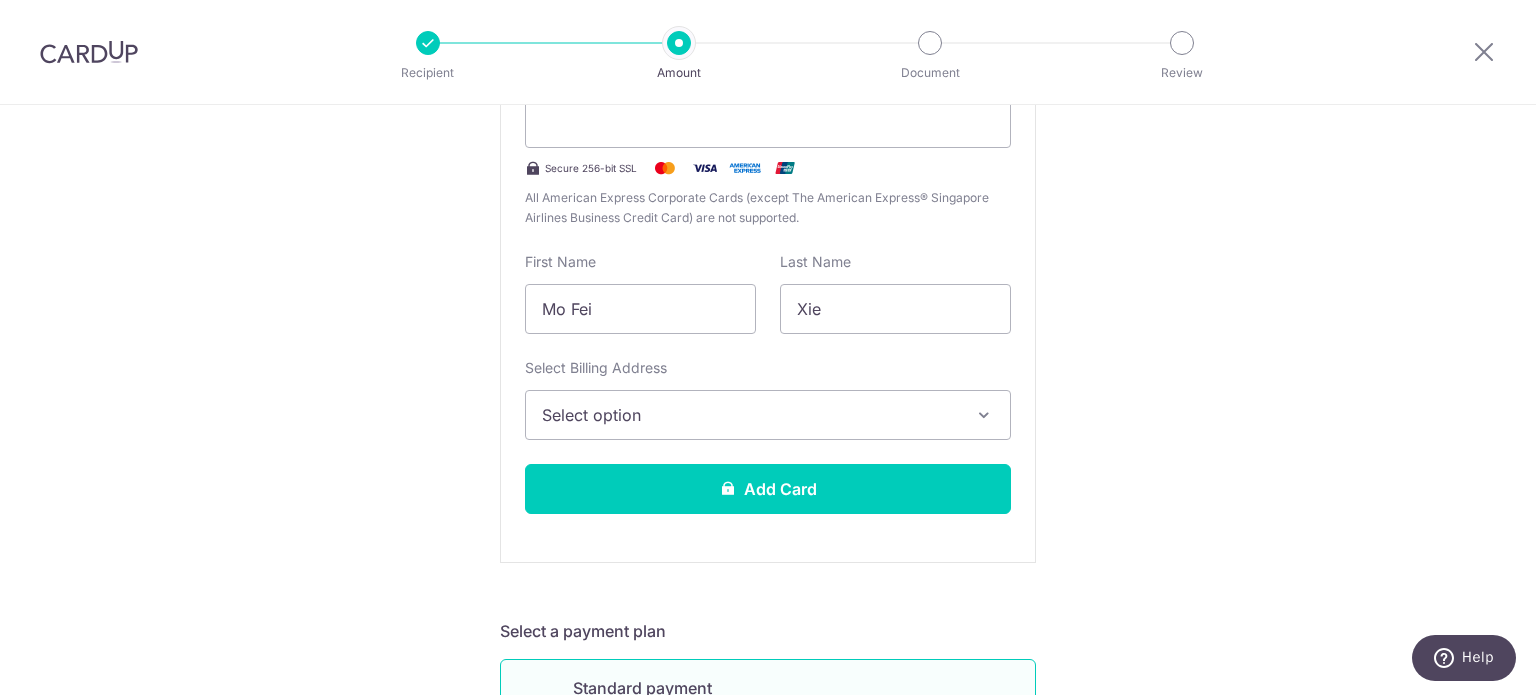 scroll, scrollTop: 500, scrollLeft: 0, axis: vertical 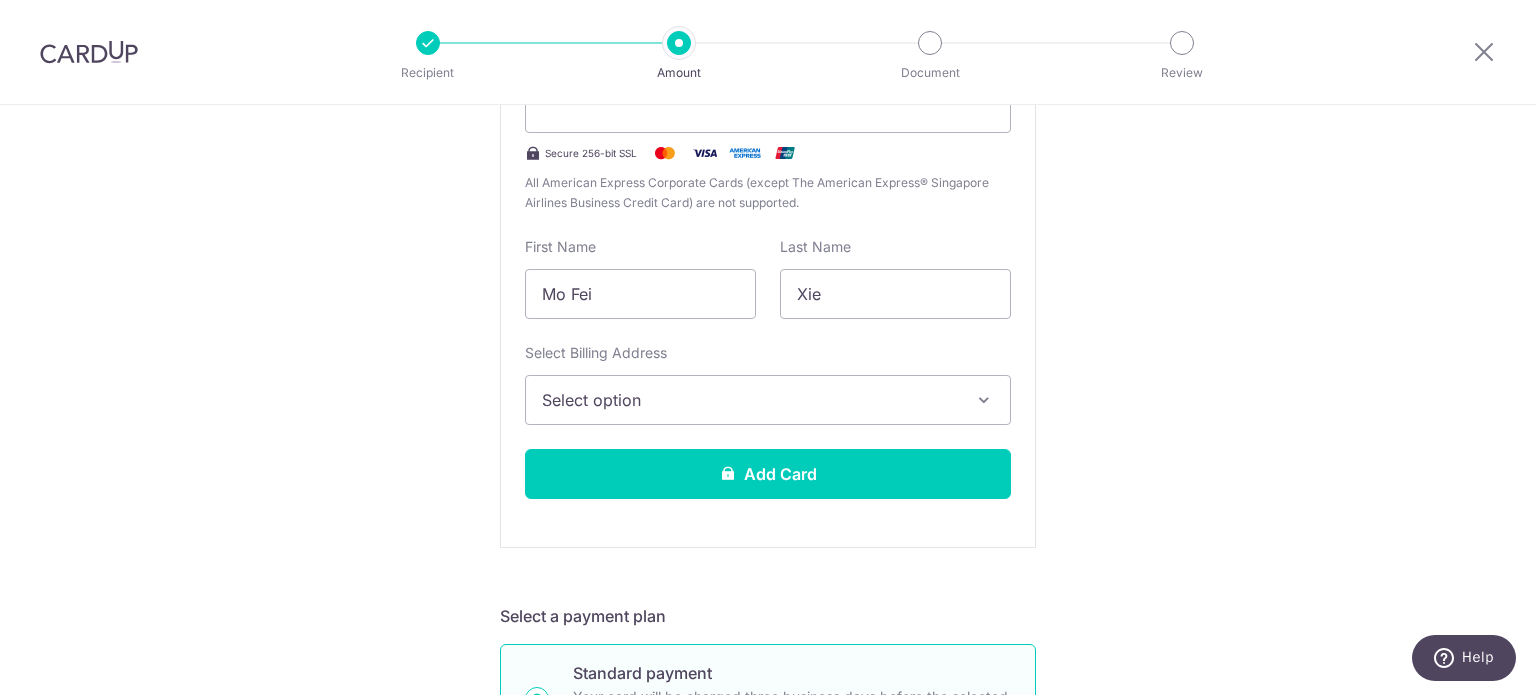 click on "Tell us more about your payment
Enter payment amount
SGD
14,000.00
14000.00
Recipient added successfully!
Select Card
Add new card
Add credit card
Secure 256-bit SSL
Text
New card details
Card
Secure 256-bit SSL" at bounding box center (768, 784) 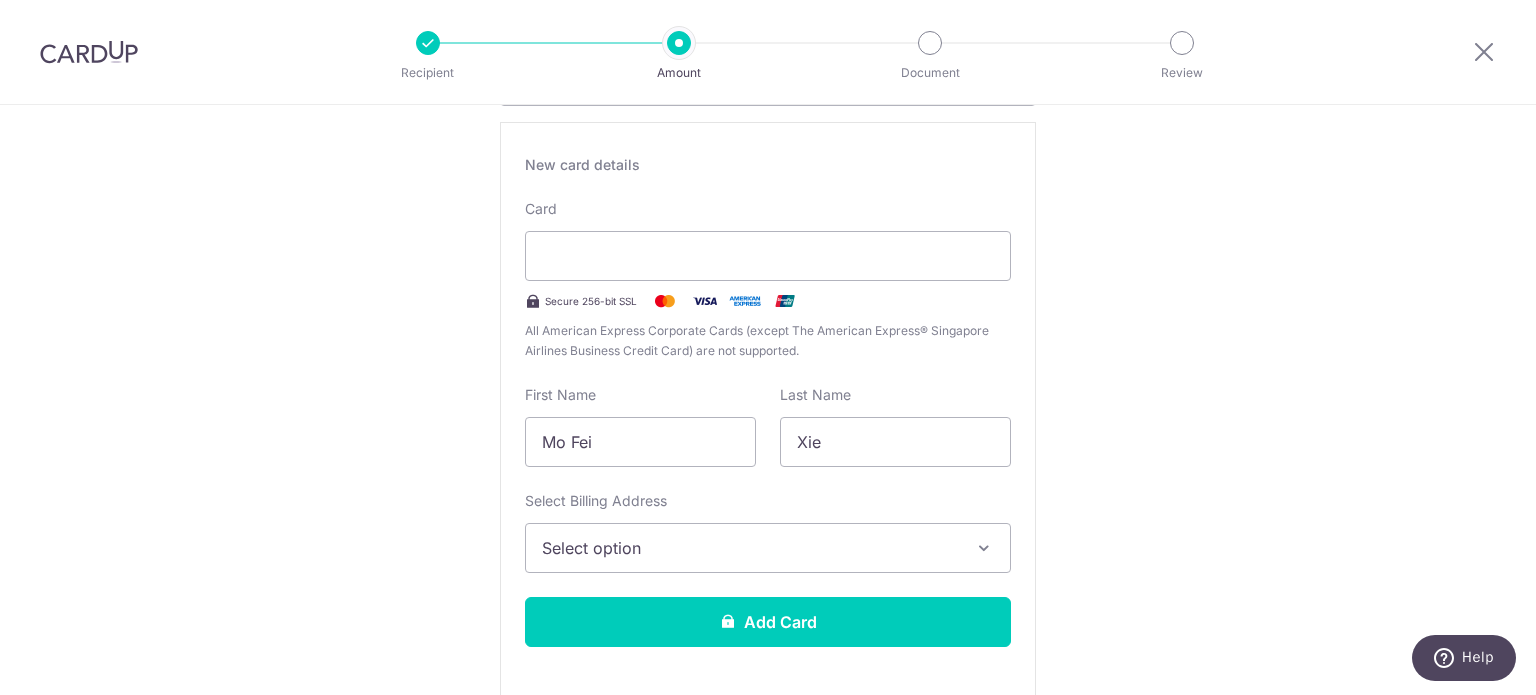 scroll, scrollTop: 400, scrollLeft: 0, axis: vertical 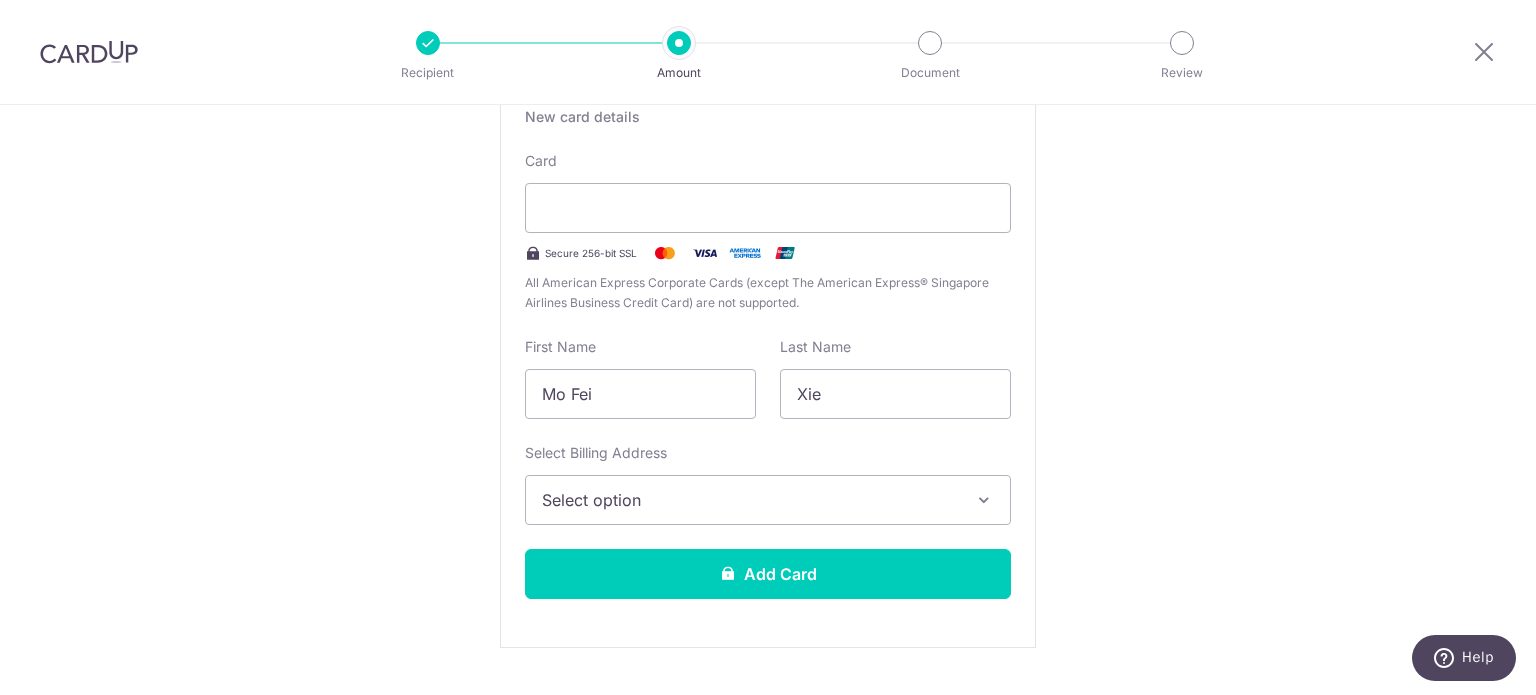 click on "Select option" at bounding box center [750, 500] 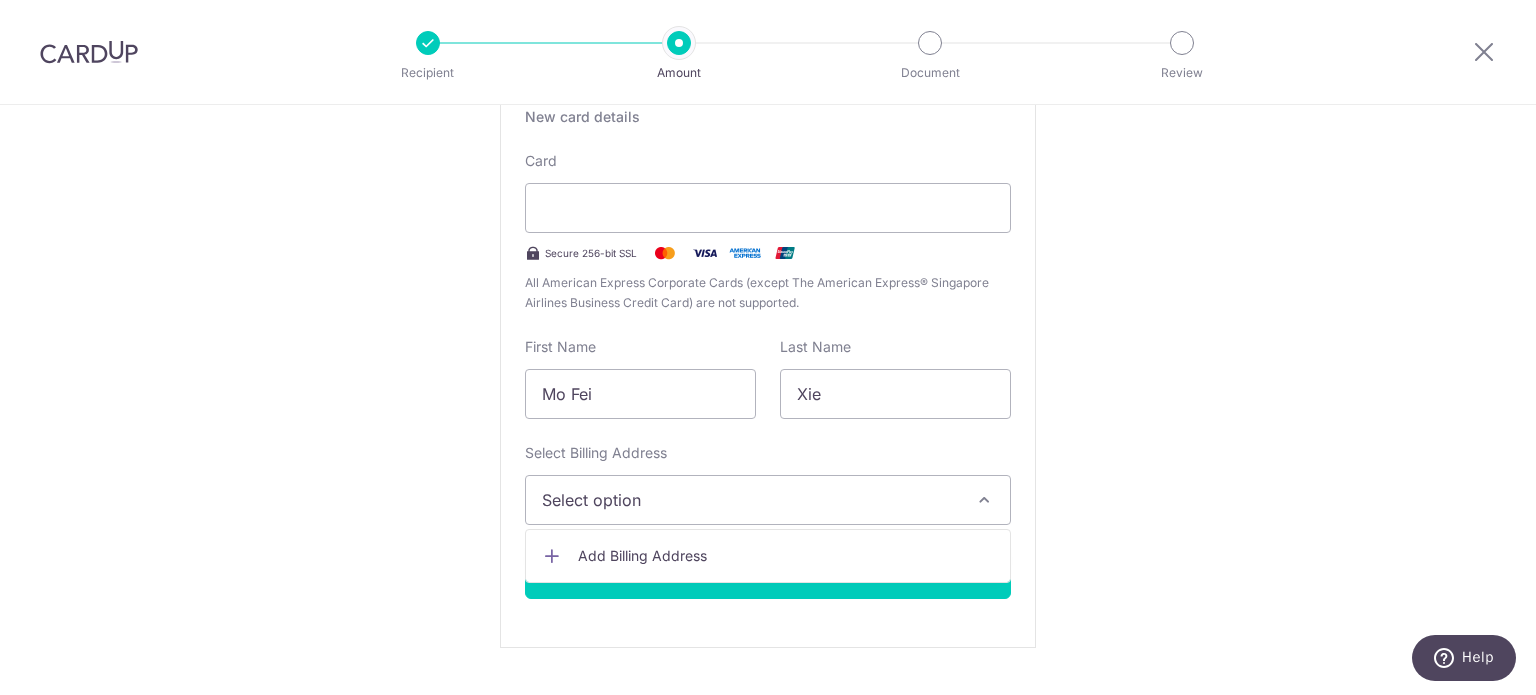 click on "Select option" at bounding box center (750, 500) 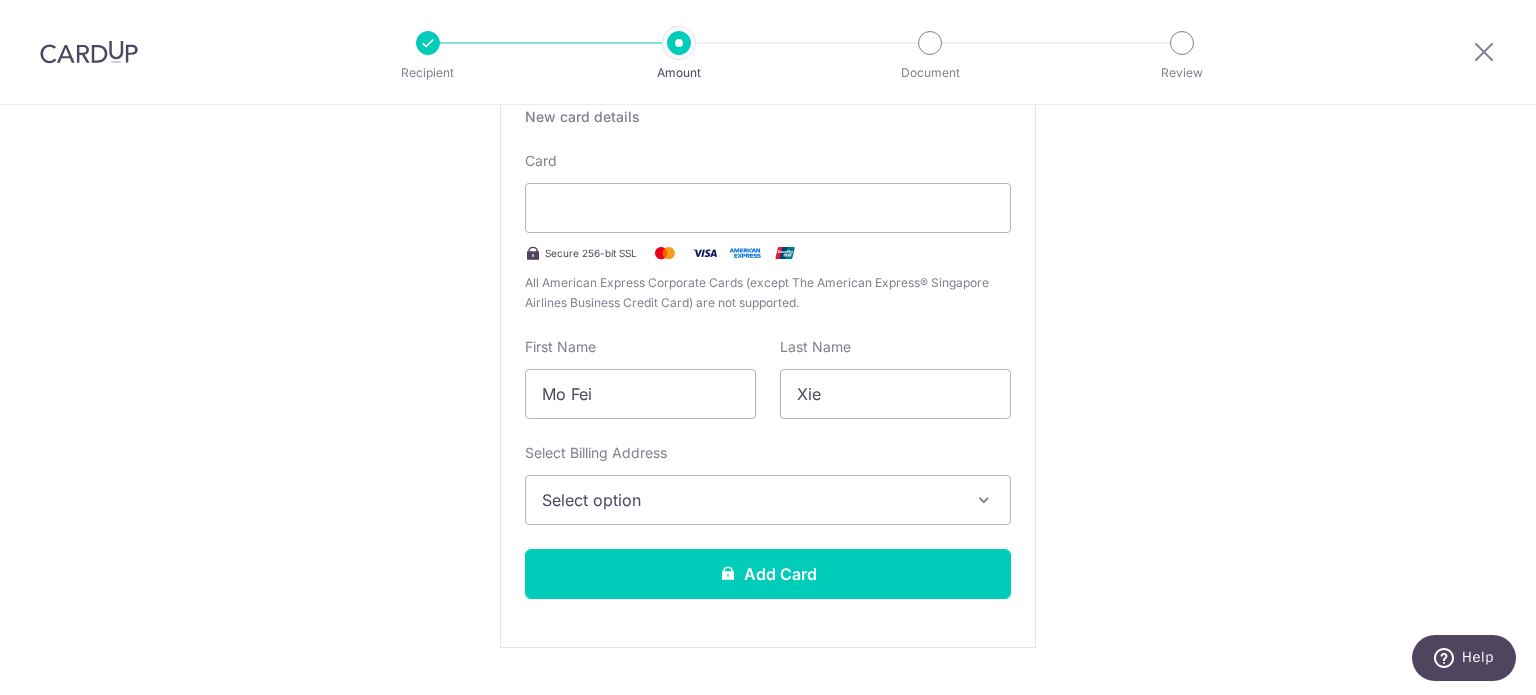 click on "Select option" at bounding box center [750, 500] 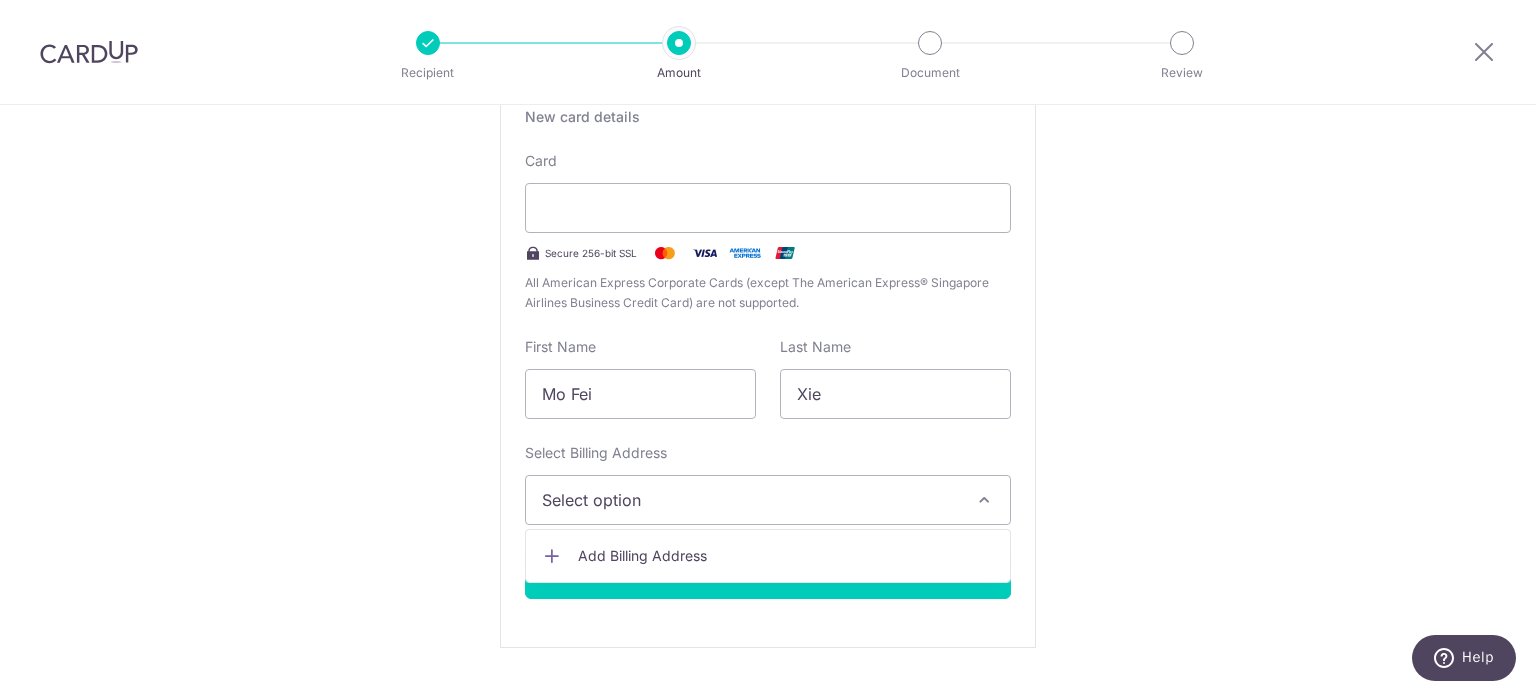click on "Add Billing Address" at bounding box center [768, 556] 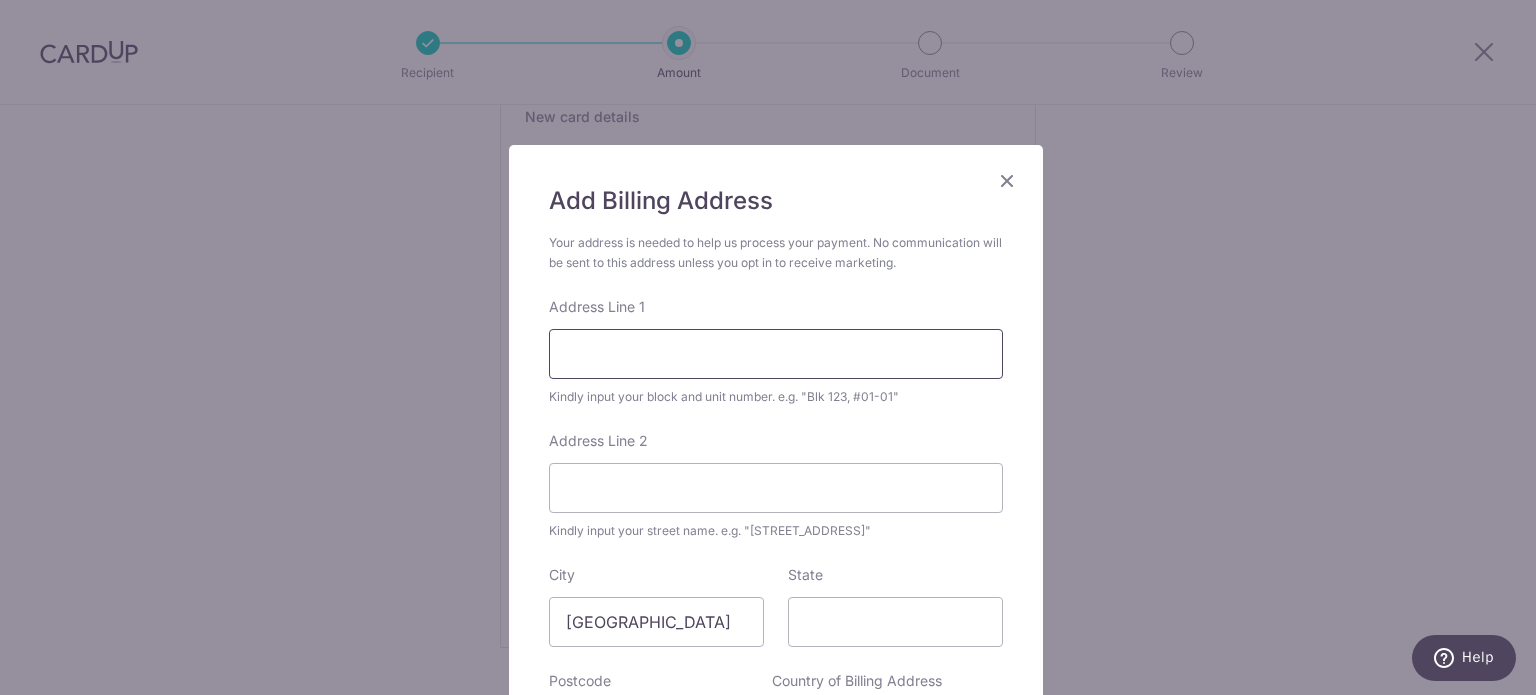 click on "Address Line 1" at bounding box center [776, 354] 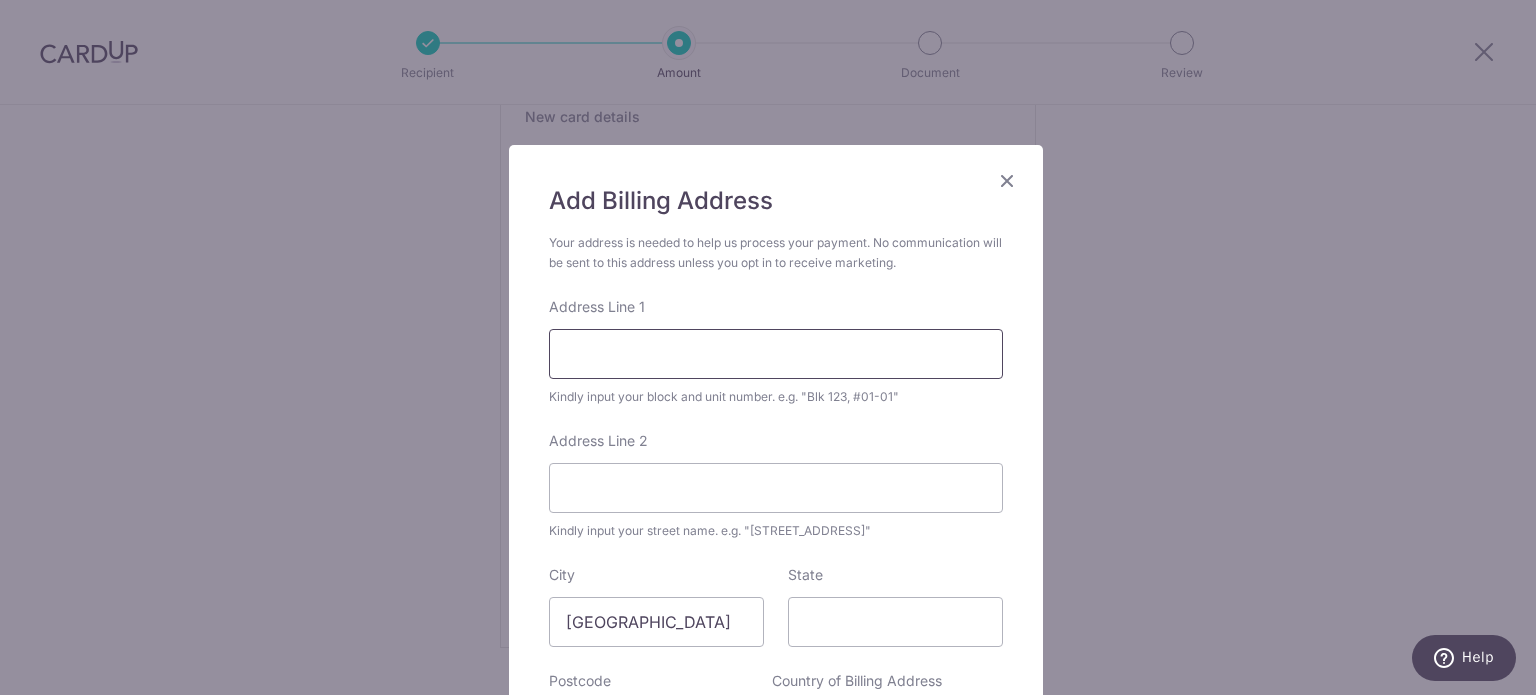 type on "15 Cove Way" 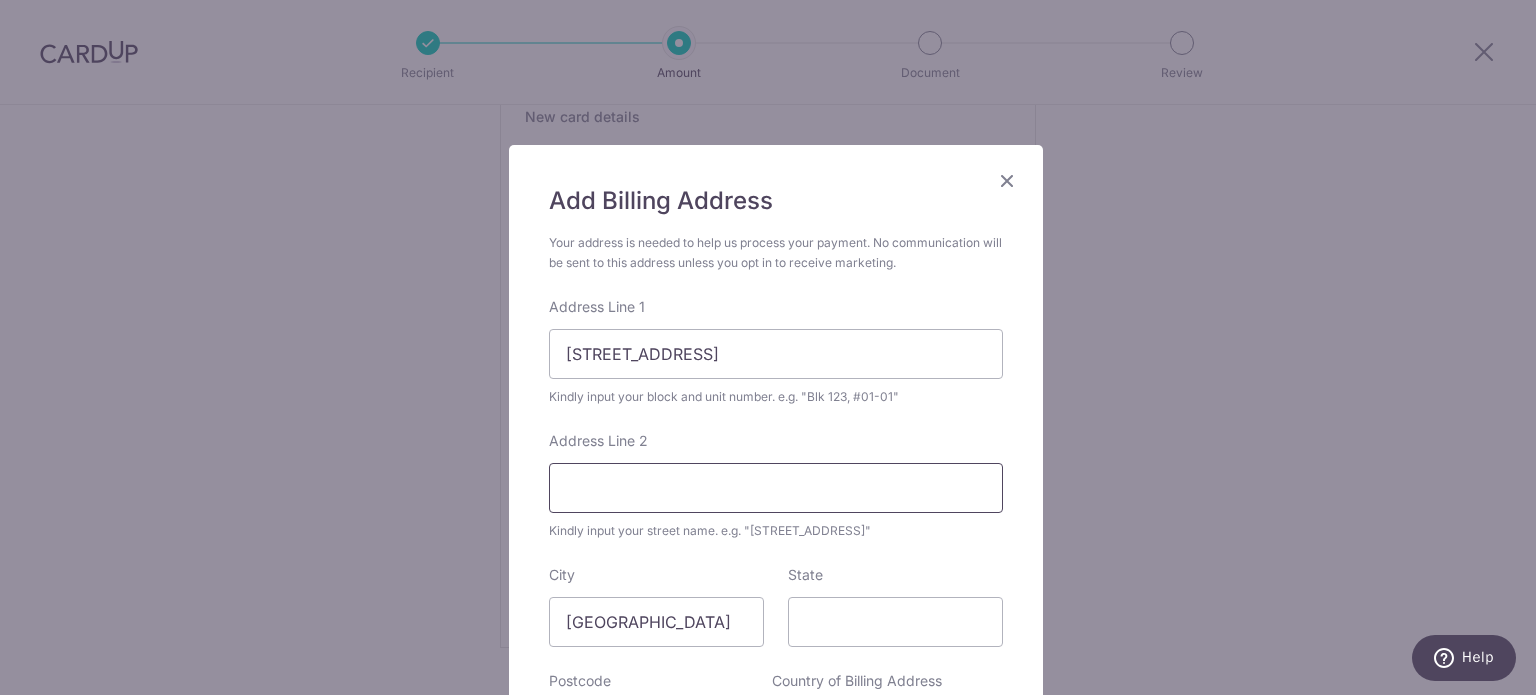 type on "#02-05" 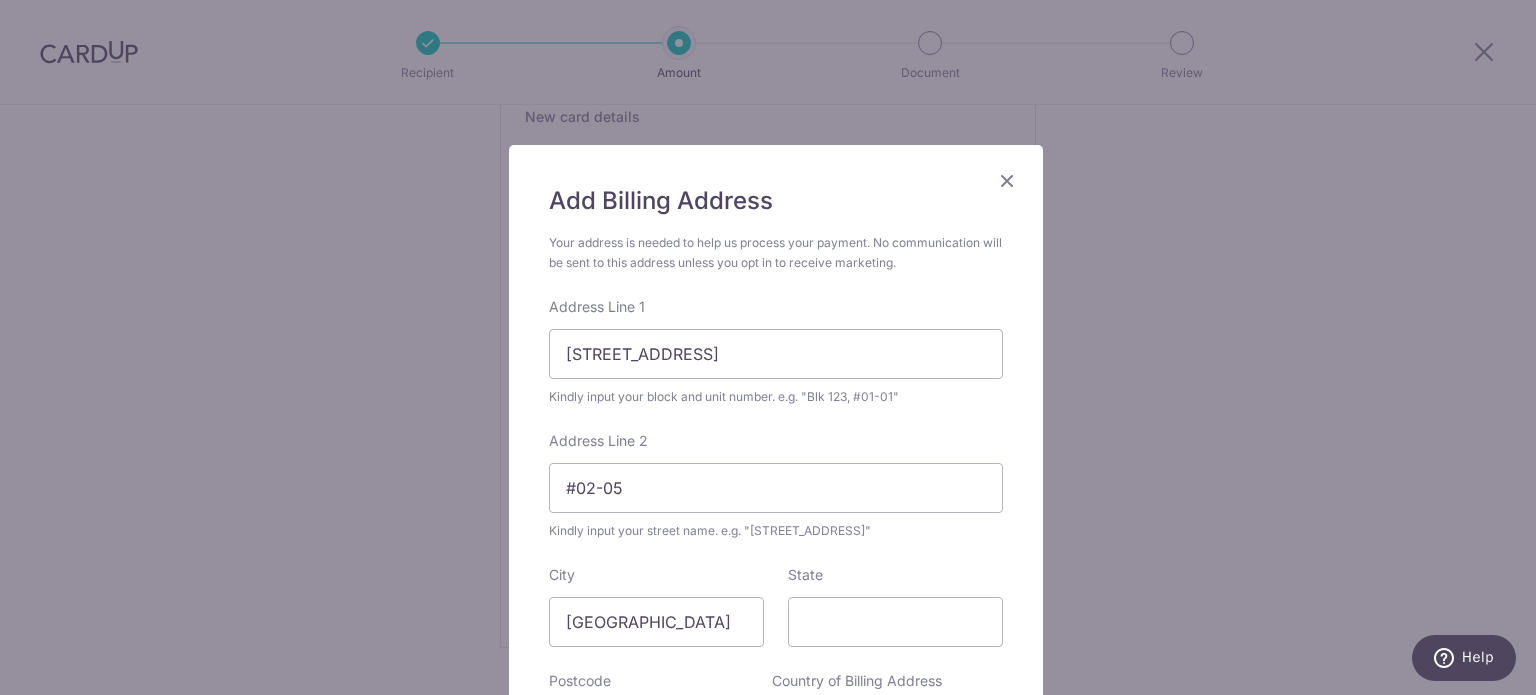type on "098204" 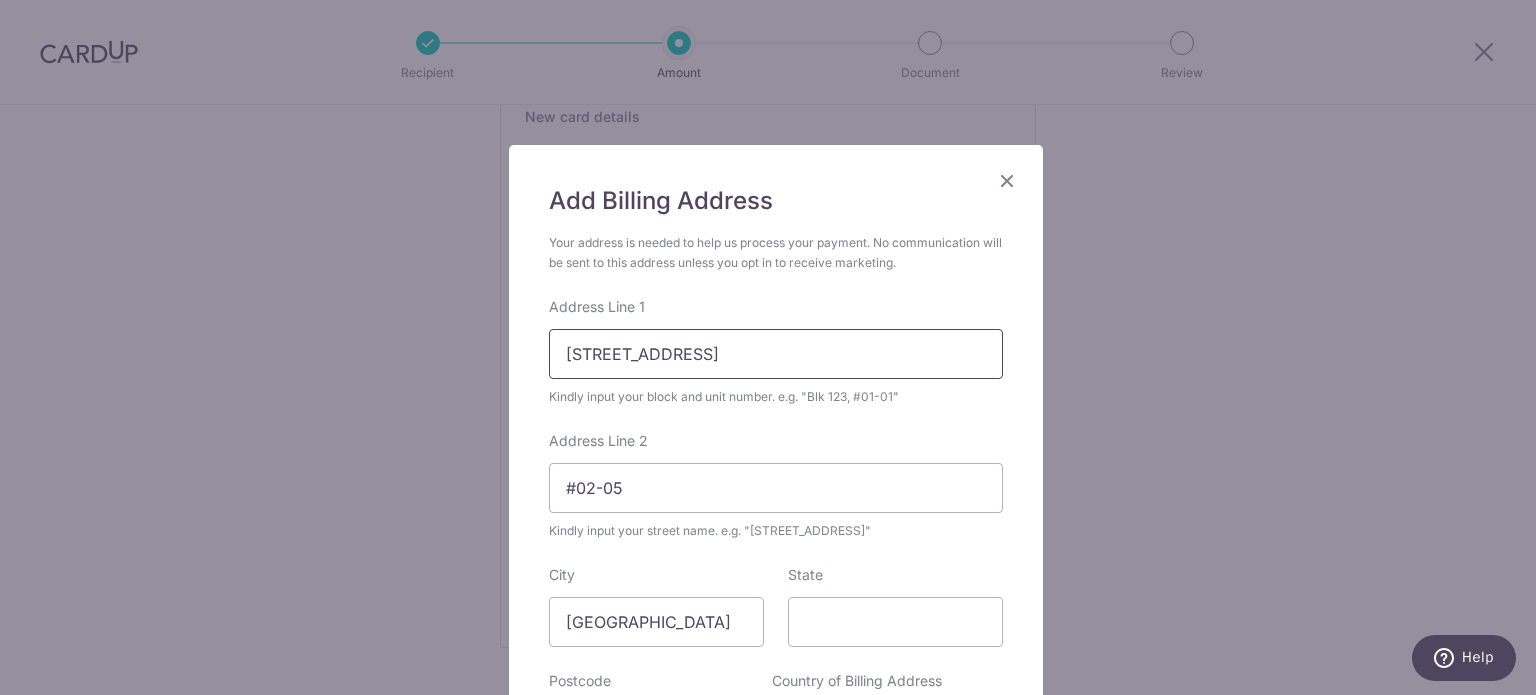 scroll, scrollTop: 316, scrollLeft: 0, axis: vertical 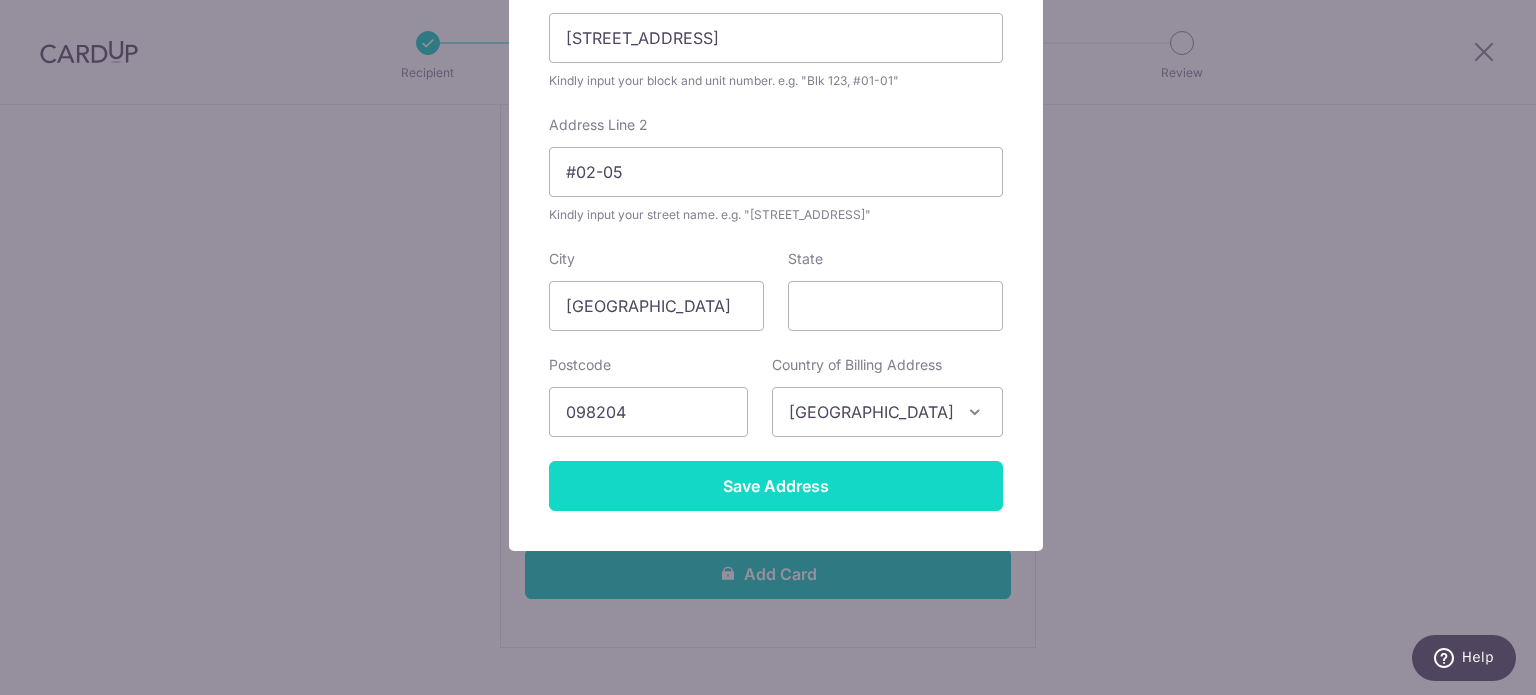click on "Save Address" at bounding box center [776, 486] 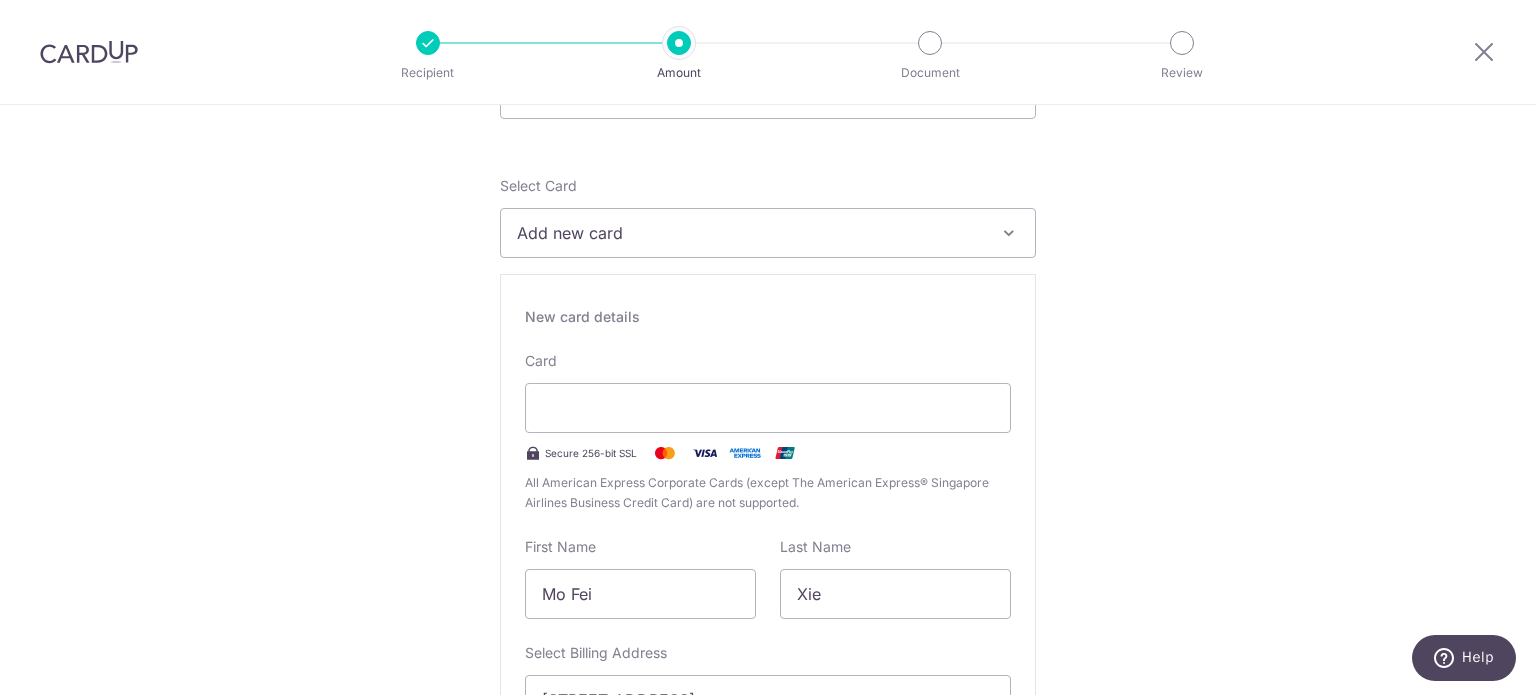 scroll, scrollTop: 400, scrollLeft: 0, axis: vertical 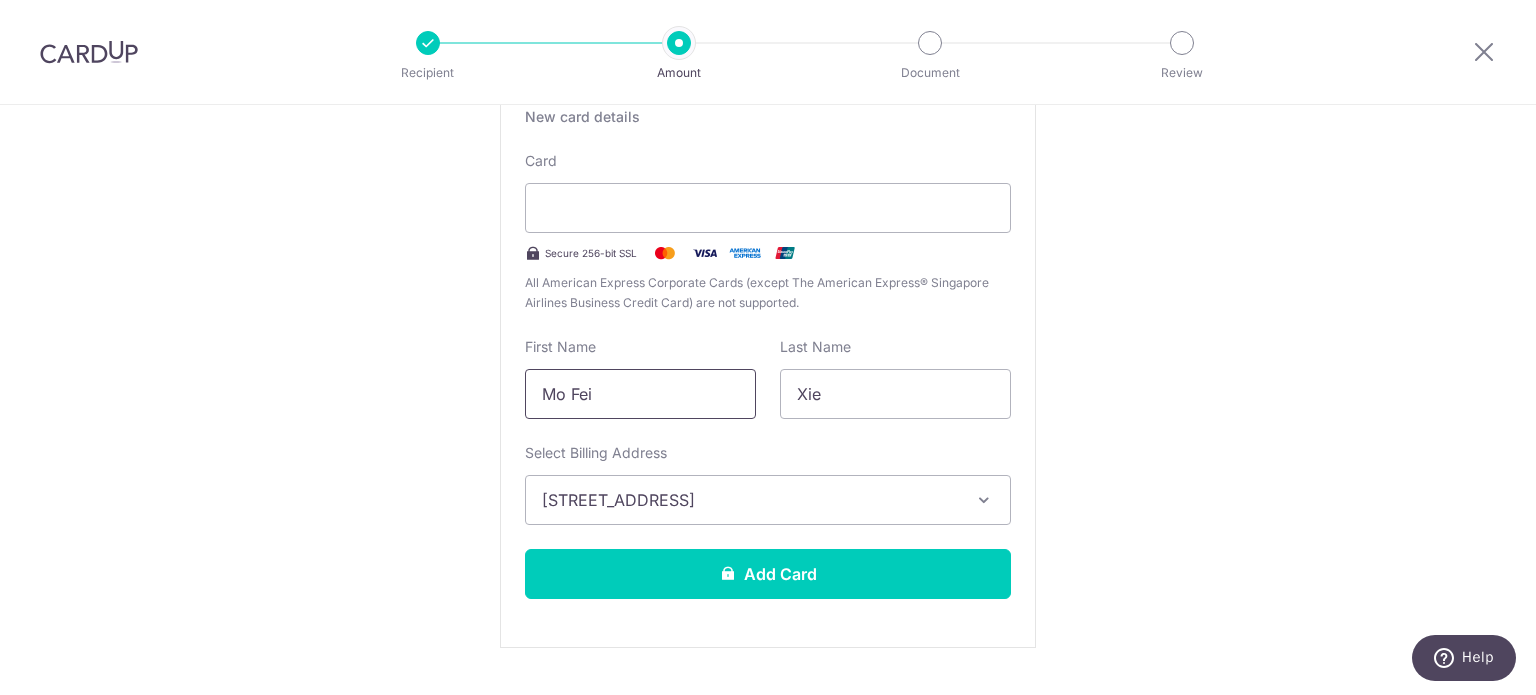 drag, startPoint x: 680, startPoint y: 394, endPoint x: 248, endPoint y: 397, distance: 432.0104 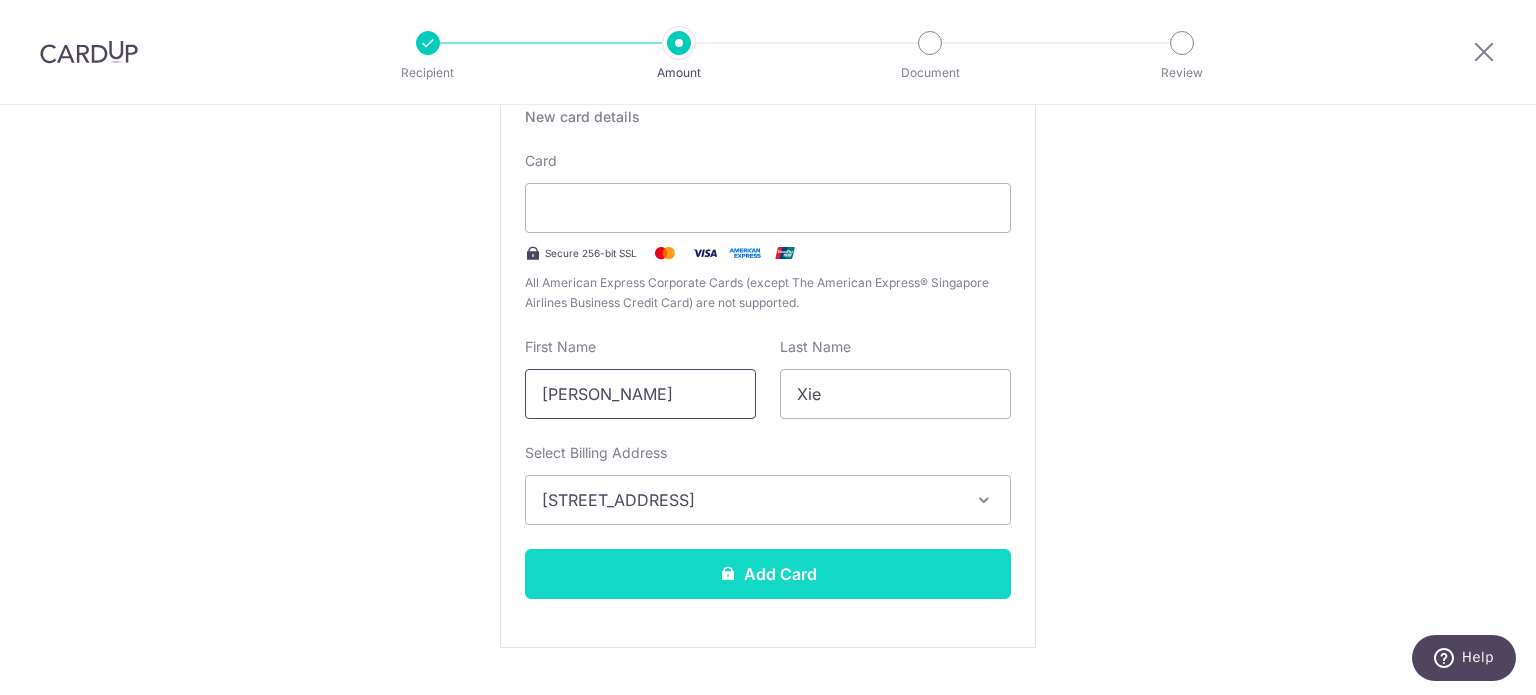 type on "Matthew" 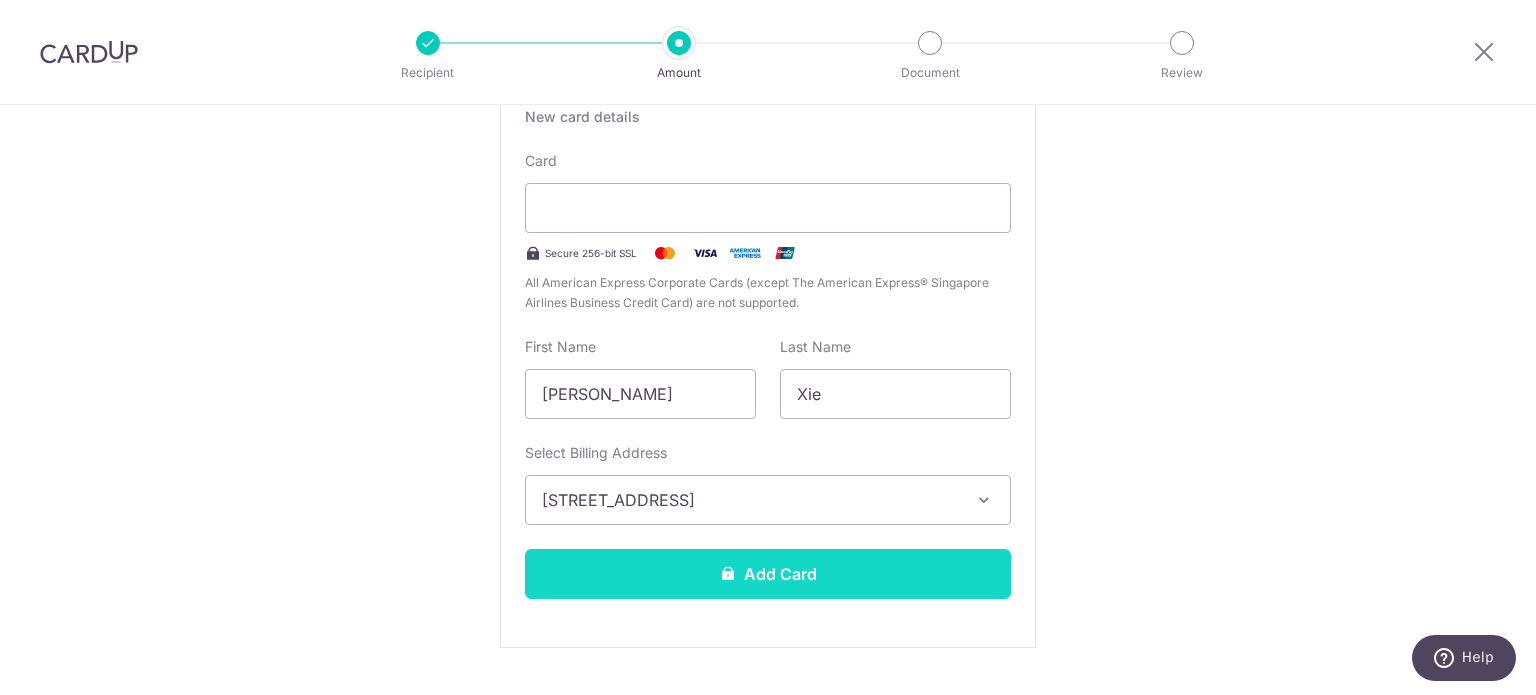 click on "Add Card" at bounding box center [768, 574] 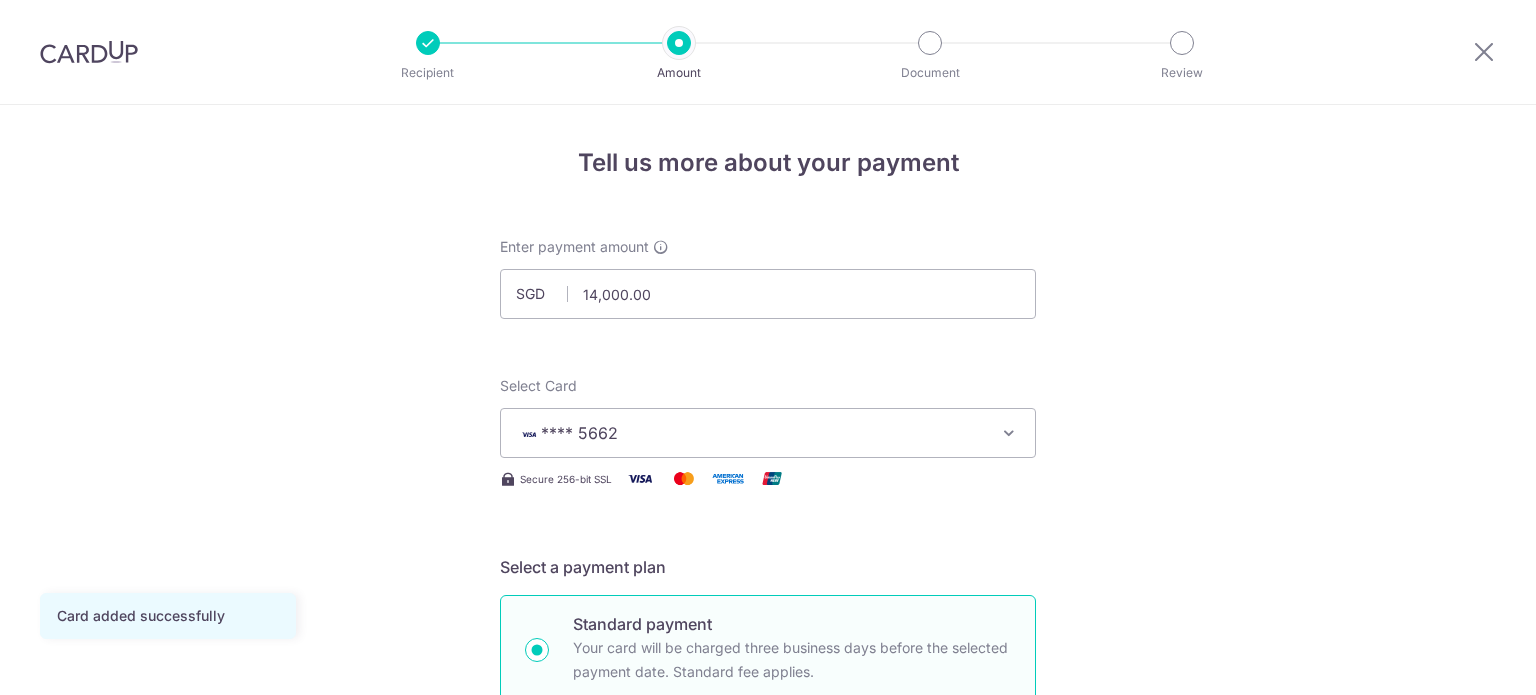 scroll, scrollTop: 0, scrollLeft: 0, axis: both 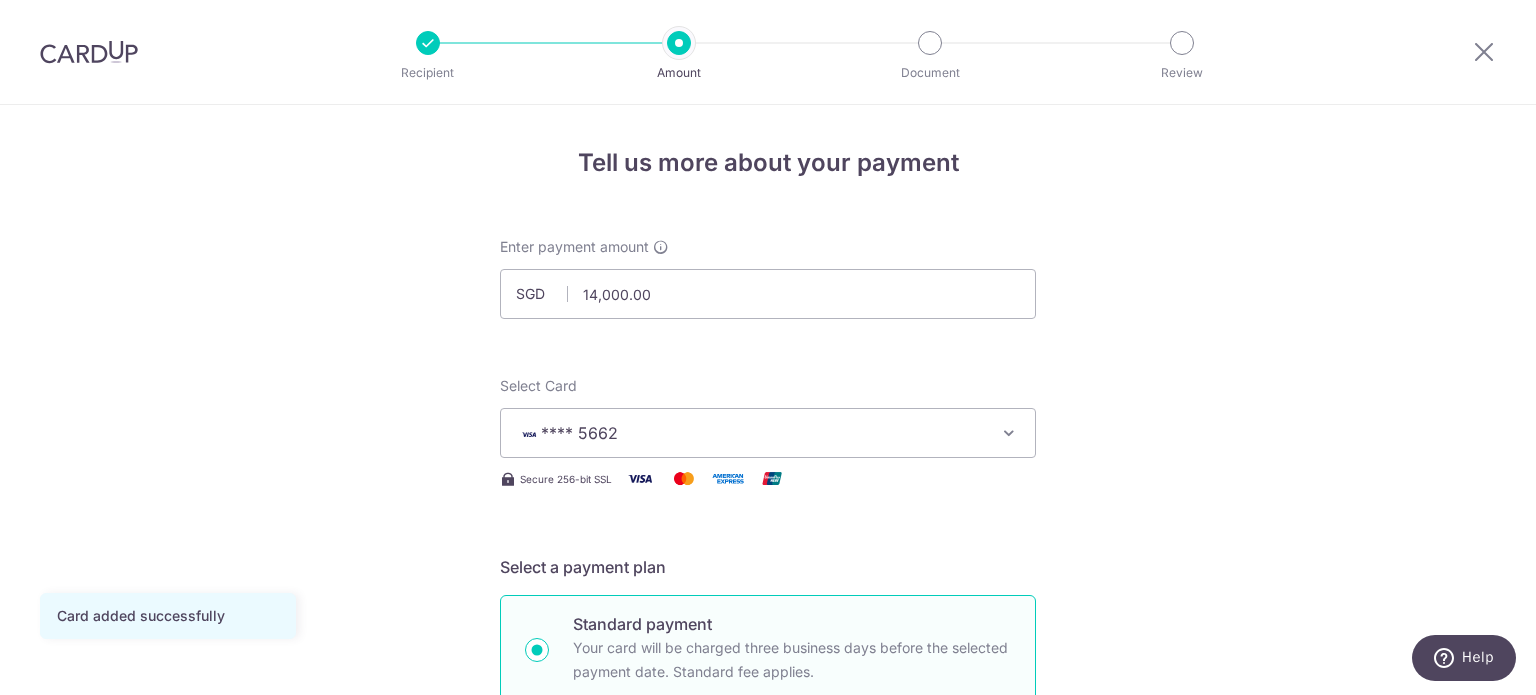 drag, startPoint x: 1200, startPoint y: 294, endPoint x: 1265, endPoint y: 323, distance: 71.17584 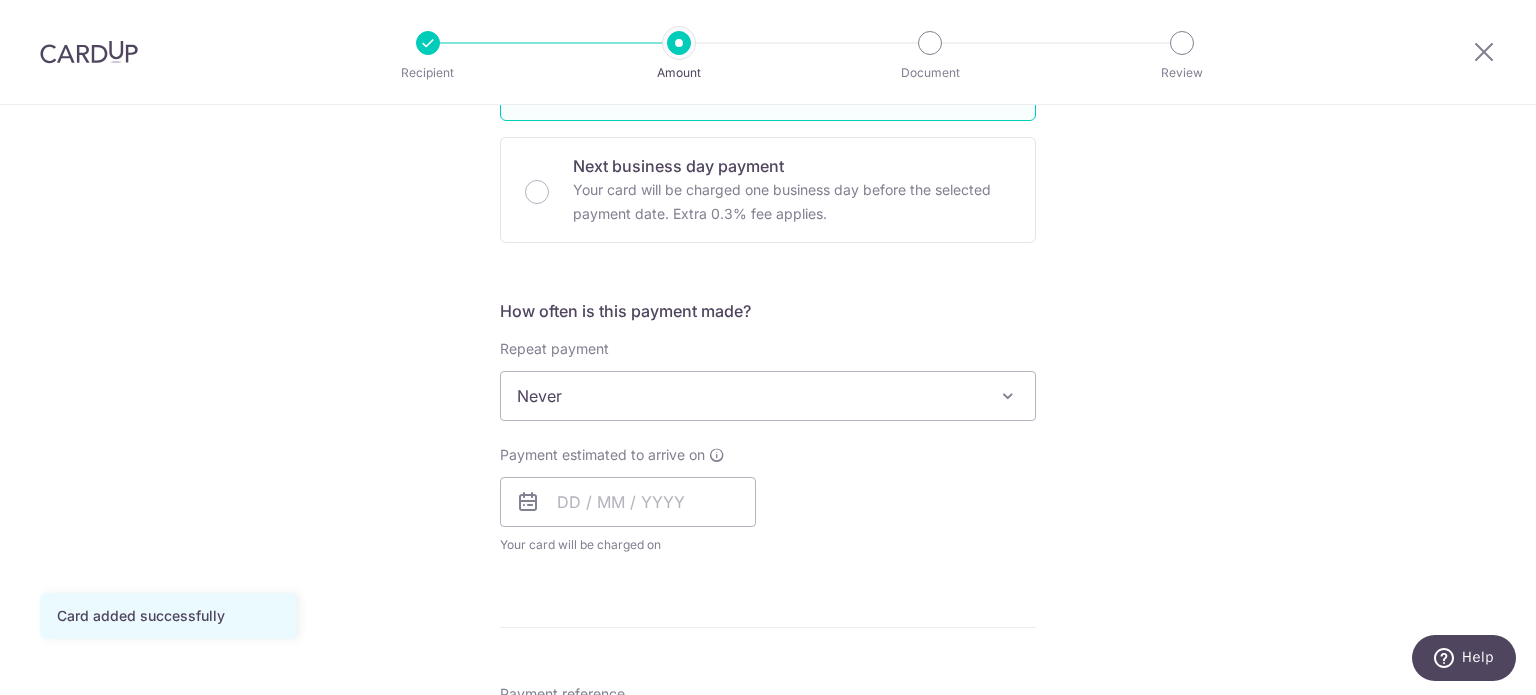 scroll, scrollTop: 600, scrollLeft: 0, axis: vertical 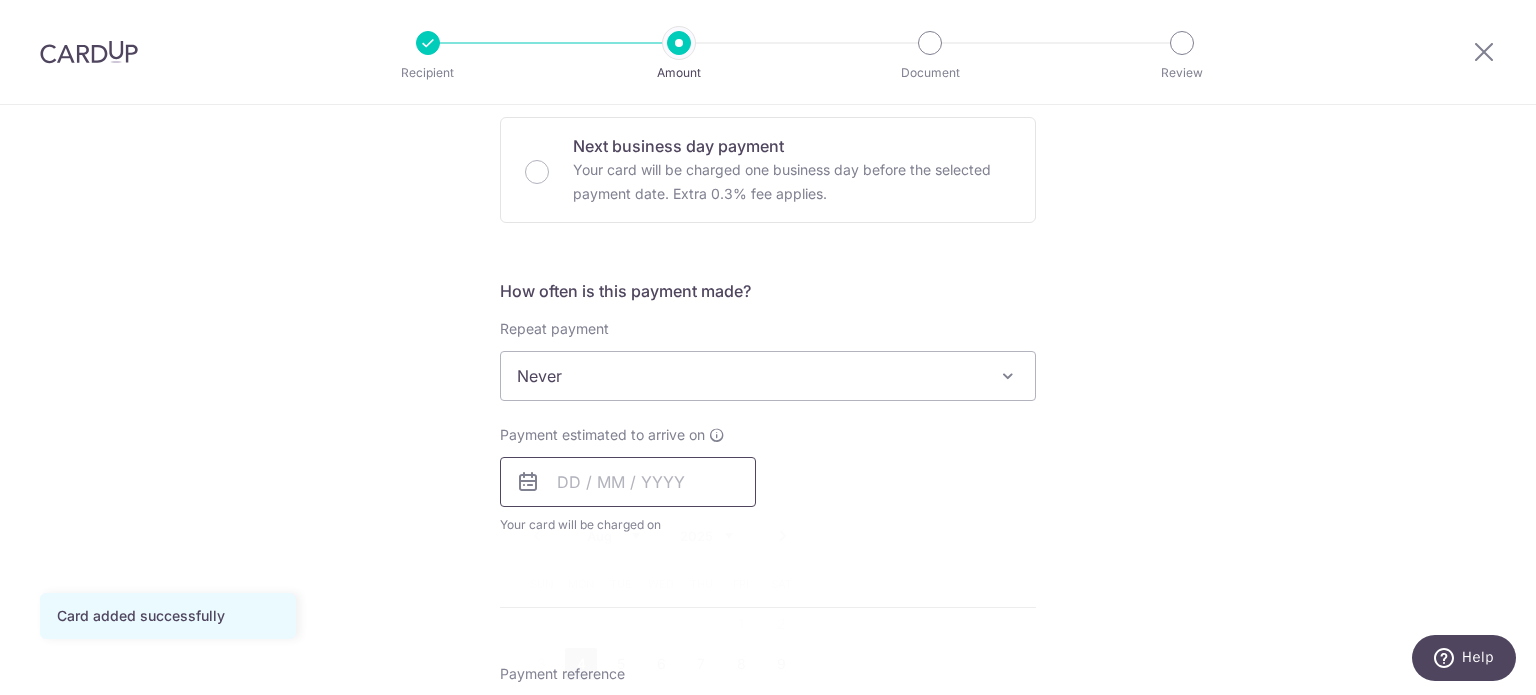 click at bounding box center (628, 482) 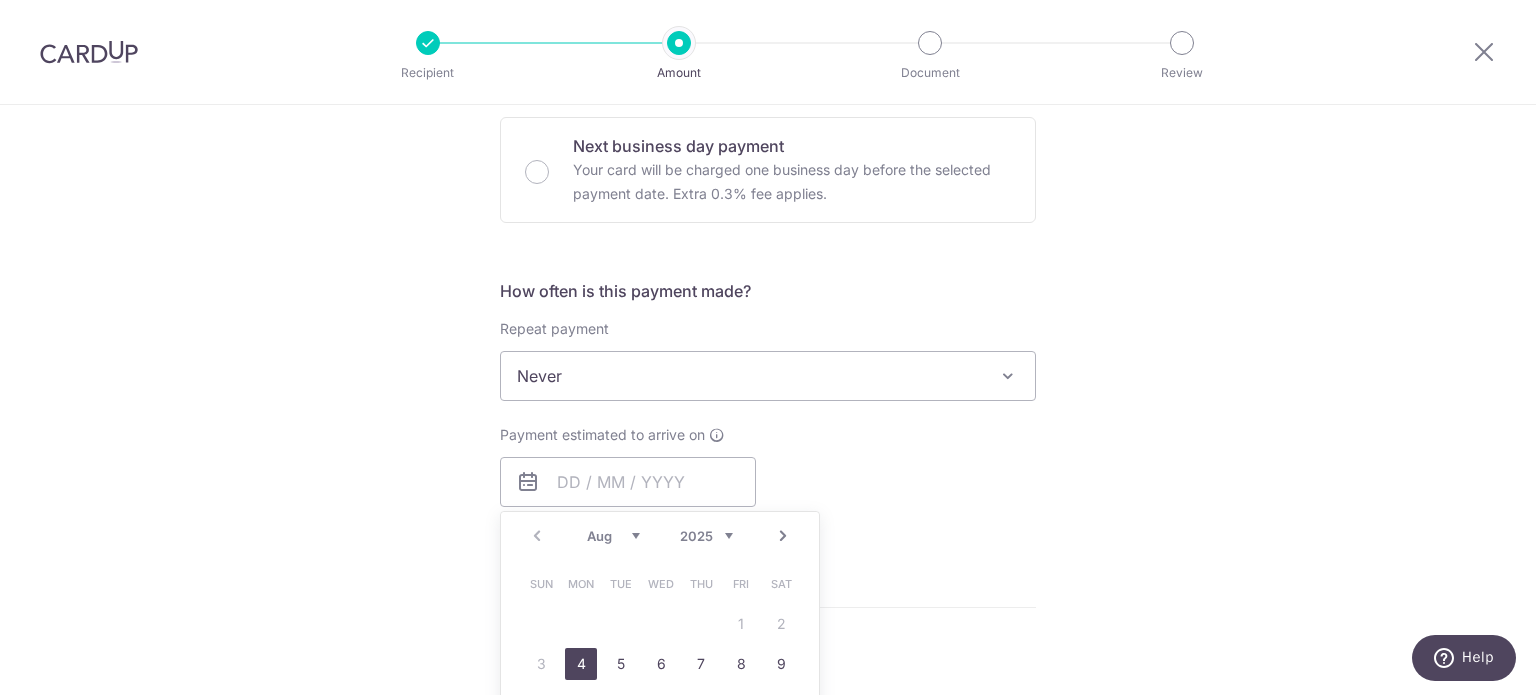 click on "4" at bounding box center (581, 664) 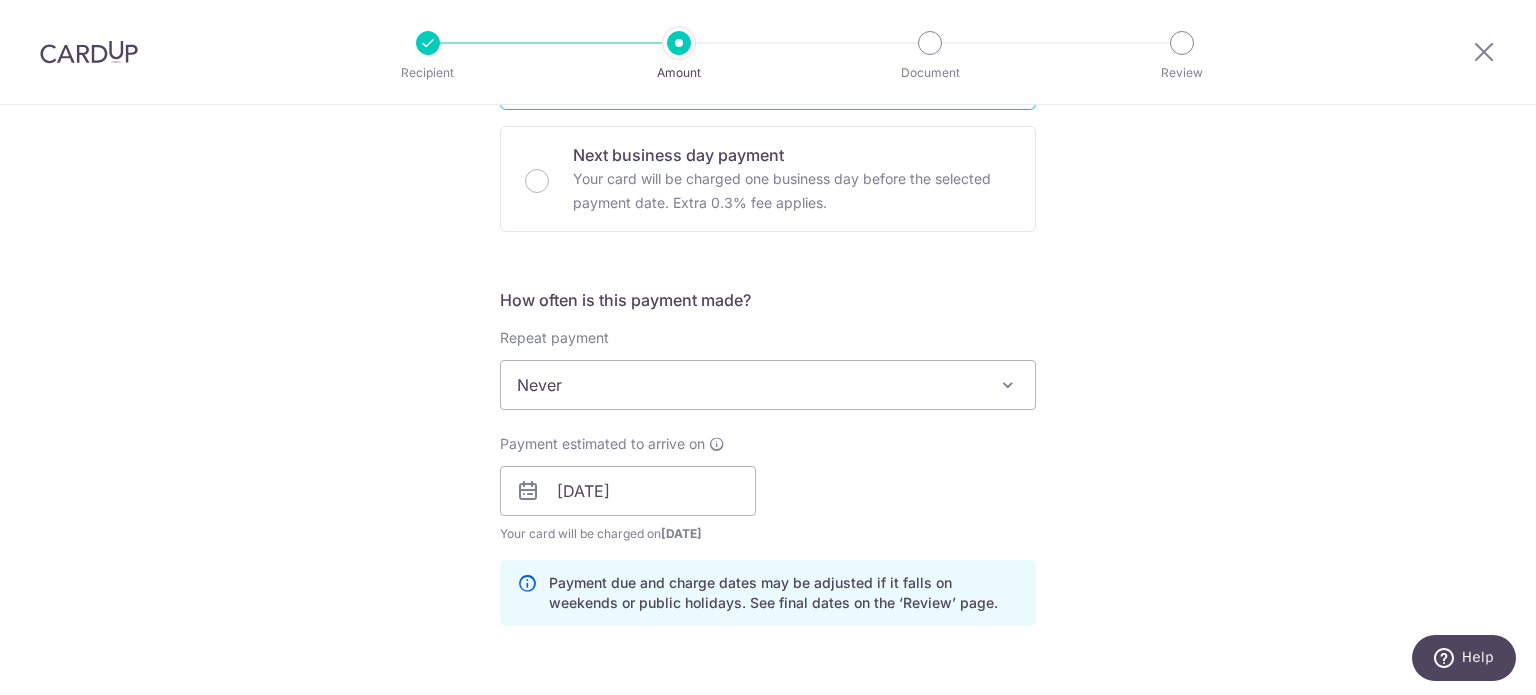 scroll, scrollTop: 700, scrollLeft: 0, axis: vertical 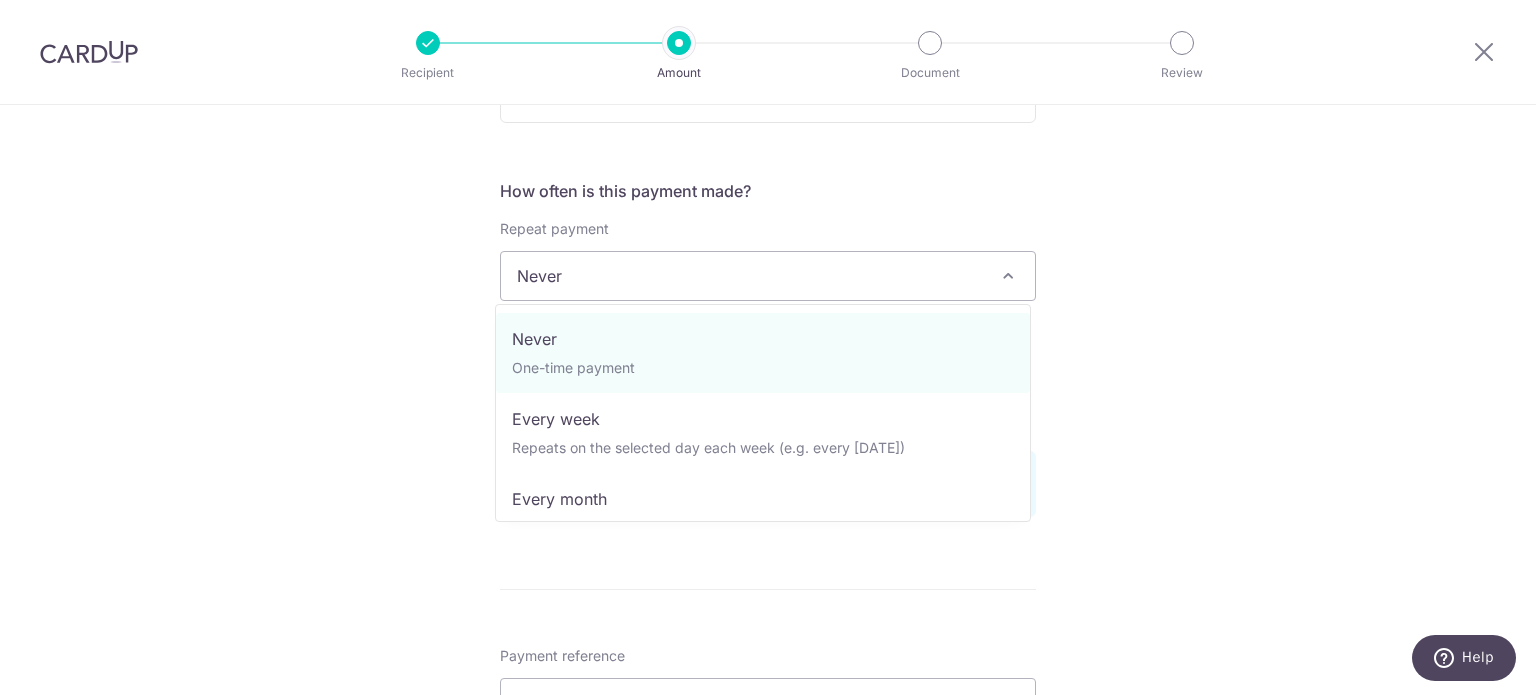 click on "Never" at bounding box center [768, 276] 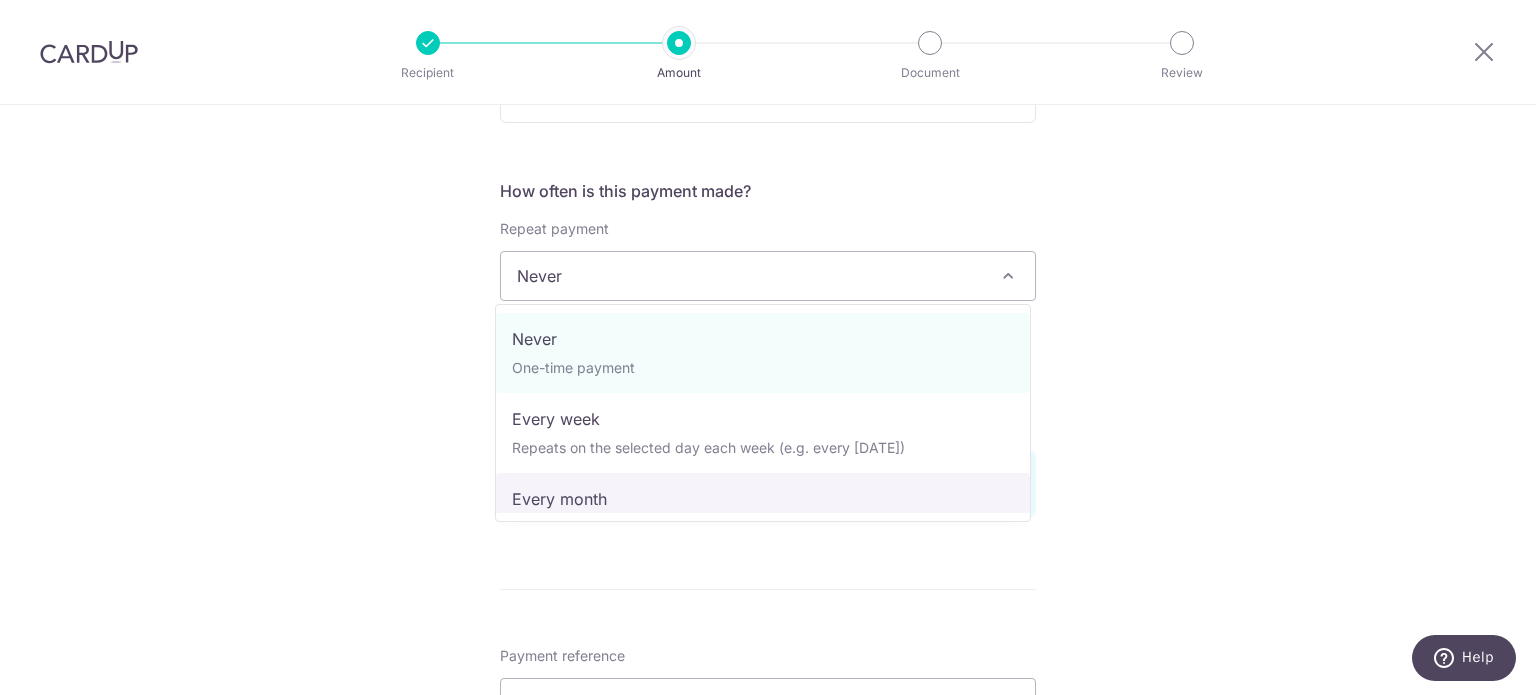 select on "3" 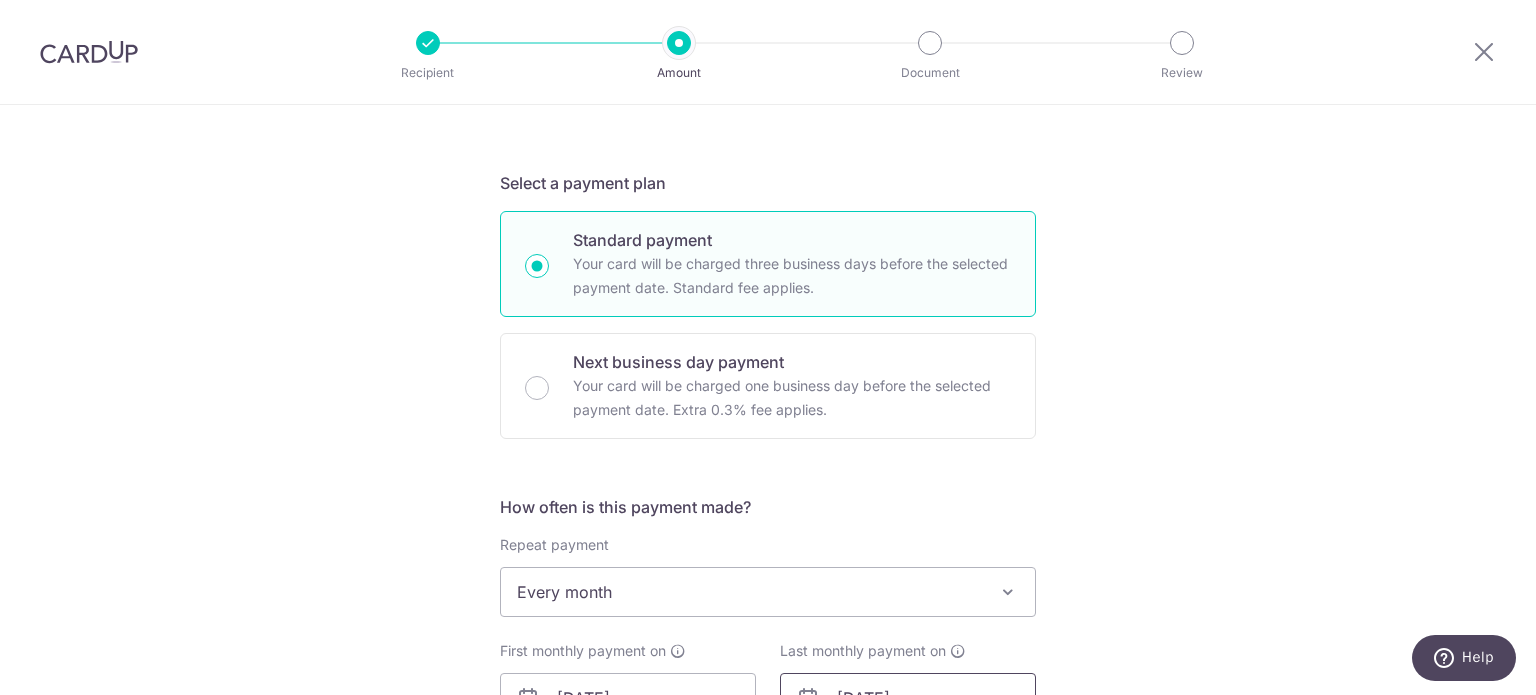 scroll, scrollTop: 383, scrollLeft: 0, axis: vertical 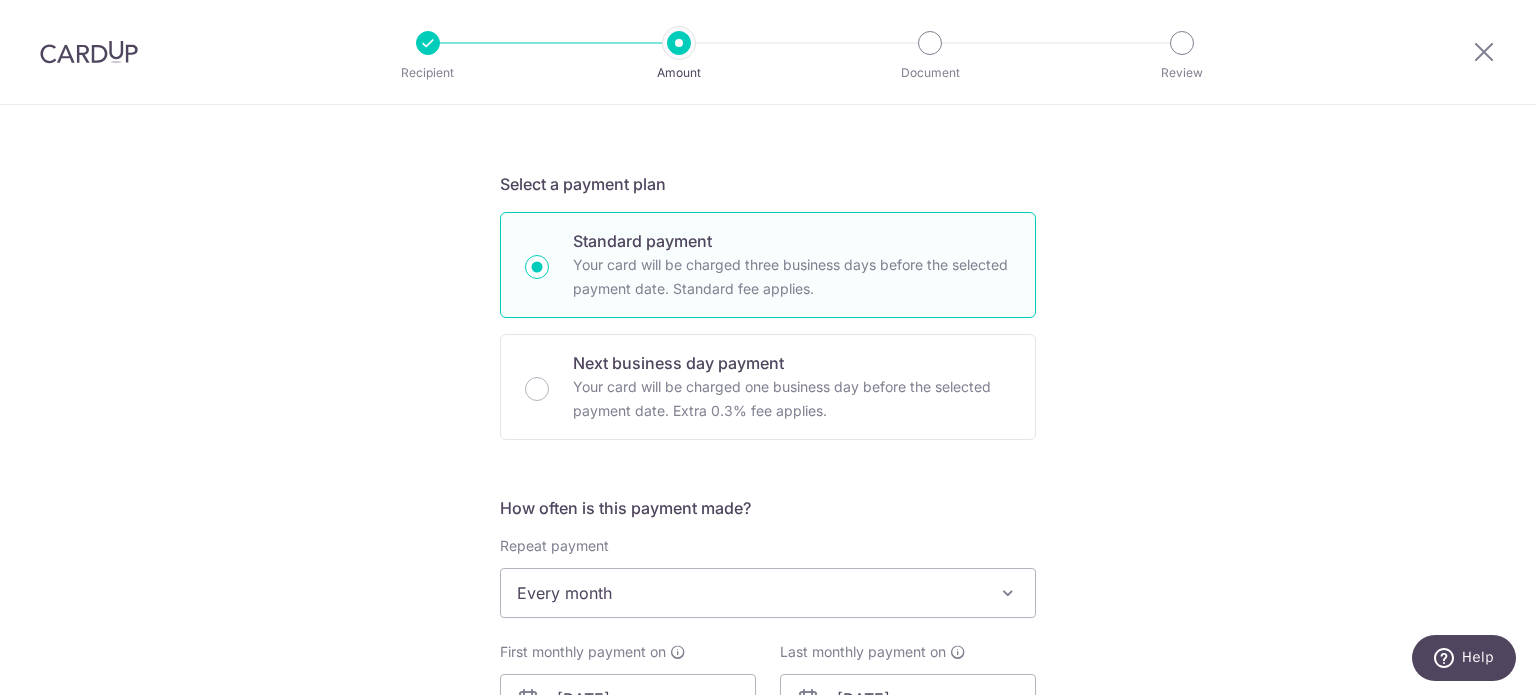 click on "Tell us more about your payment
Enter payment amount
SGD
14,000.00
14000.00
Card added successfully
Select Card
**** 5662
Add credit card
Your Cards
**** 5662
Secure 256-bit SSL
Text
New card details
Card
Secure 256-bit SSL" at bounding box center (768, 677) 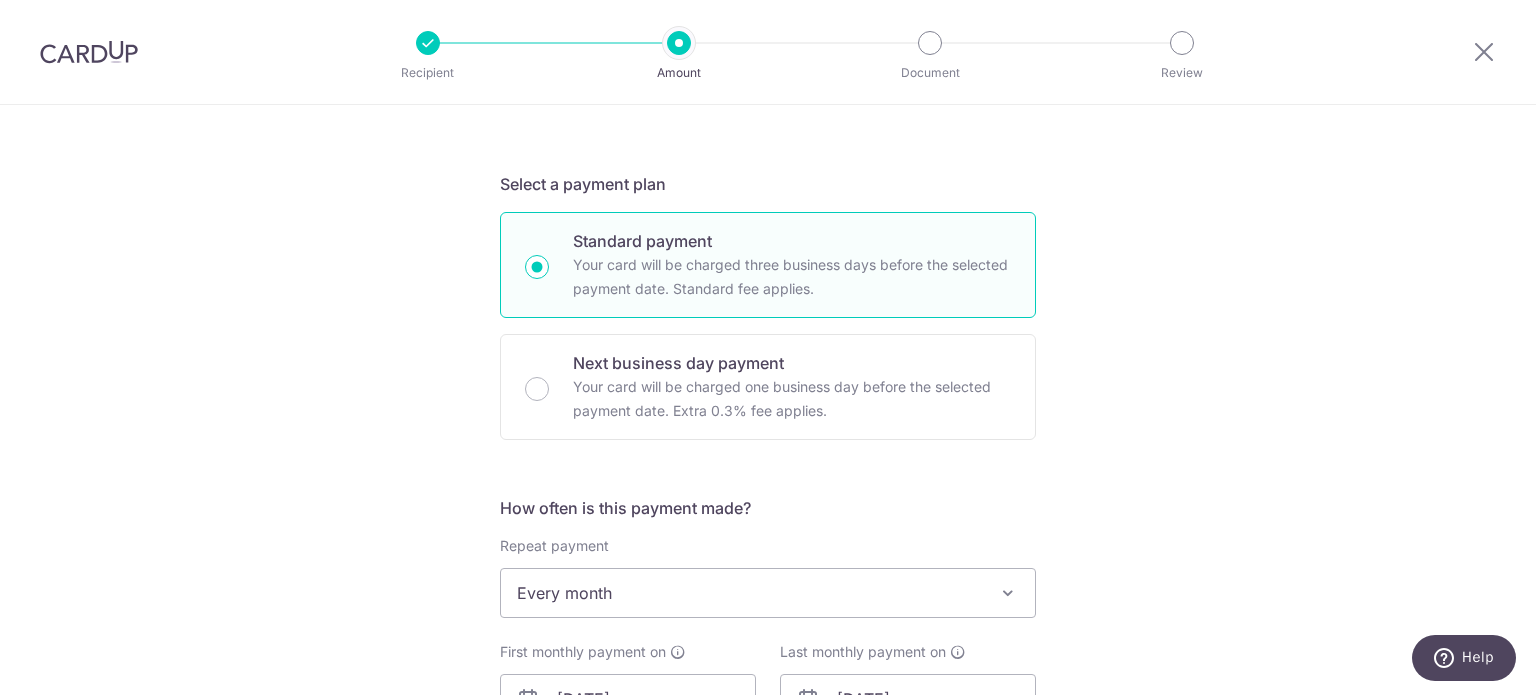 drag, startPoint x: 1251, startPoint y: 371, endPoint x: 1259, endPoint y: 391, distance: 21.540659 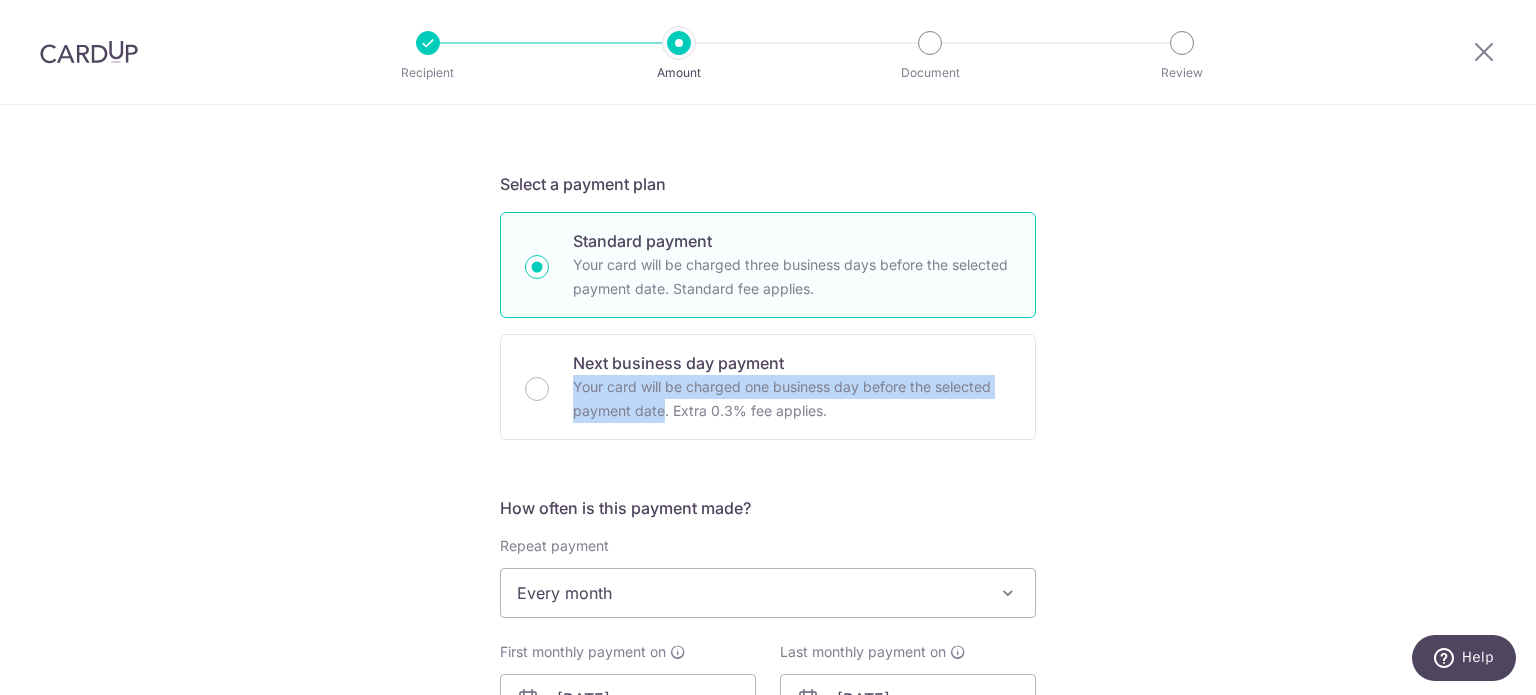 click on "Tell us more about your payment
Enter payment amount
SGD
14,000.00
14000.00
Card added successfully
Select Card
**** 5662
Add credit card
Your Cards
**** 5662
Secure 256-bit SSL
Text
New card details
Card
Secure 256-bit SSL" at bounding box center (768, 677) 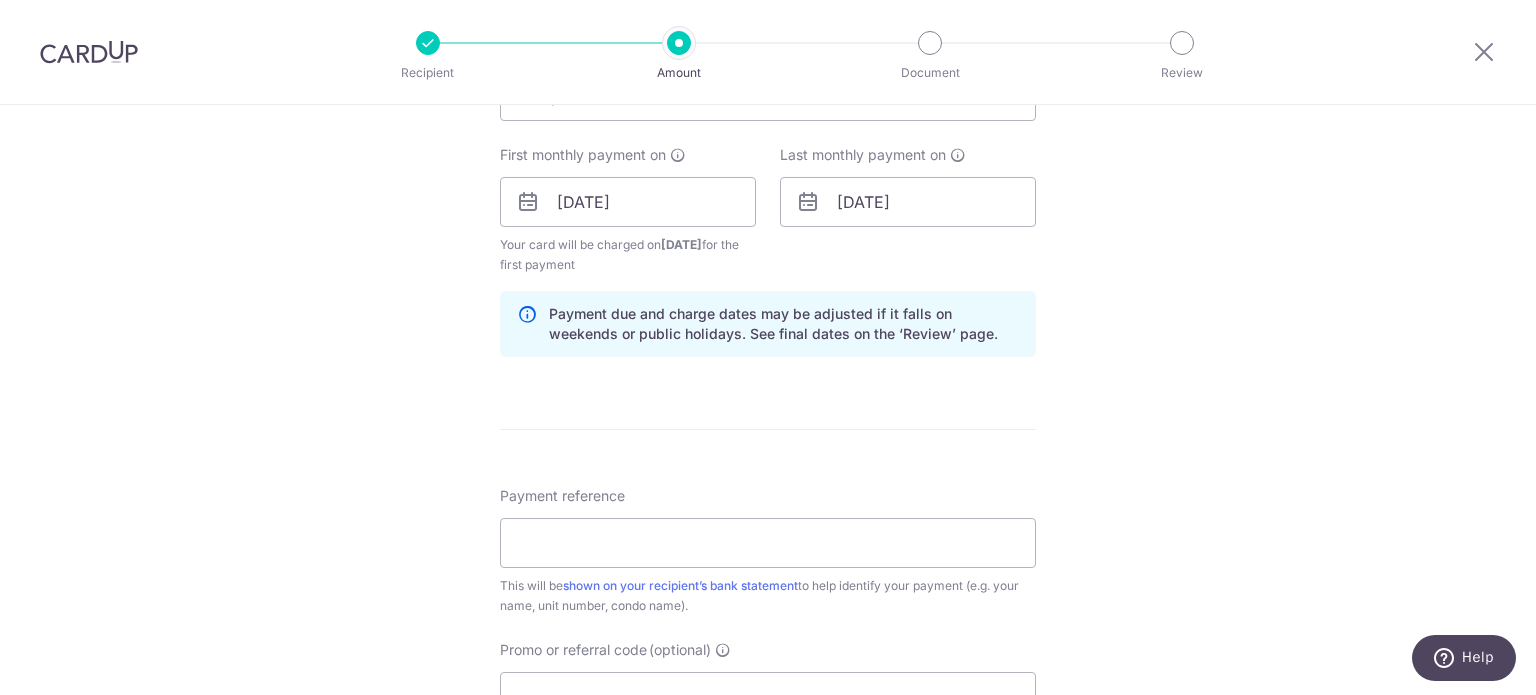 scroll, scrollTop: 983, scrollLeft: 0, axis: vertical 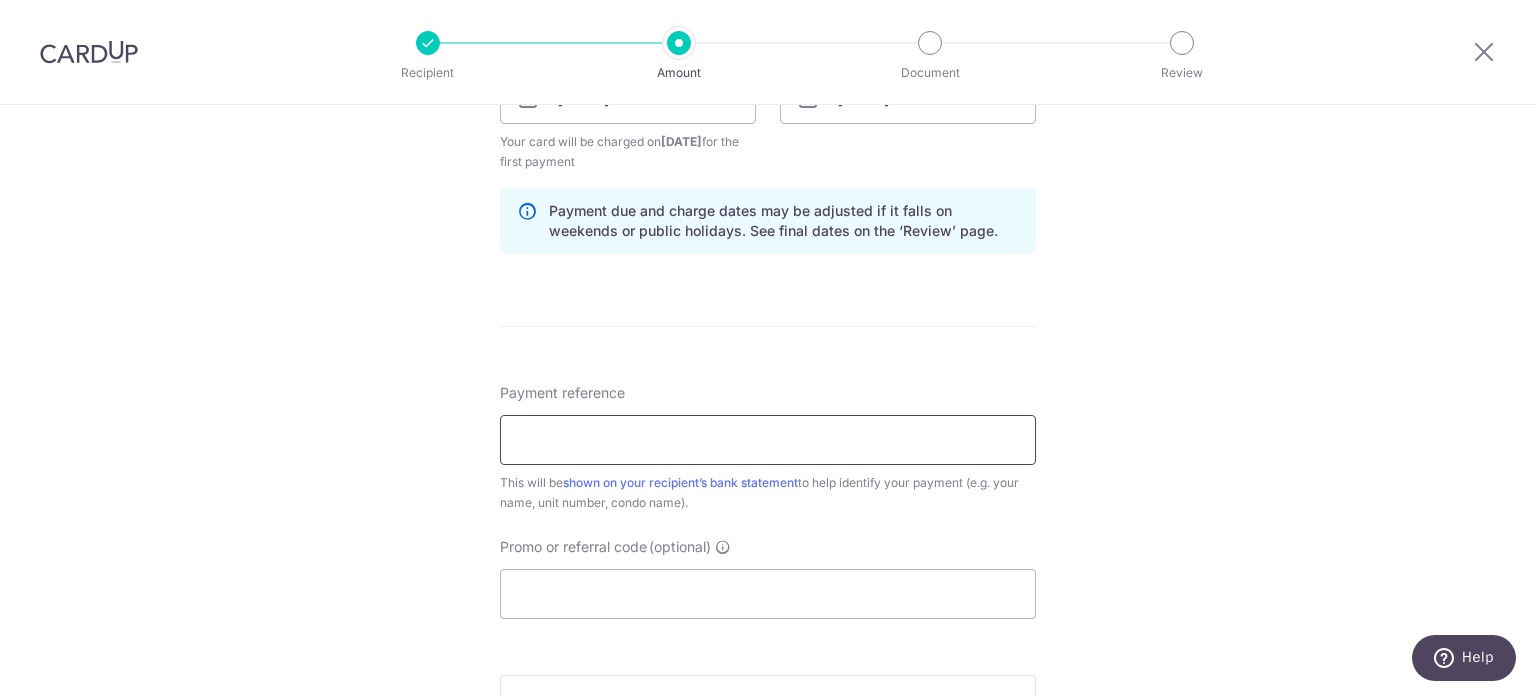 click on "Payment reference" at bounding box center [768, 440] 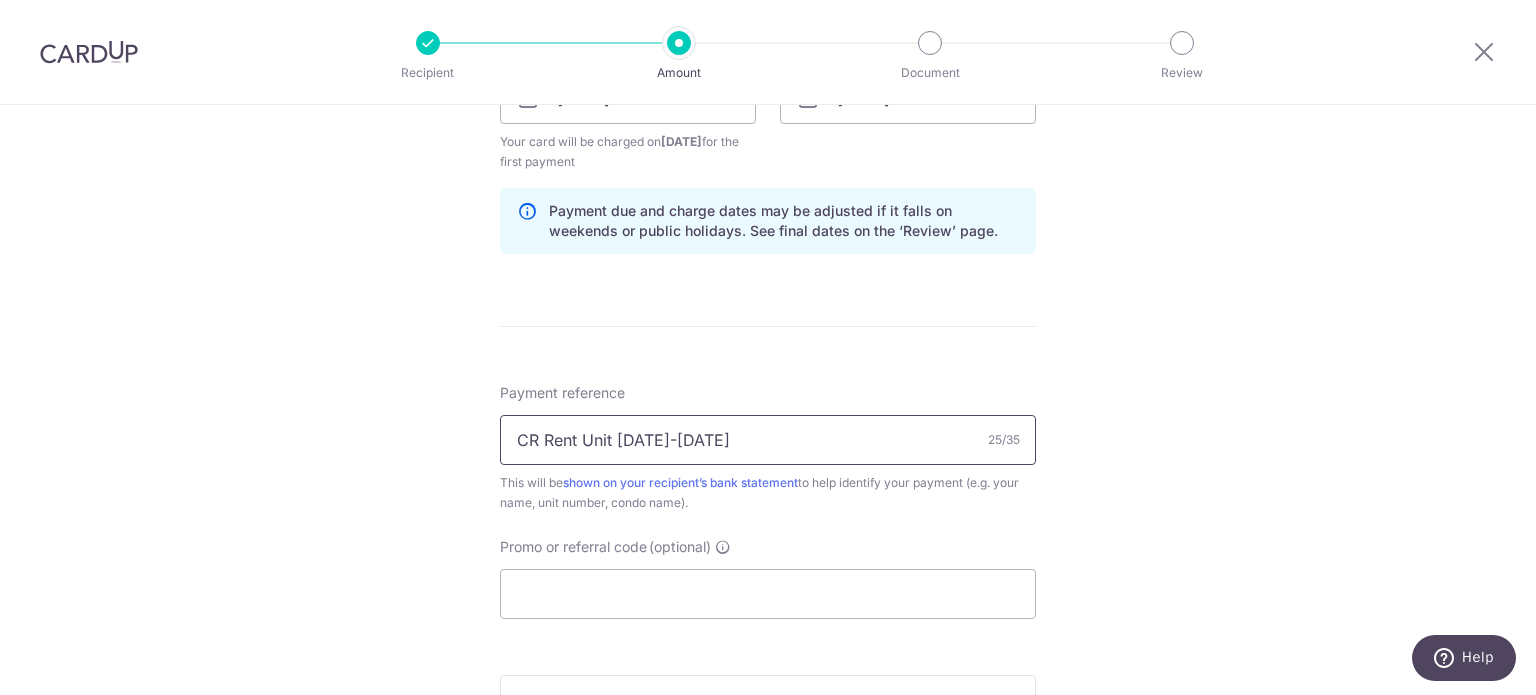 type on "CR Rent Unit 02-05 Aug 25" 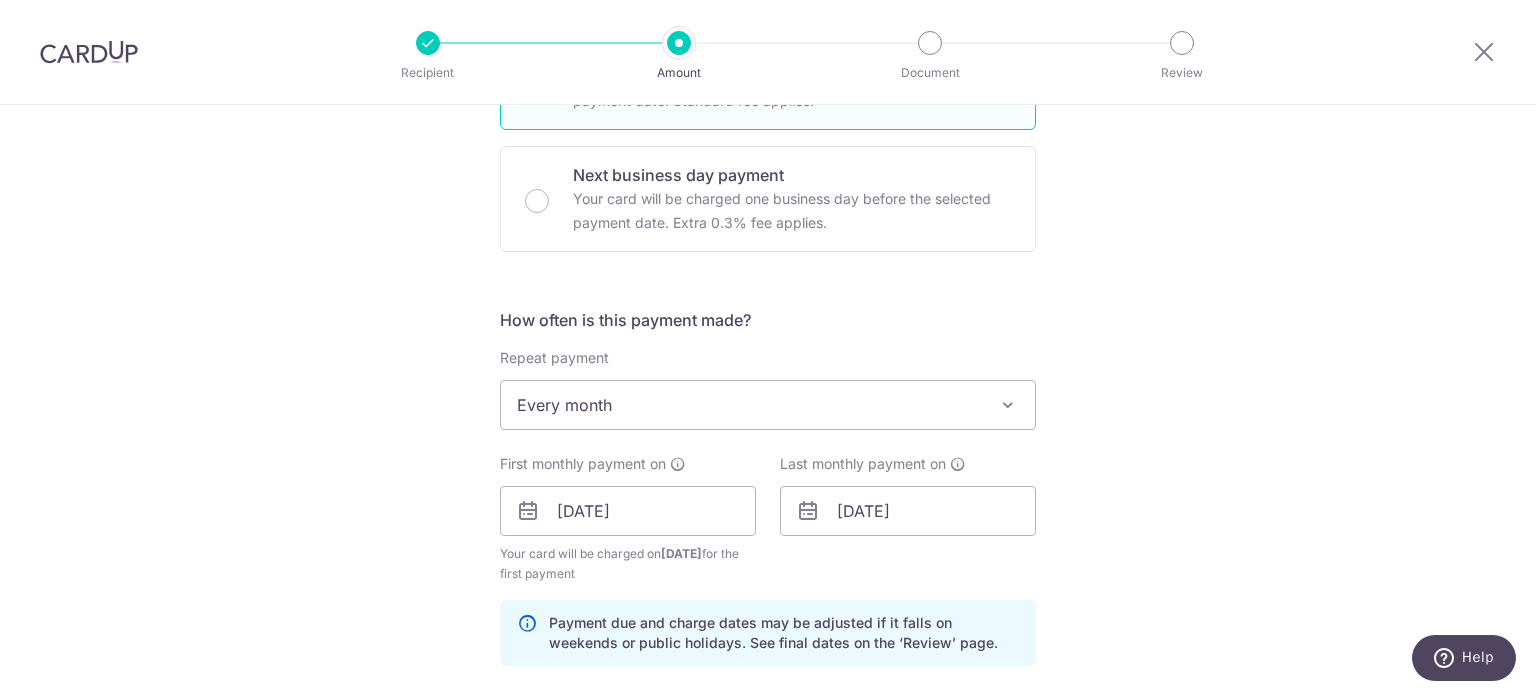 scroll, scrollTop: 518, scrollLeft: 0, axis: vertical 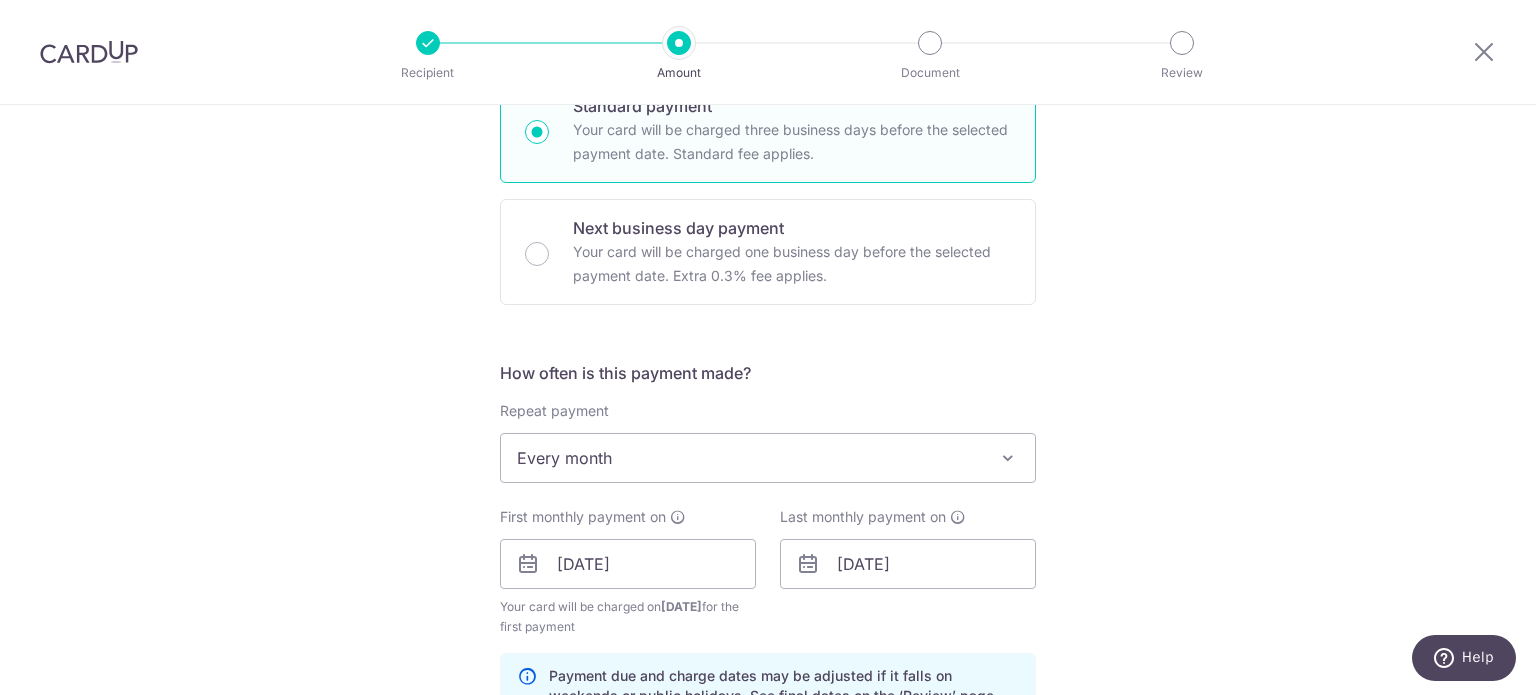 click on "Every month" at bounding box center (768, 458) 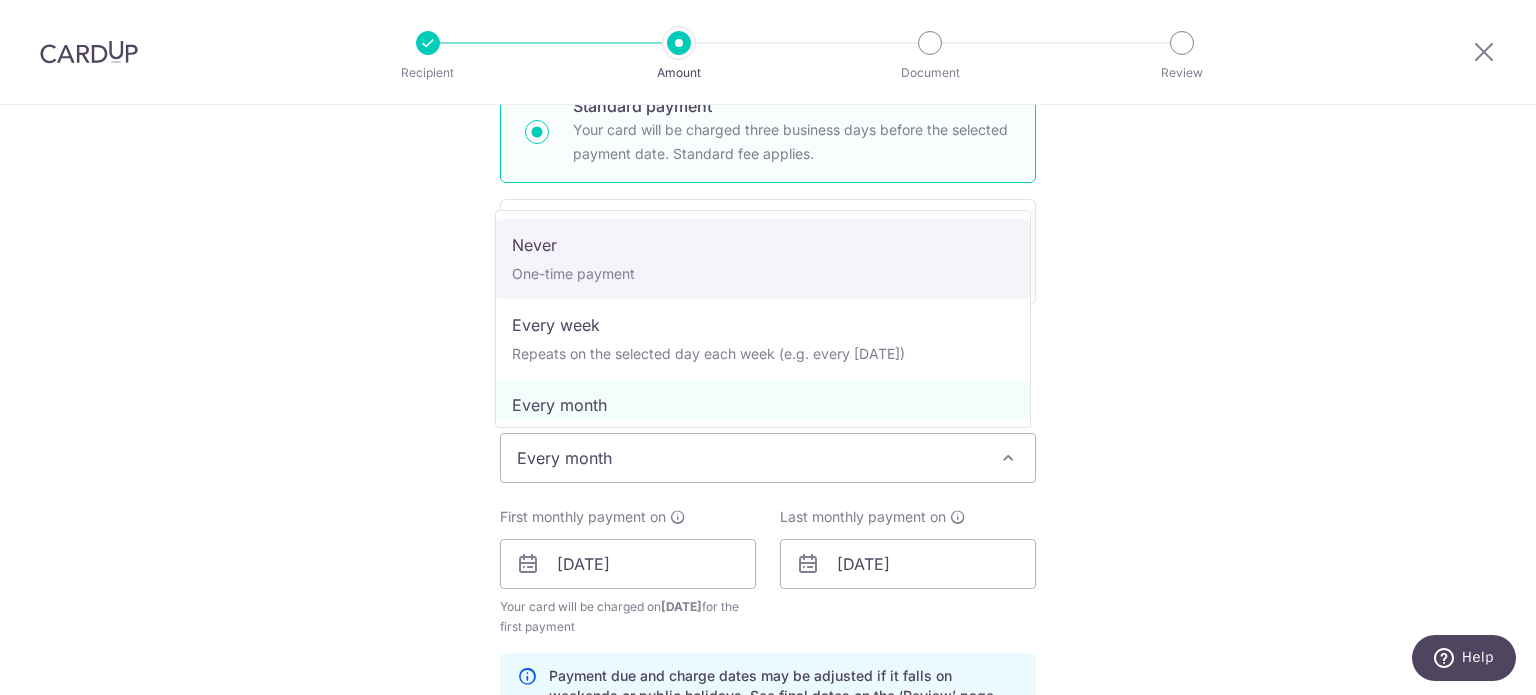 select on "1" 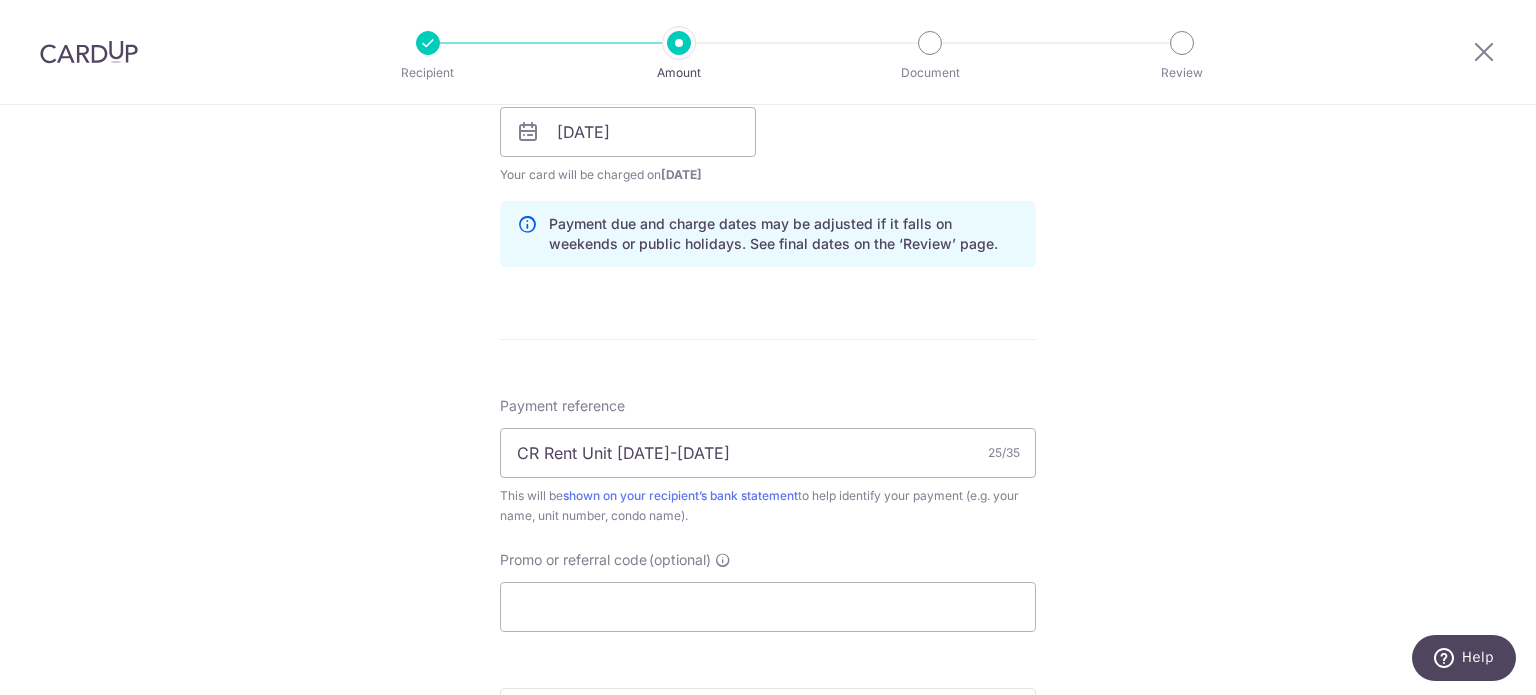 scroll, scrollTop: 1118, scrollLeft: 0, axis: vertical 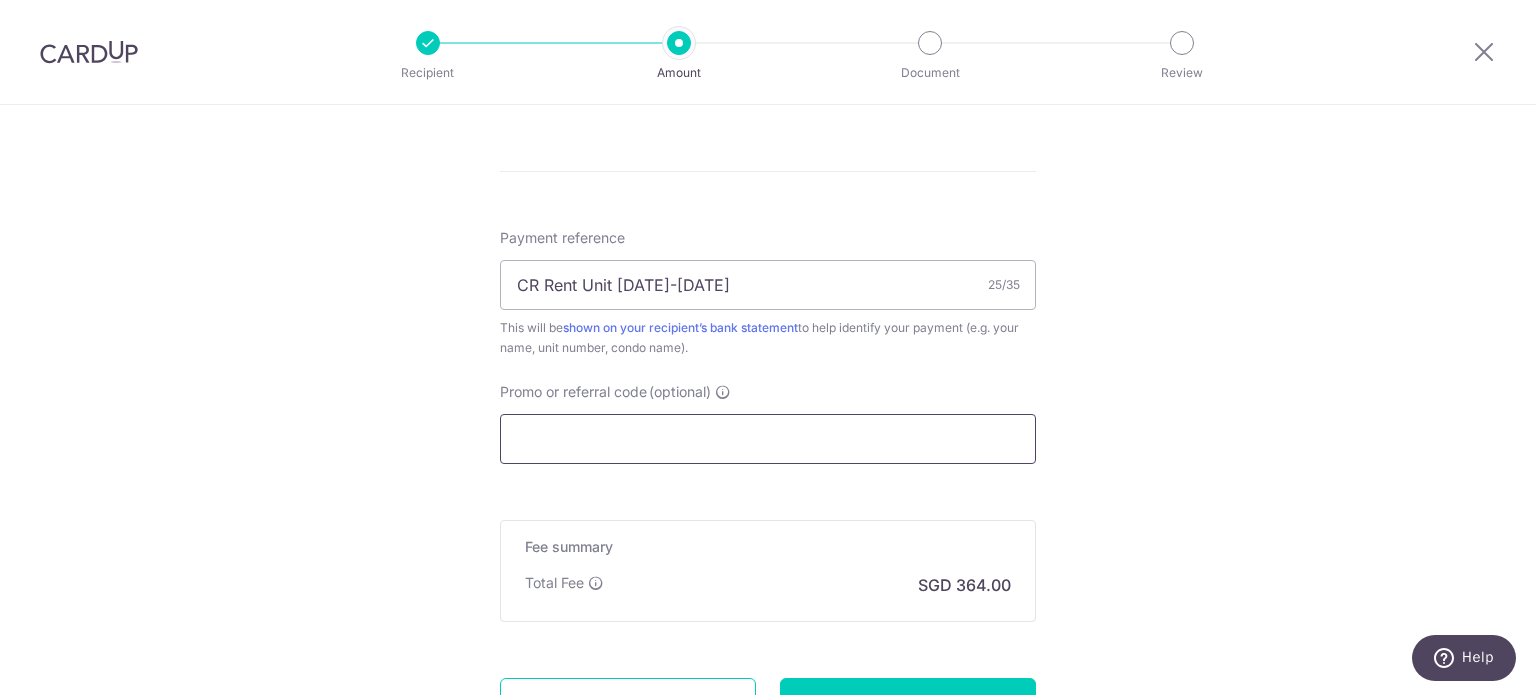 click on "Promo or referral code
(optional)" at bounding box center (768, 439) 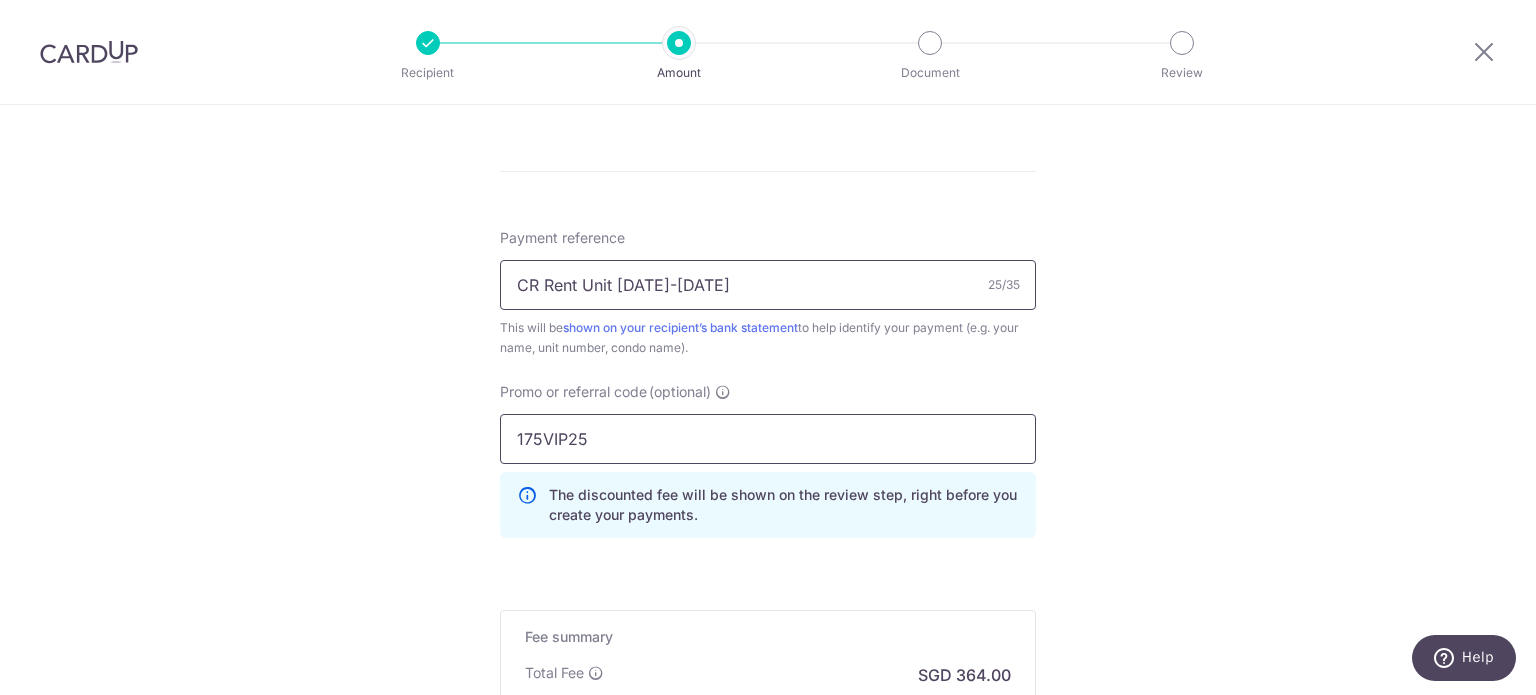 type on "175VIP25" 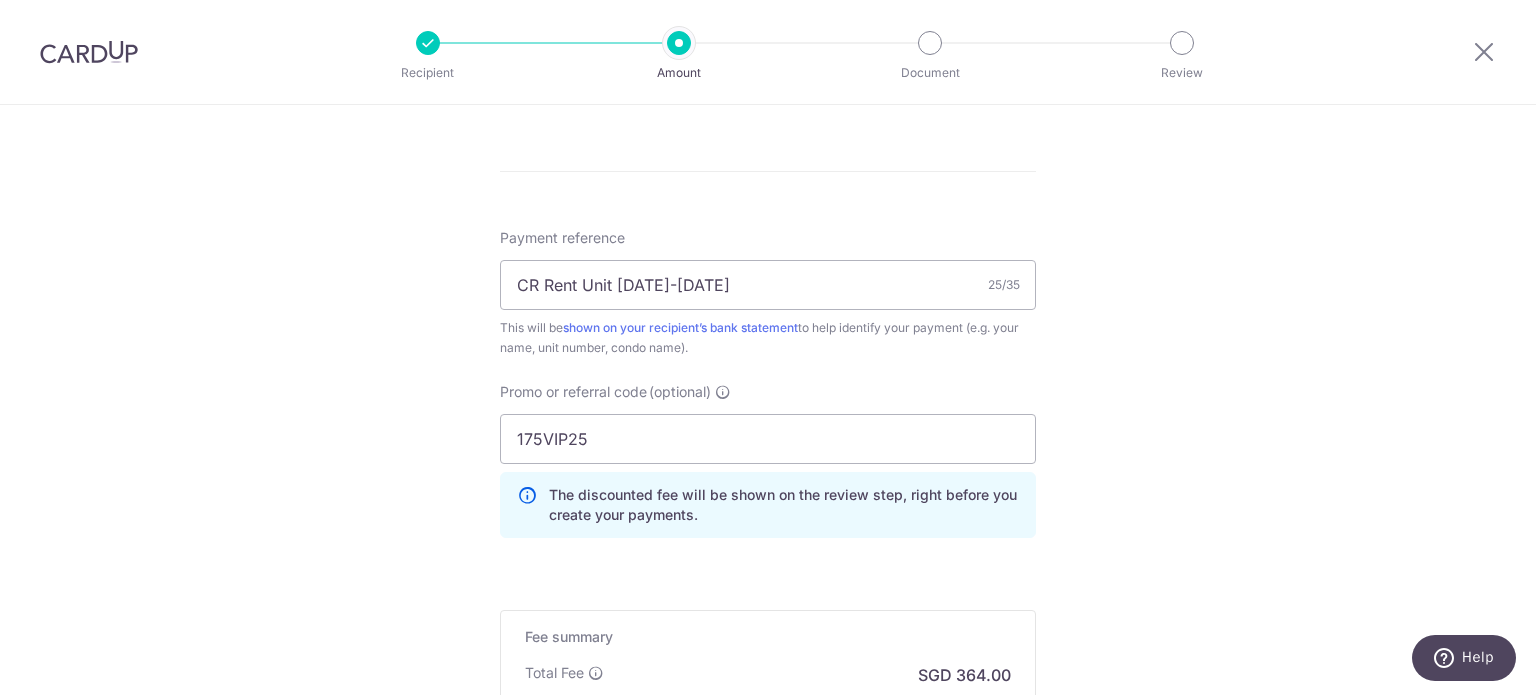 scroll, scrollTop: 1388, scrollLeft: 0, axis: vertical 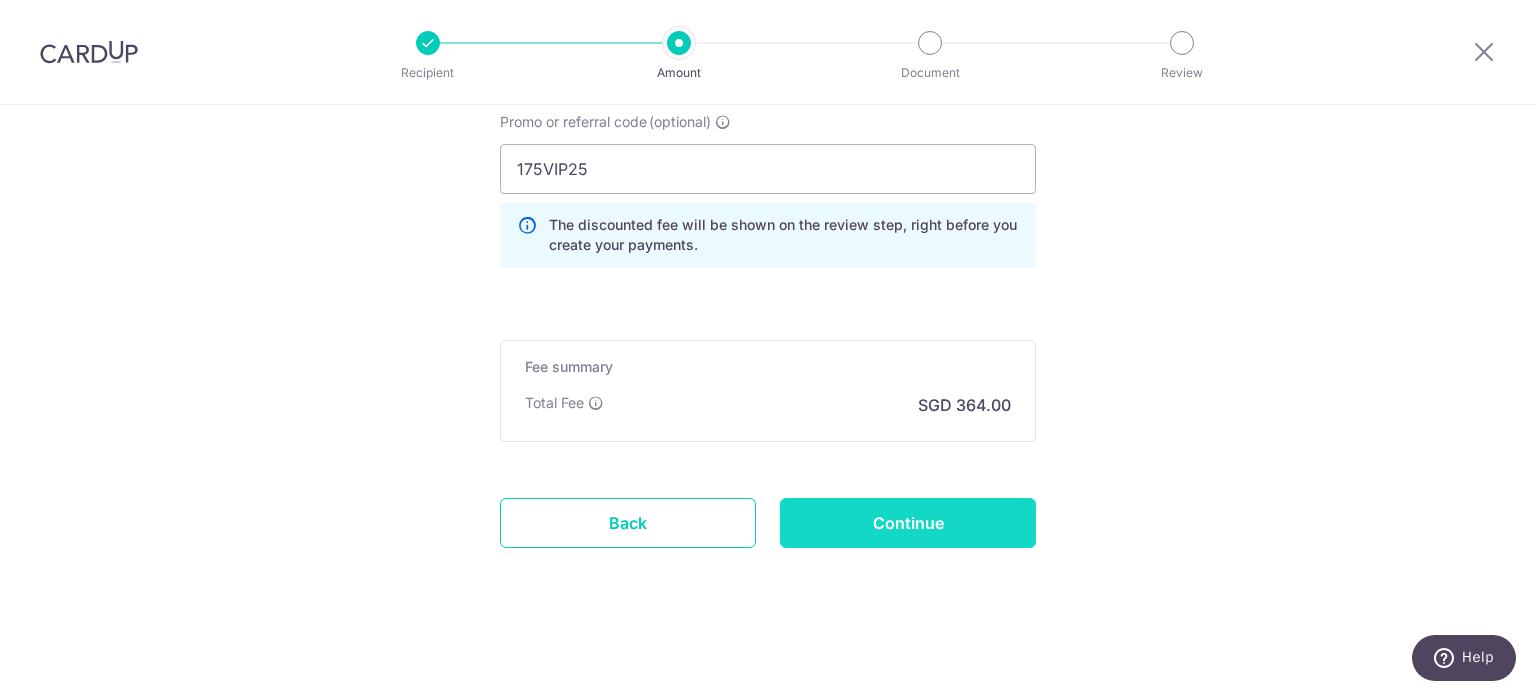 click on "Continue" at bounding box center [908, 523] 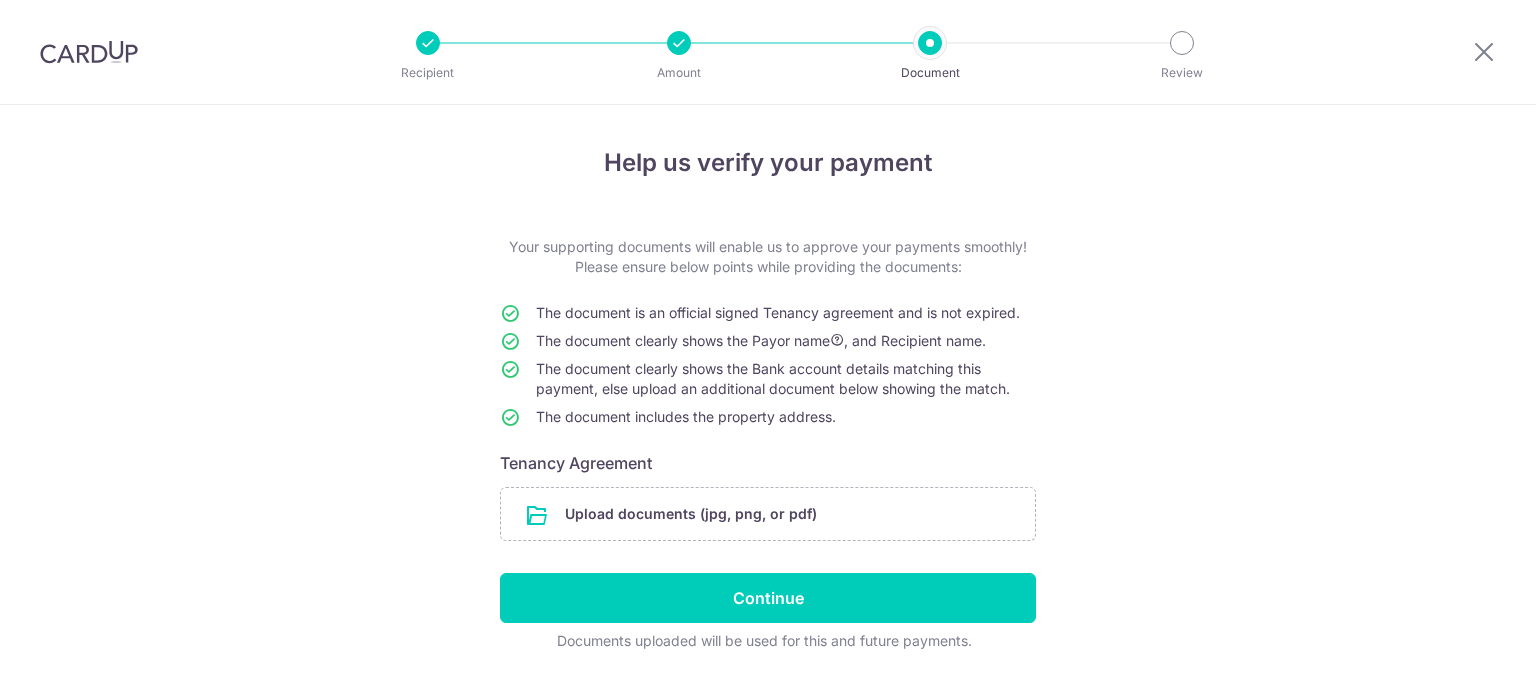 scroll, scrollTop: 0, scrollLeft: 0, axis: both 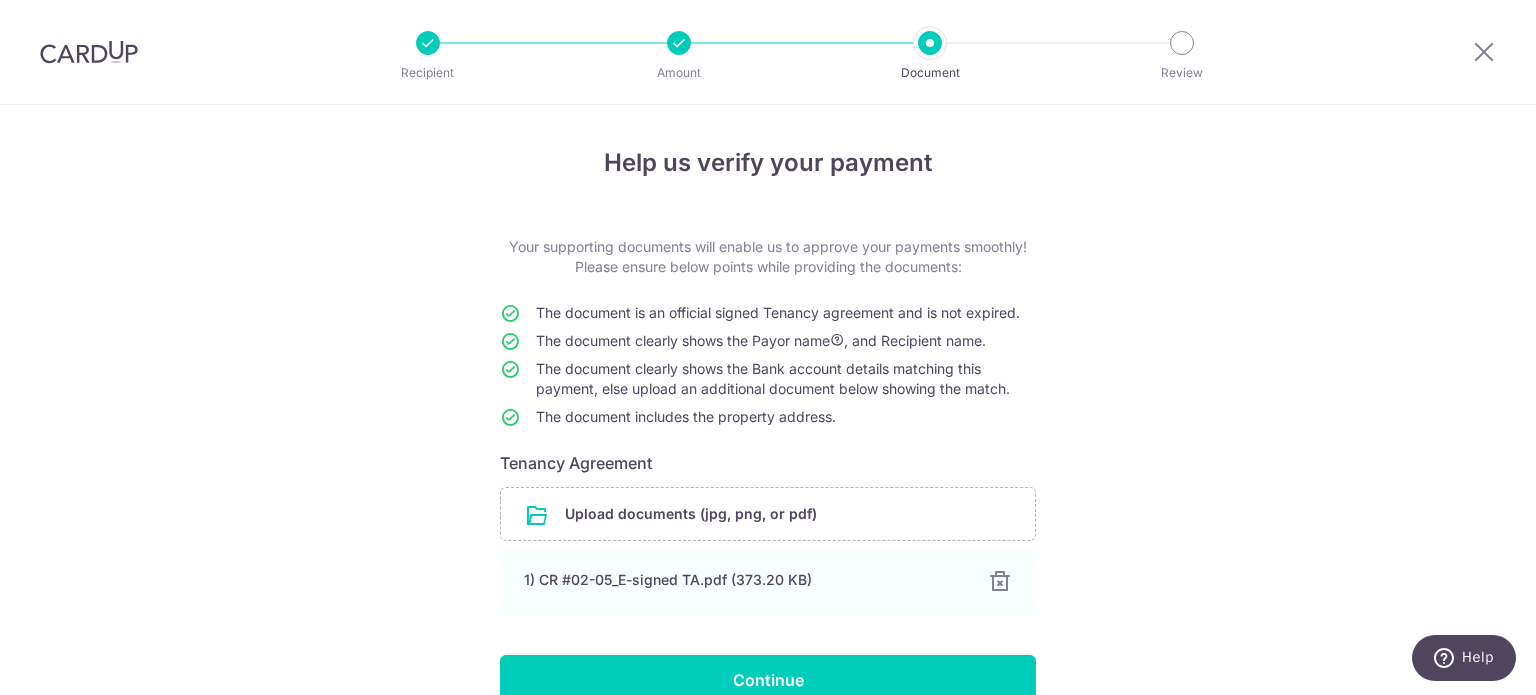 click on "Help us verify your payment
Your supporting documents will enable us to approve your payments smoothly!  Please ensure below points while providing the documents:
The document is an official signed Tenancy agreement and is not expired.
The document clearly shows the Payor name  , and Recipient name.
The document clearly shows the Bank account details matching this payment, else upload an additional document below showing the match.
The document includes the property address.
Tenancy Agreement
Upload documents (jpg, png, or pdf) 1) CR #02-05_E-signed TA.pdf (373.20 KB) 100%
Continue
Documents uploaded will be used for this and future payments." at bounding box center (768, 466) 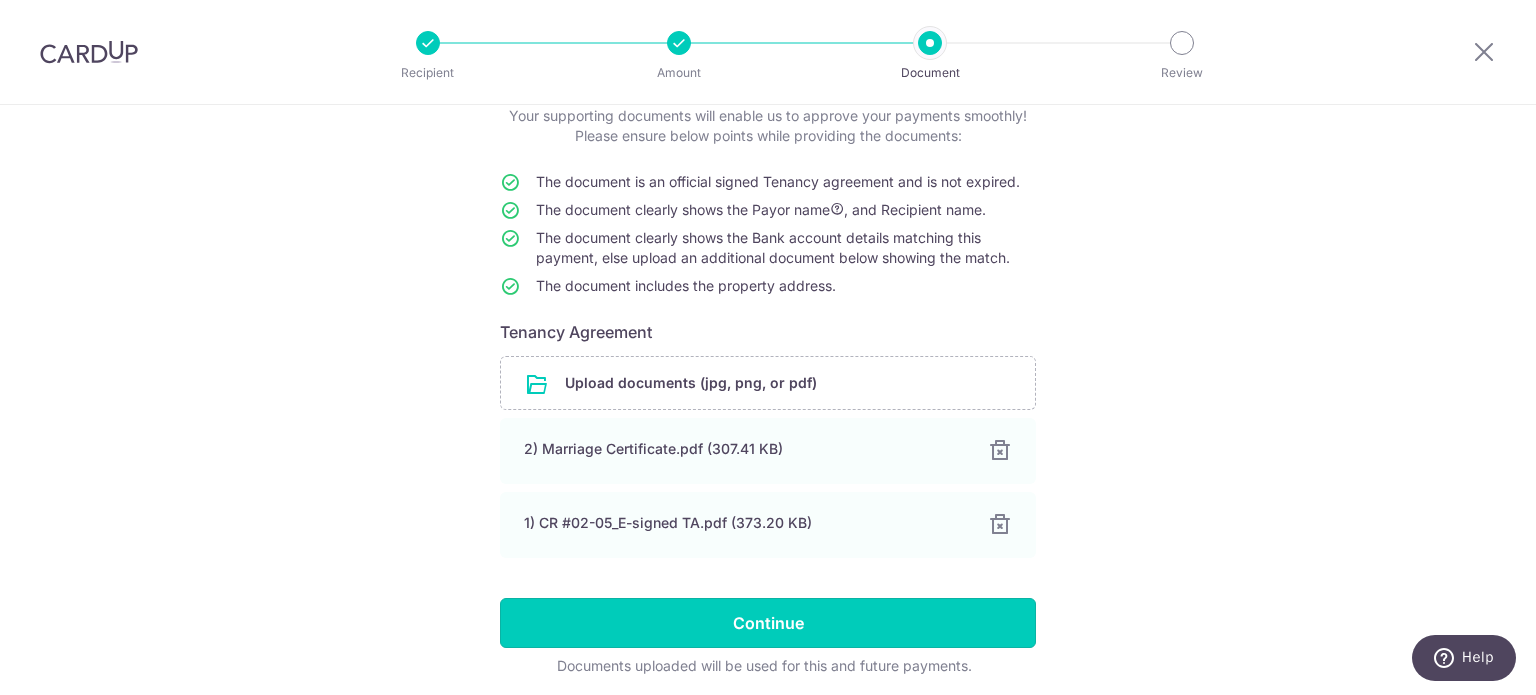 drag, startPoint x: 863, startPoint y: 636, endPoint x: 1124, endPoint y: 569, distance: 269.46243 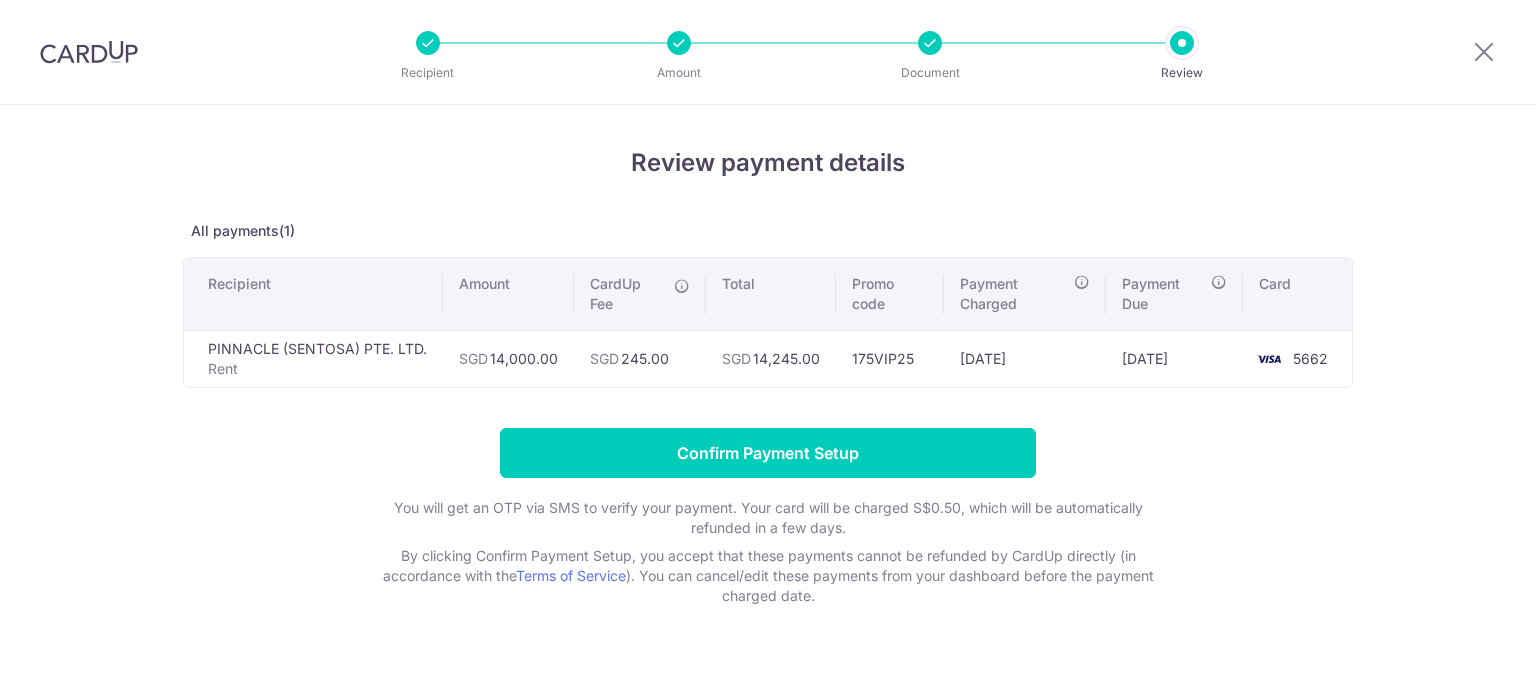scroll, scrollTop: 0, scrollLeft: 0, axis: both 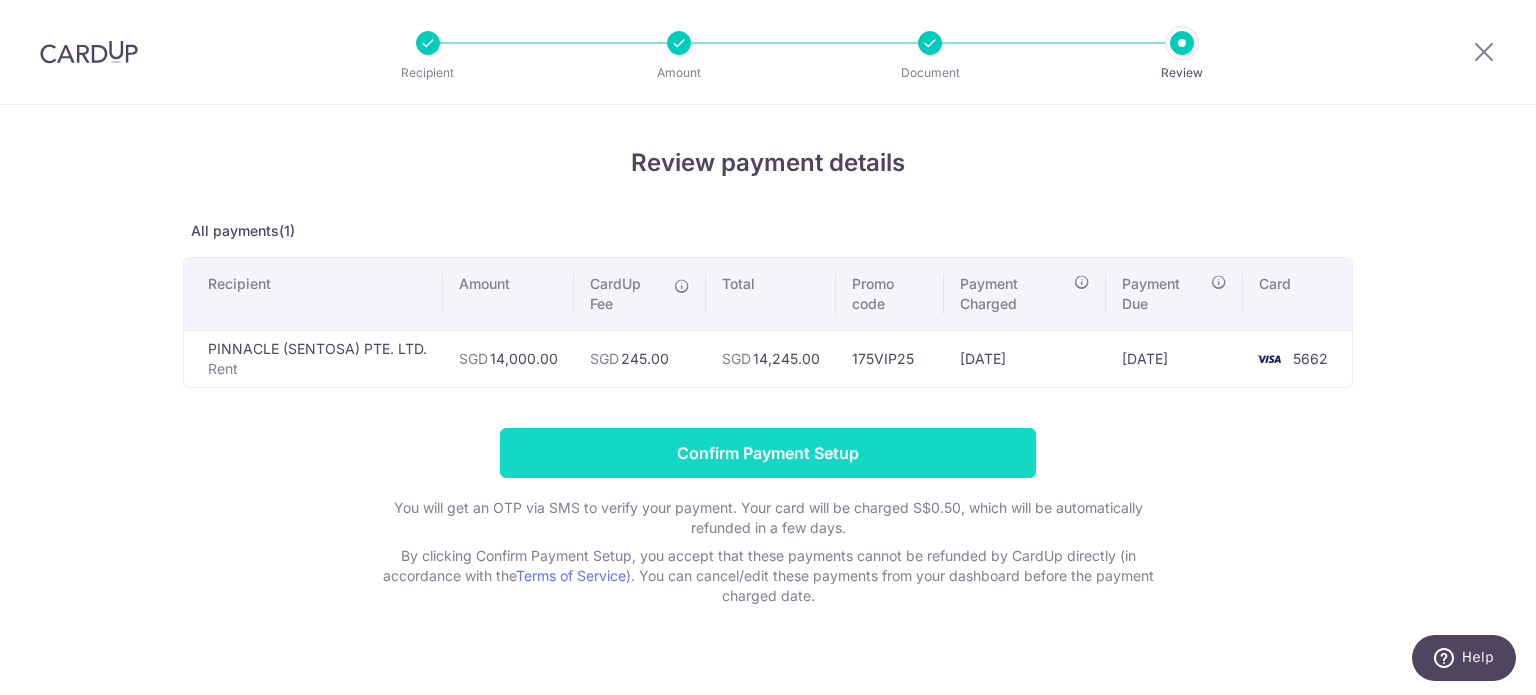 click on "Confirm Payment Setup" at bounding box center (768, 453) 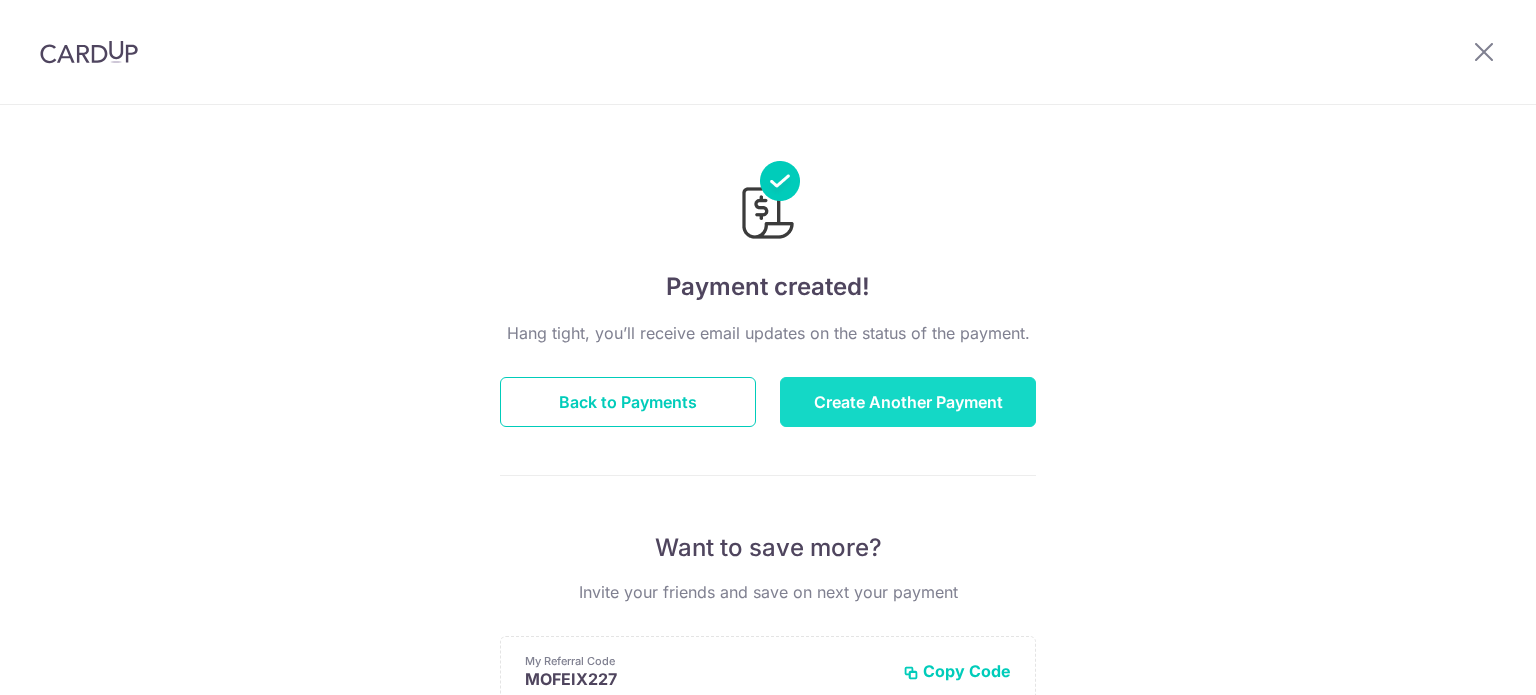 scroll, scrollTop: 0, scrollLeft: 0, axis: both 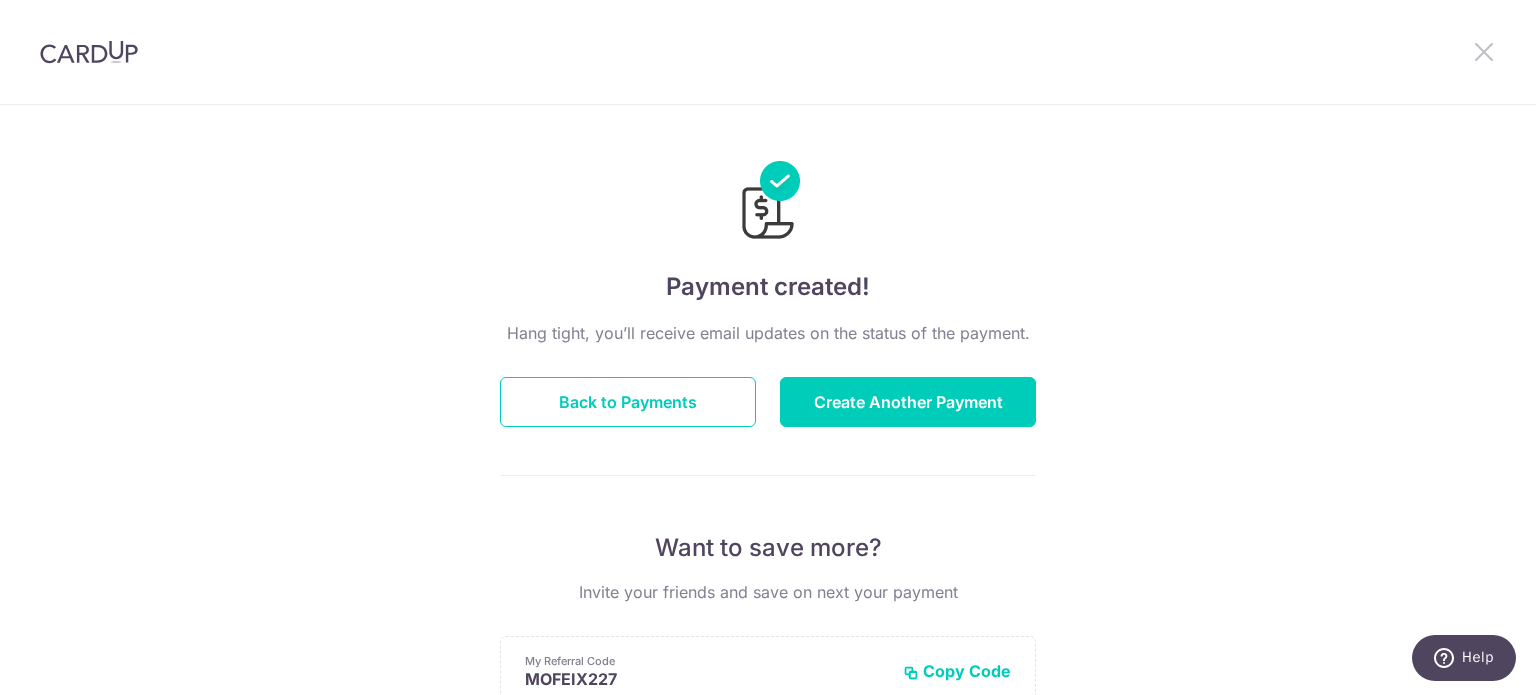 click at bounding box center [1484, 51] 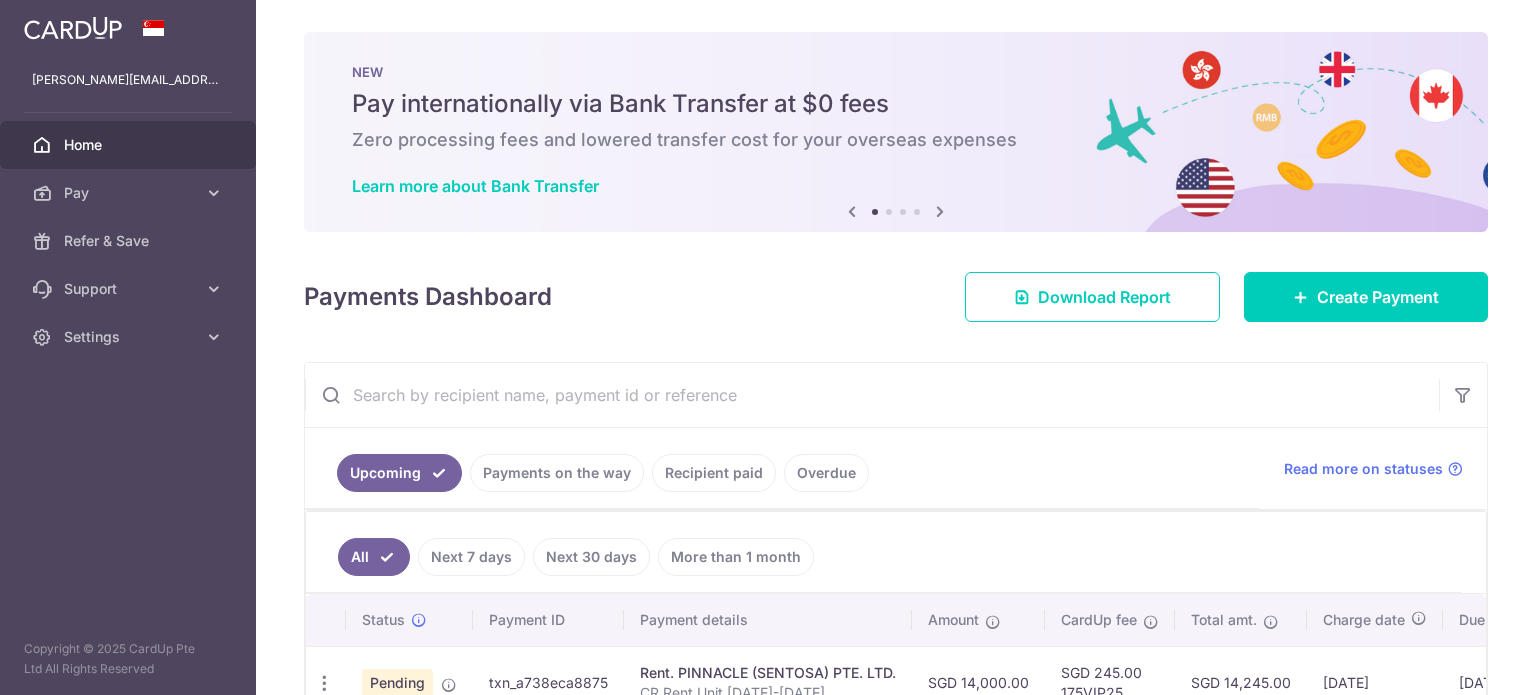 scroll, scrollTop: 0, scrollLeft: 0, axis: both 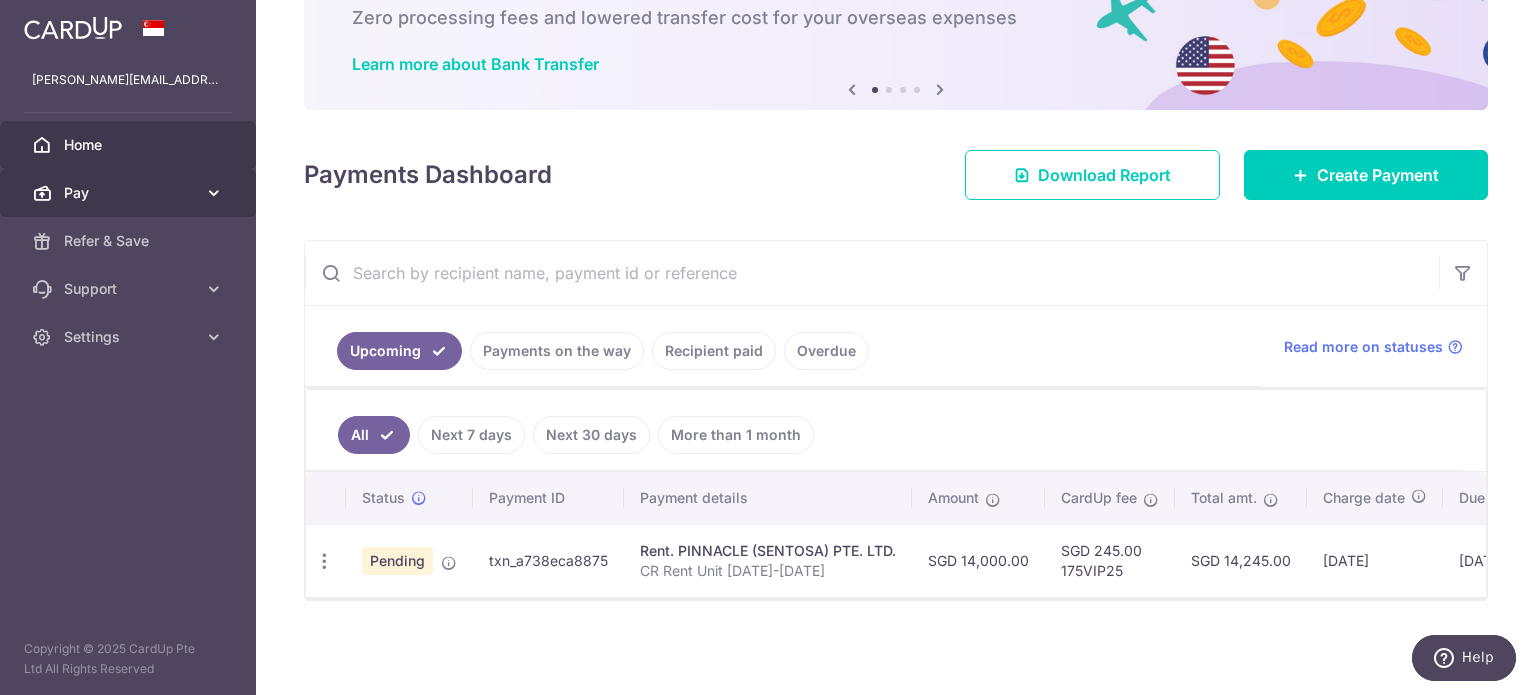 click on "Pay" at bounding box center [130, 193] 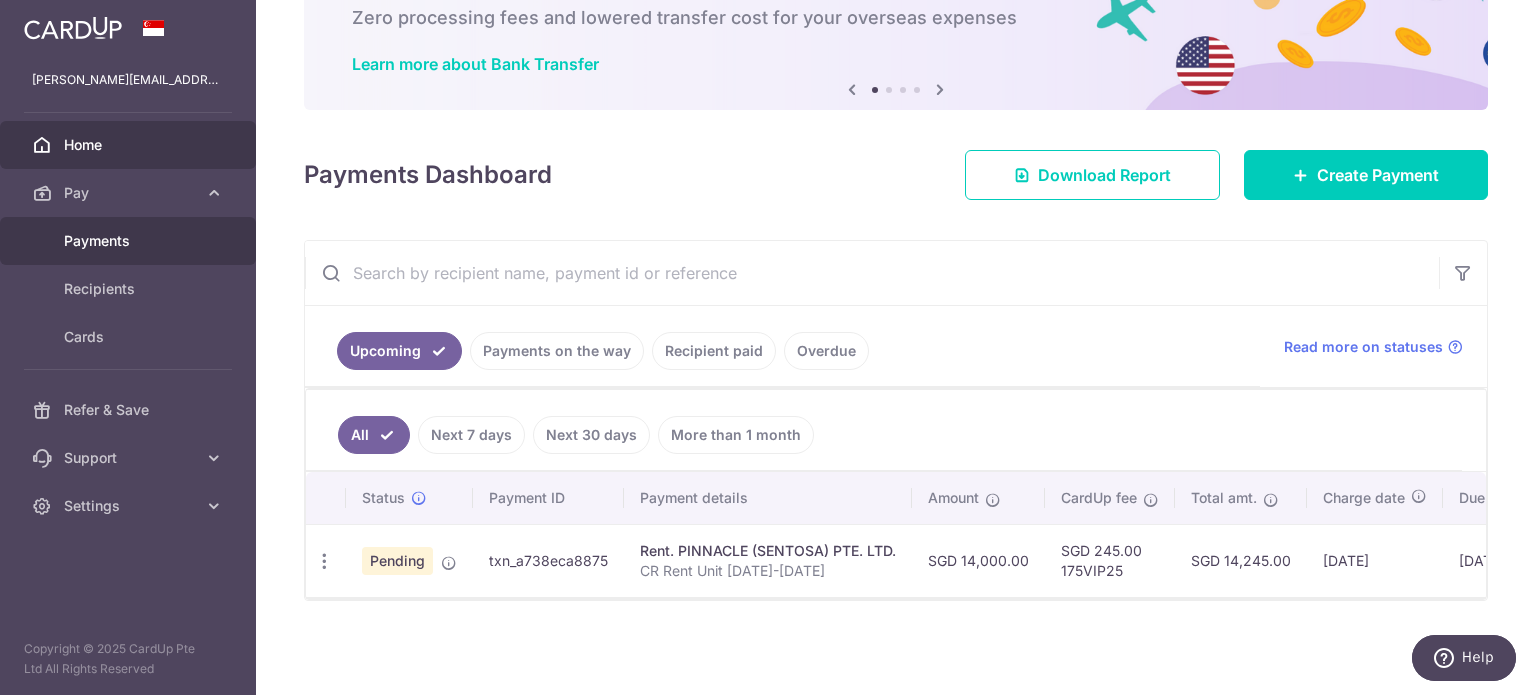 click on "Payments" at bounding box center [128, 241] 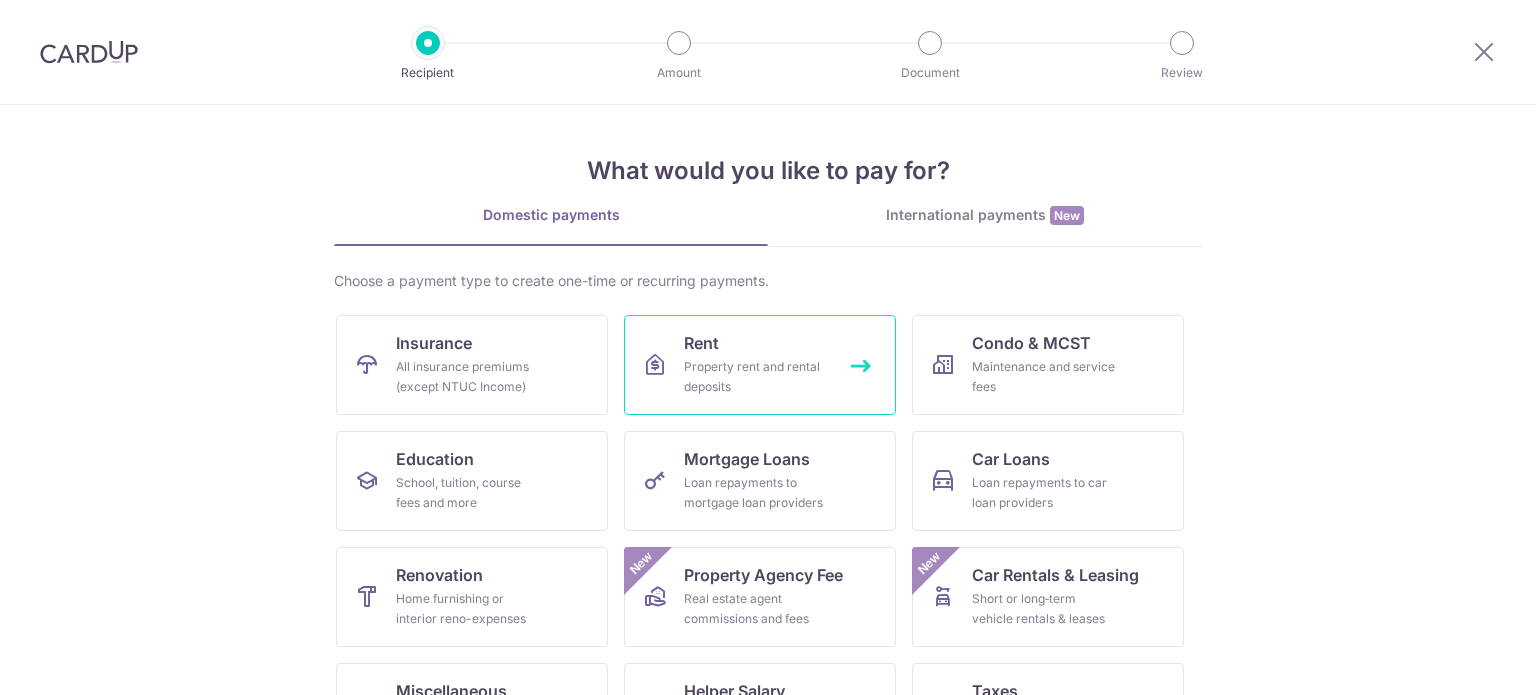 scroll, scrollTop: 0, scrollLeft: 0, axis: both 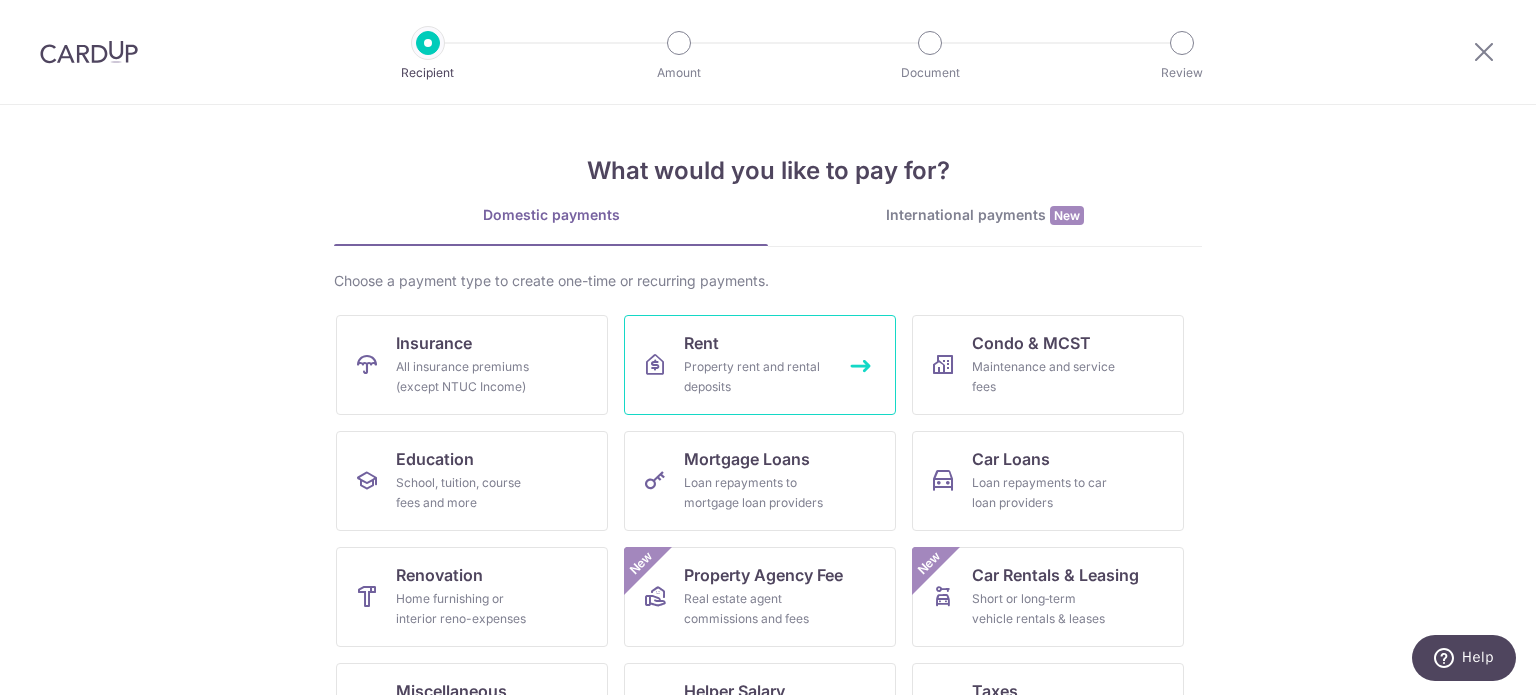 click on "Property rent and rental deposits" at bounding box center (756, 377) 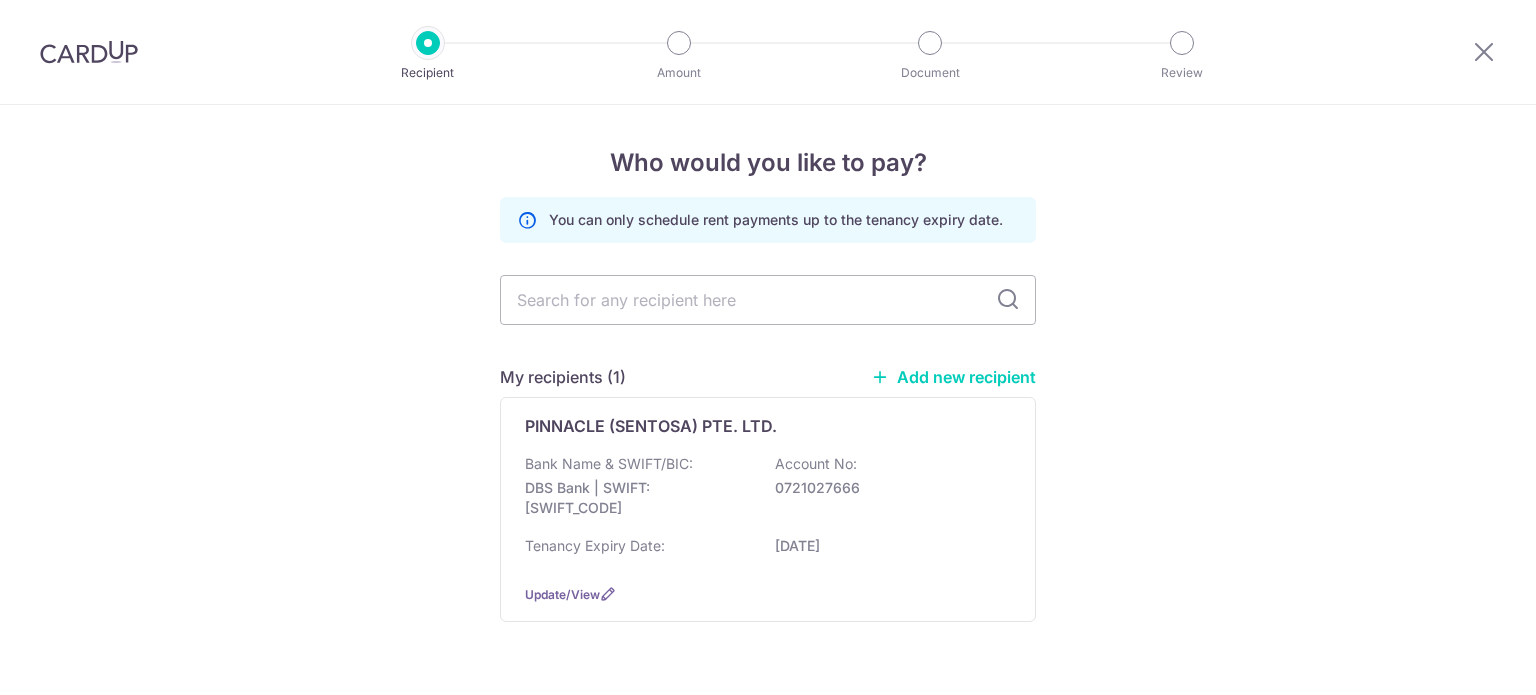 scroll, scrollTop: 0, scrollLeft: 0, axis: both 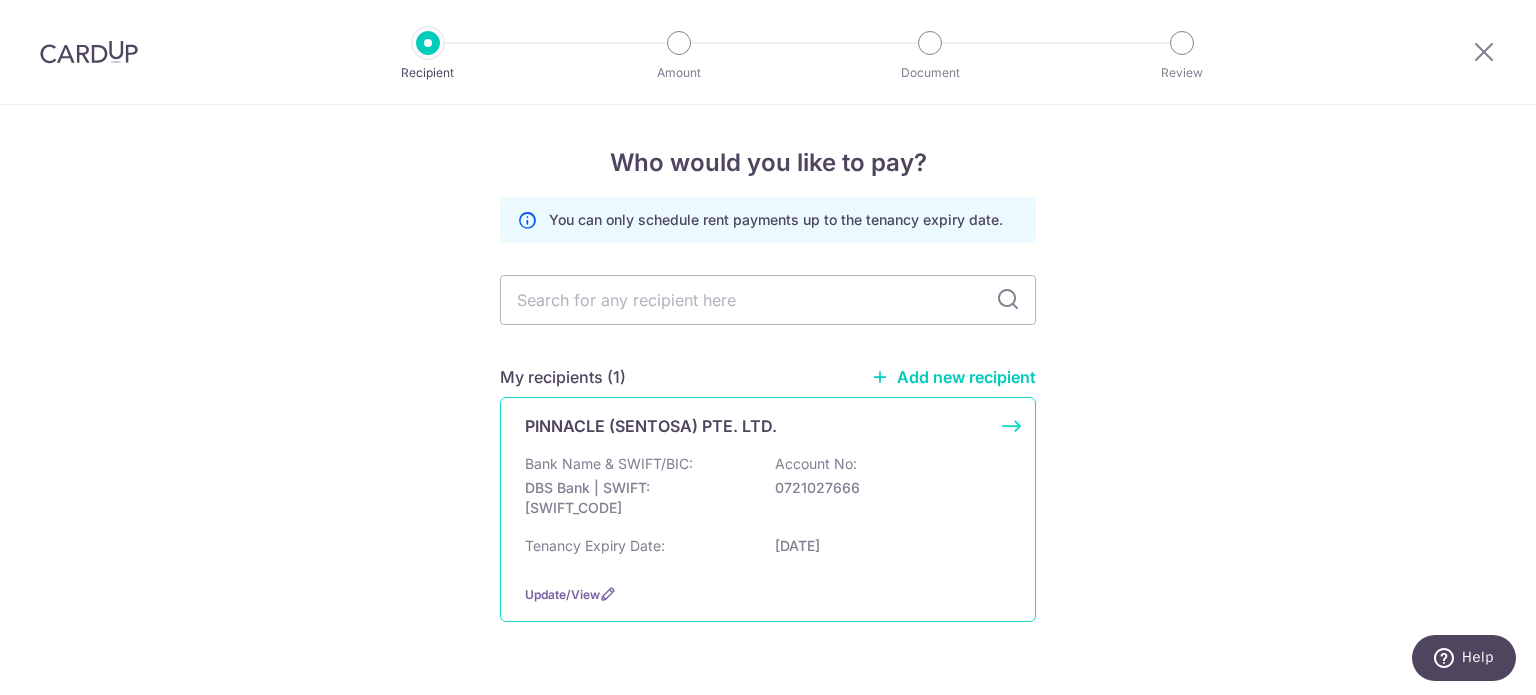 click on "Bank Name & SWIFT/BIC:" at bounding box center (609, 464) 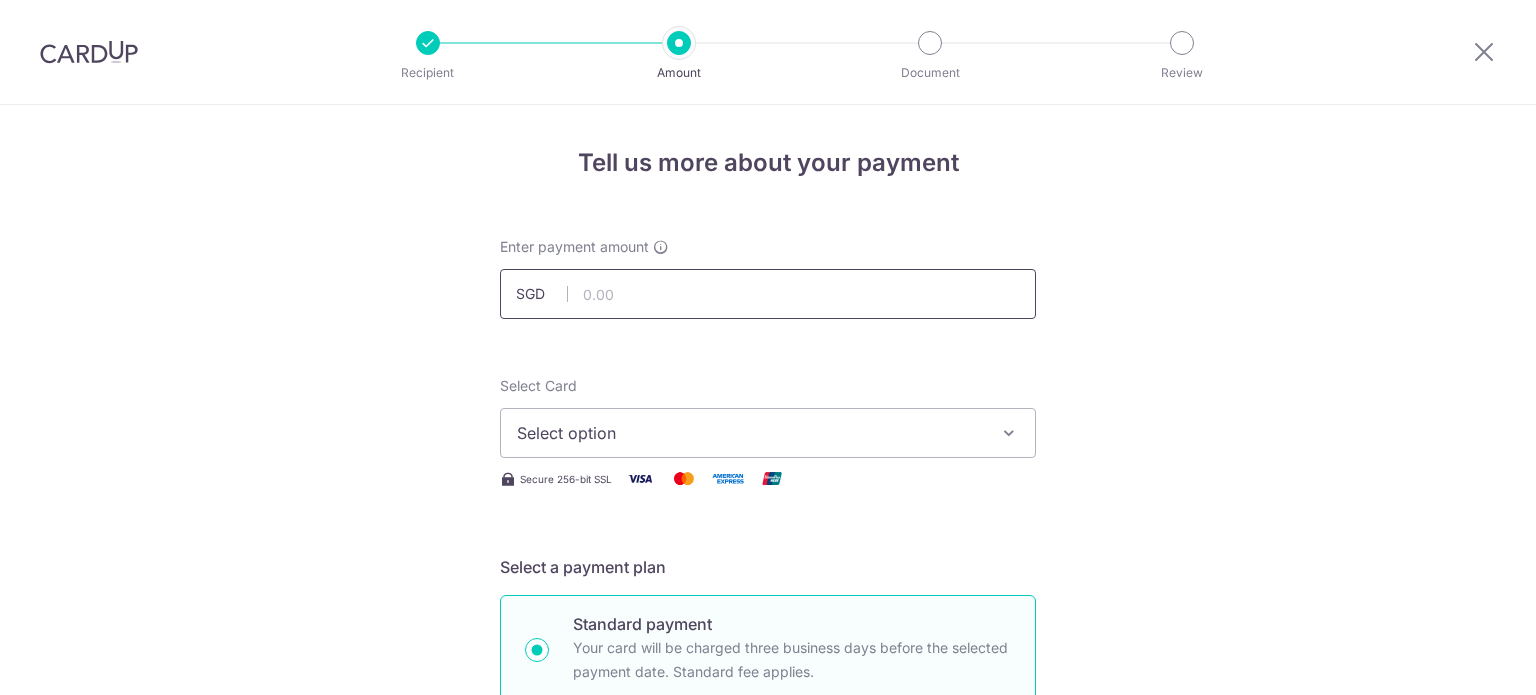 scroll, scrollTop: 0, scrollLeft: 0, axis: both 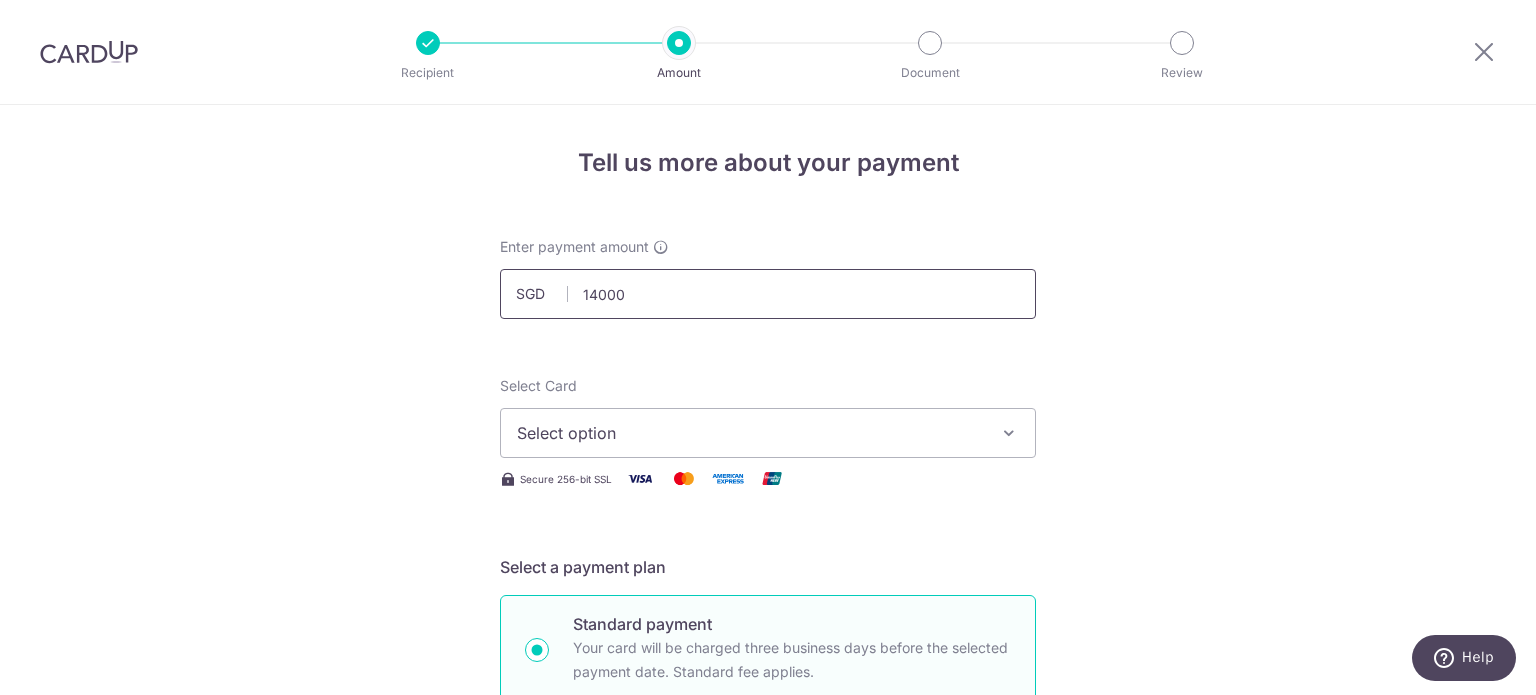 type on "14,000.00" 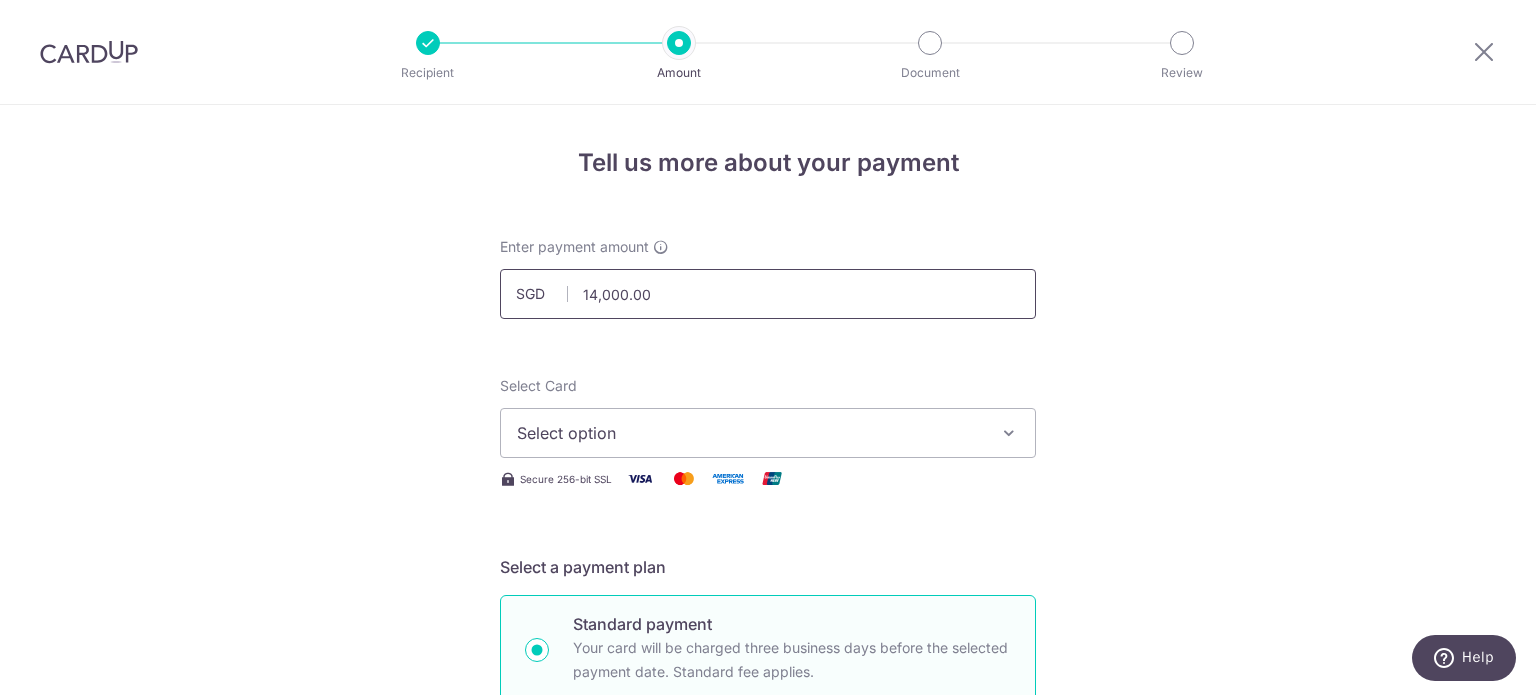 type 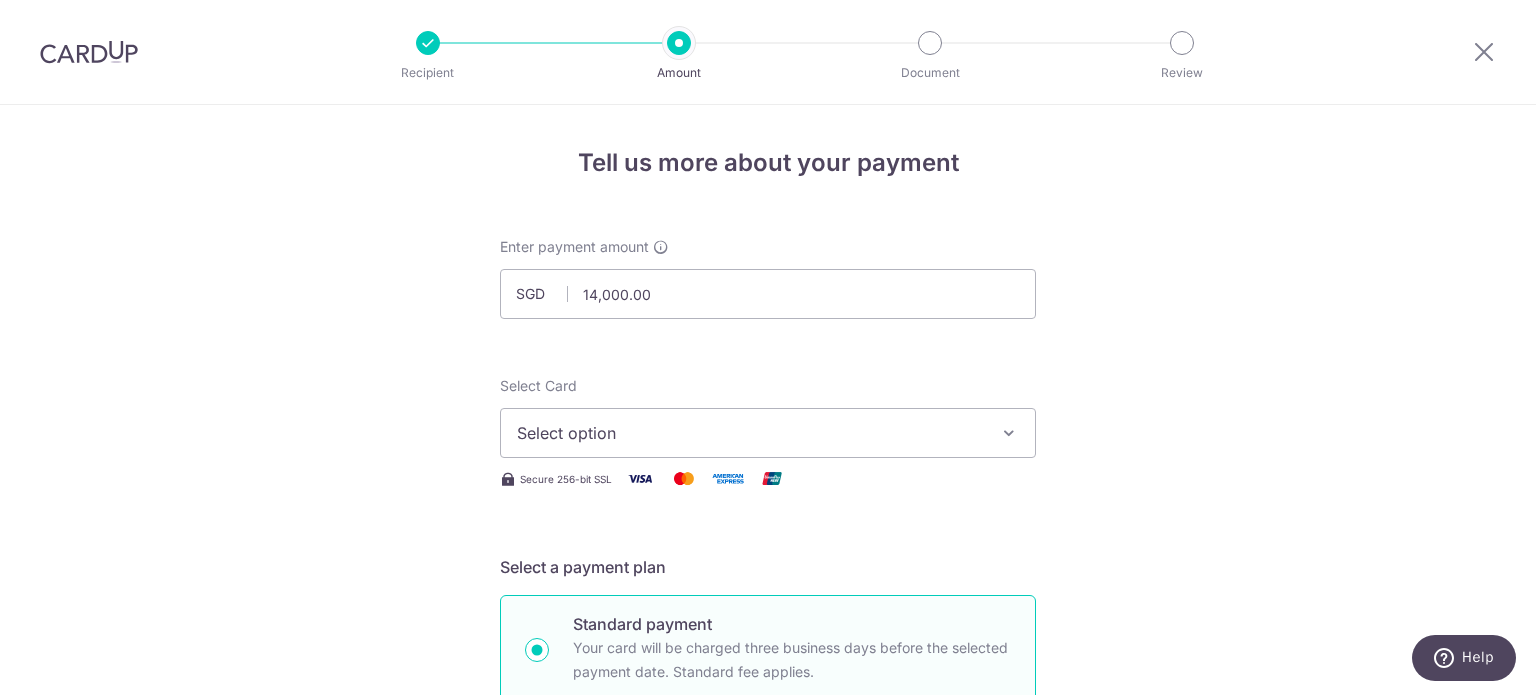click on "Select option" at bounding box center (750, 433) 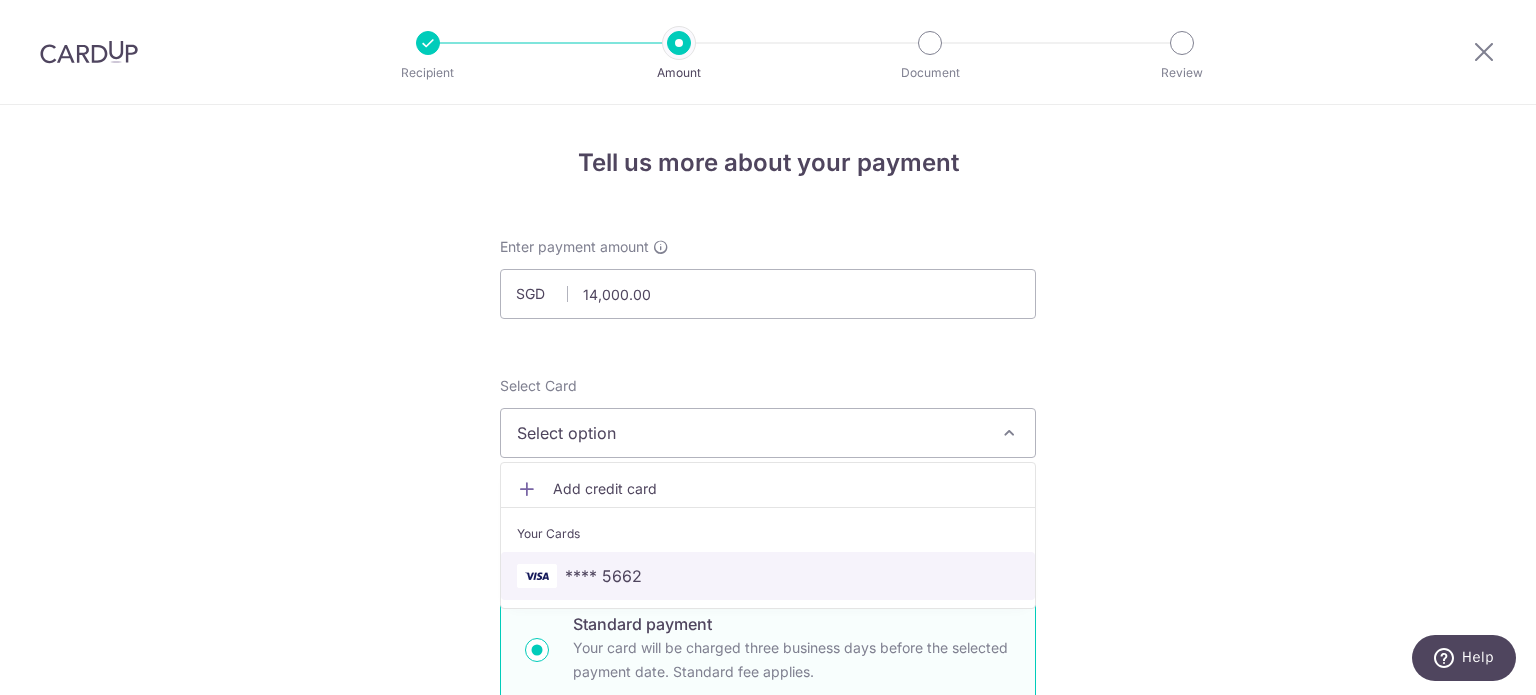 click on "**** 5662" at bounding box center (603, 576) 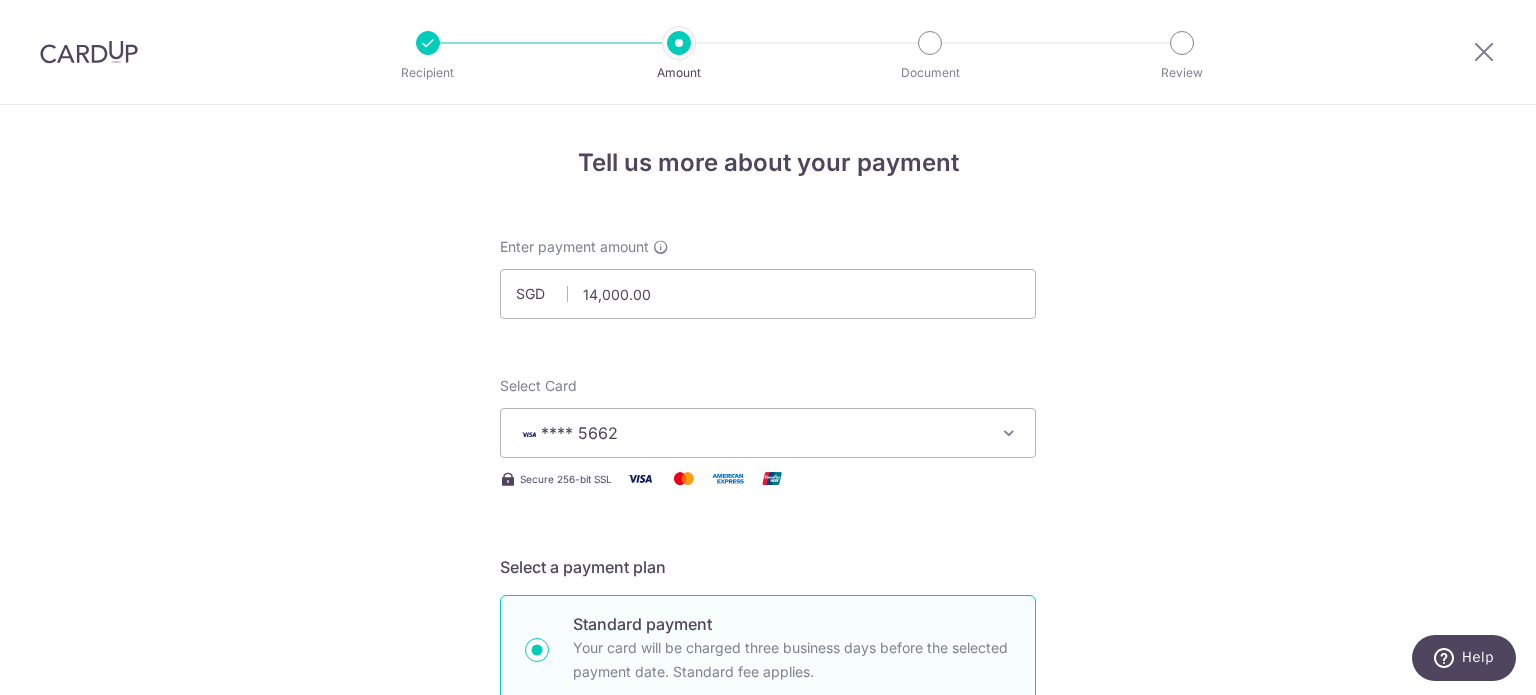 click on "Tell us more about your payment
Enter payment amount
SGD
14,000.00
14000.00
Select Card
**** 5662
Add credit card
Your Cards
**** 5662
Secure 256-bit SSL
Text
New card details
Card
Secure 256-bit SSL" at bounding box center (768, 1009) 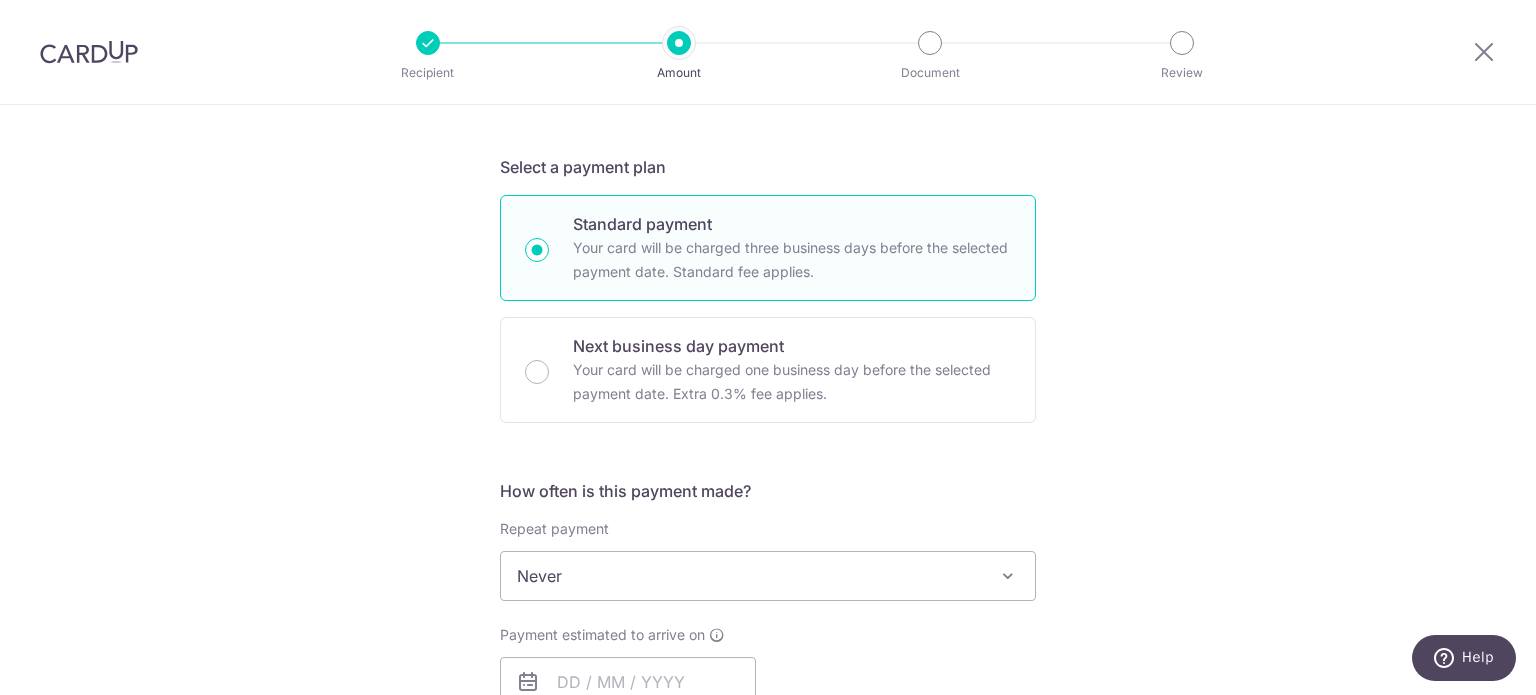scroll, scrollTop: 500, scrollLeft: 0, axis: vertical 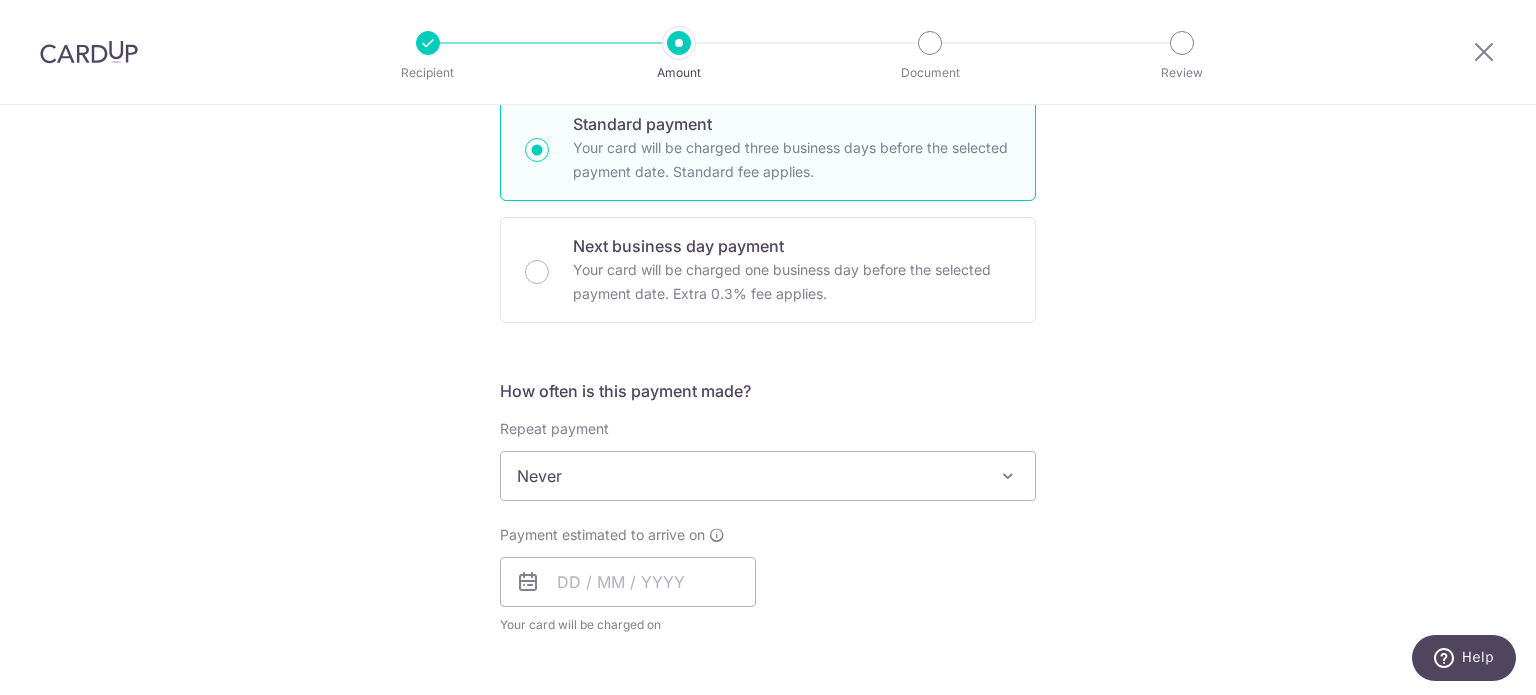 click on "Never" at bounding box center [768, 476] 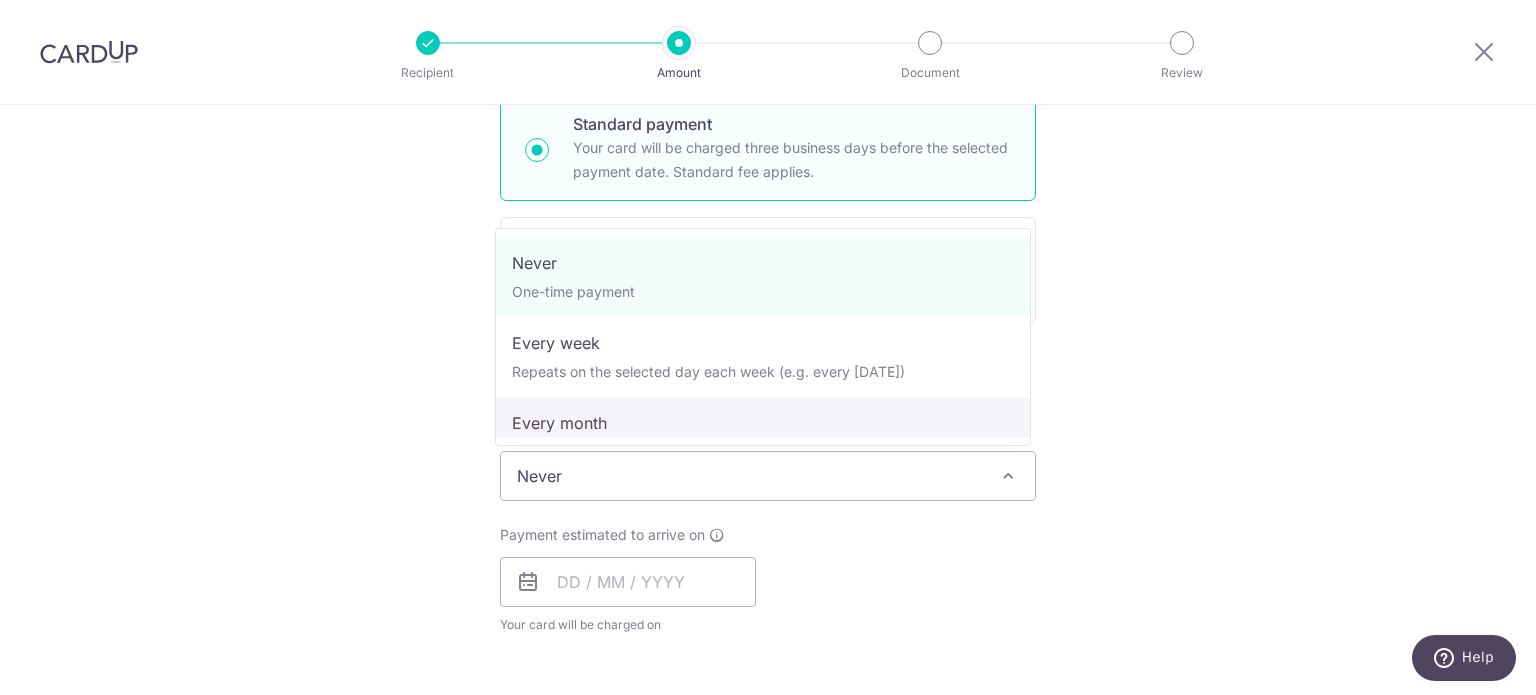 select on "3" 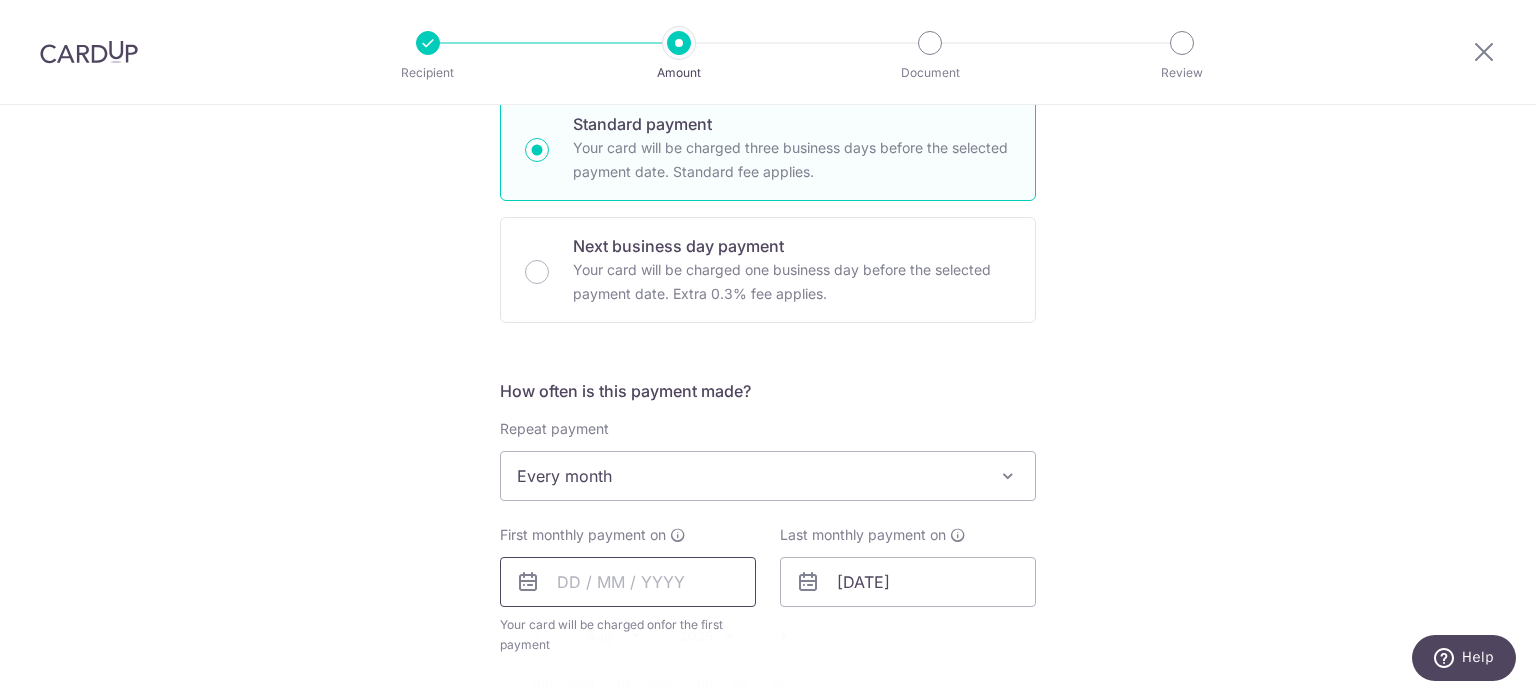 click at bounding box center (628, 582) 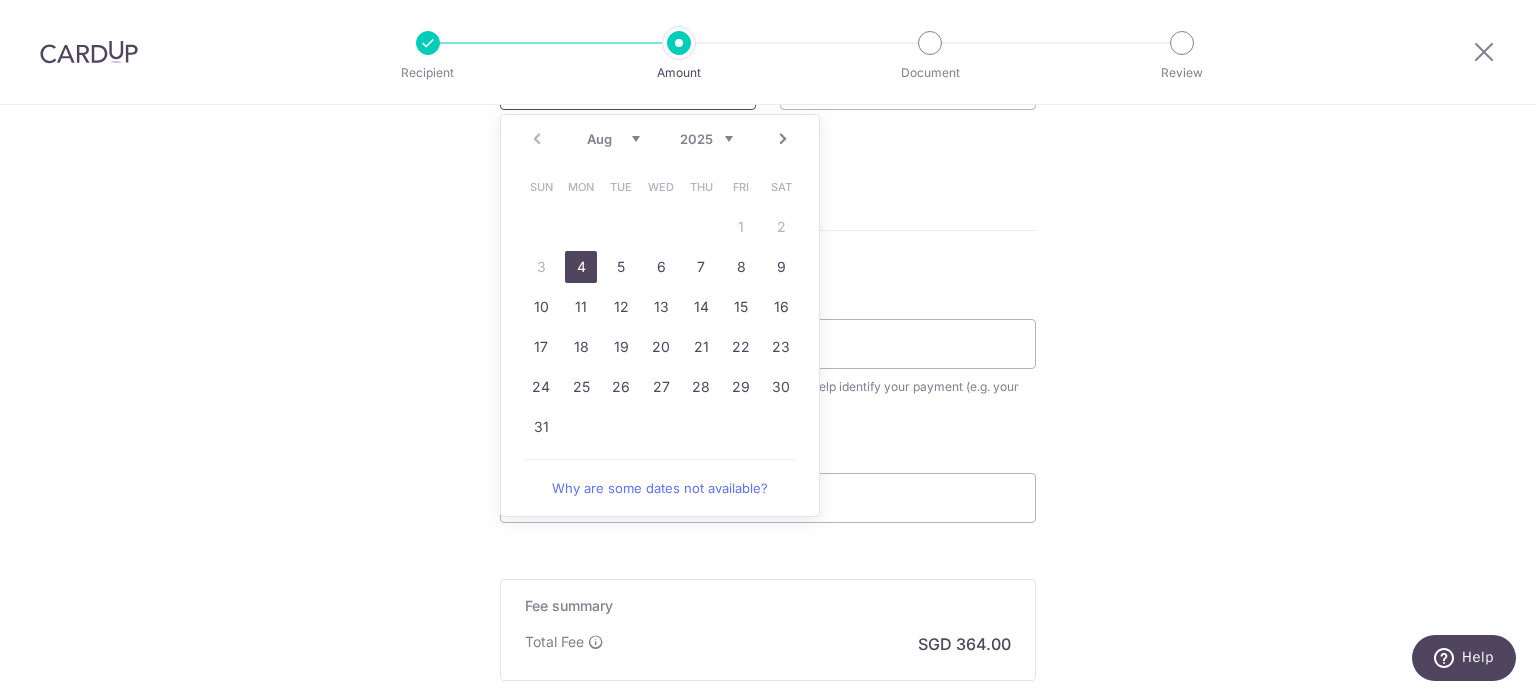 scroll, scrollTop: 1000, scrollLeft: 0, axis: vertical 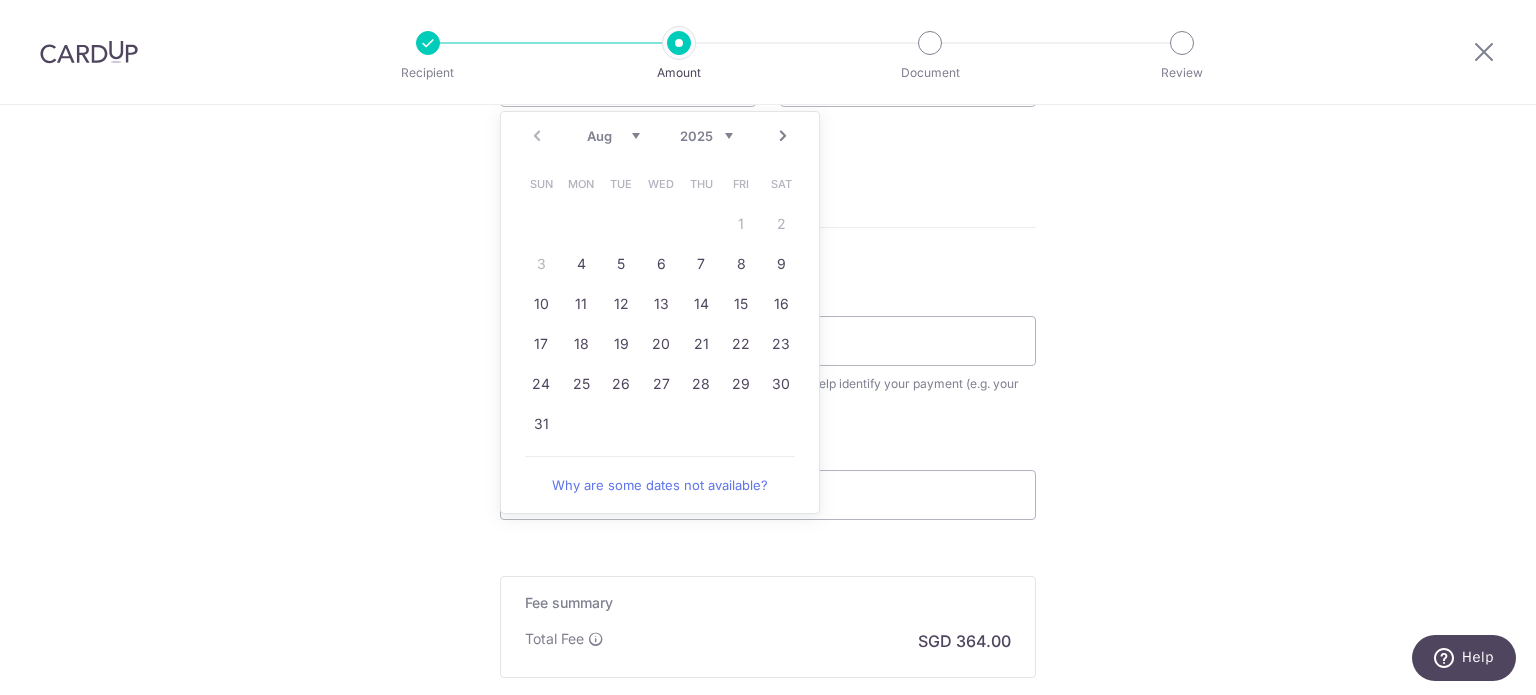 click on "Aug Sep Oct Nov Dec" at bounding box center [613, 136] 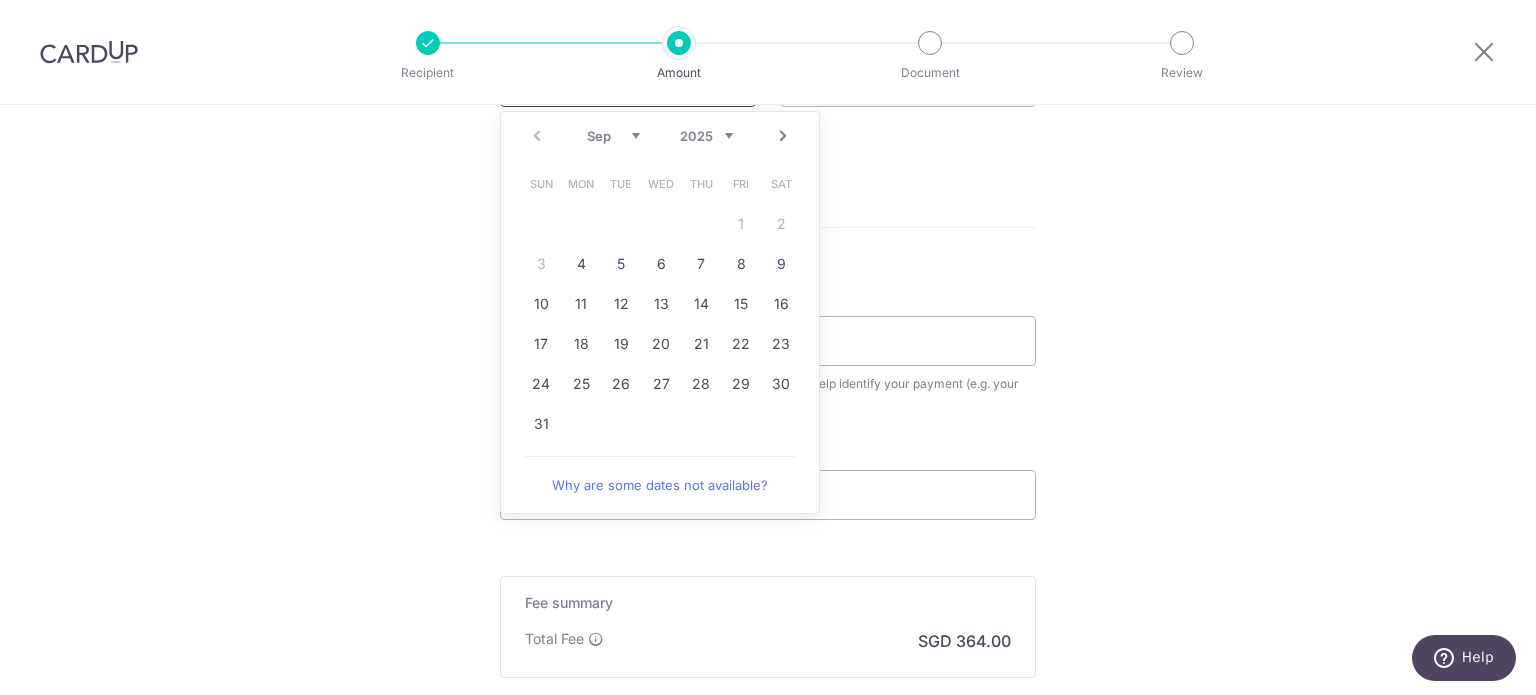 scroll, scrollTop: 951, scrollLeft: 0, axis: vertical 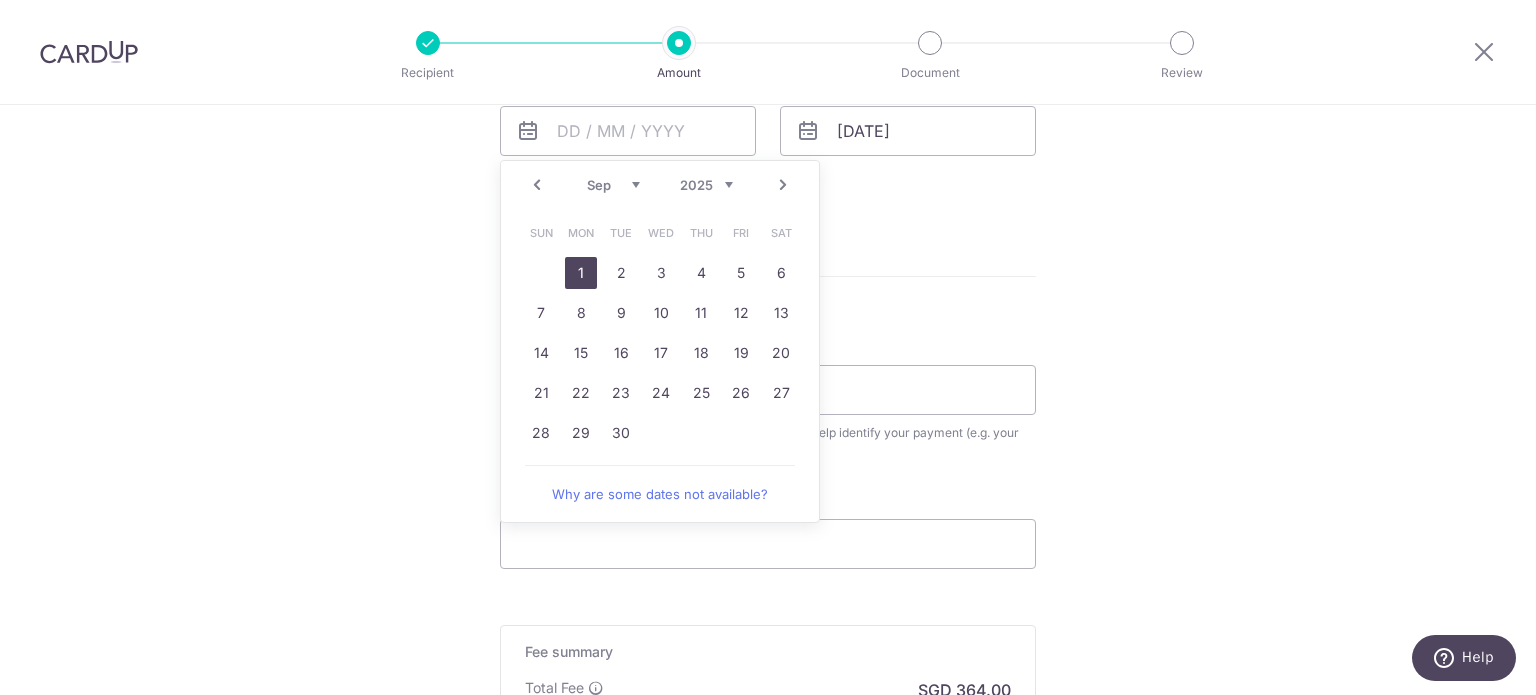 click on "1" at bounding box center [581, 273] 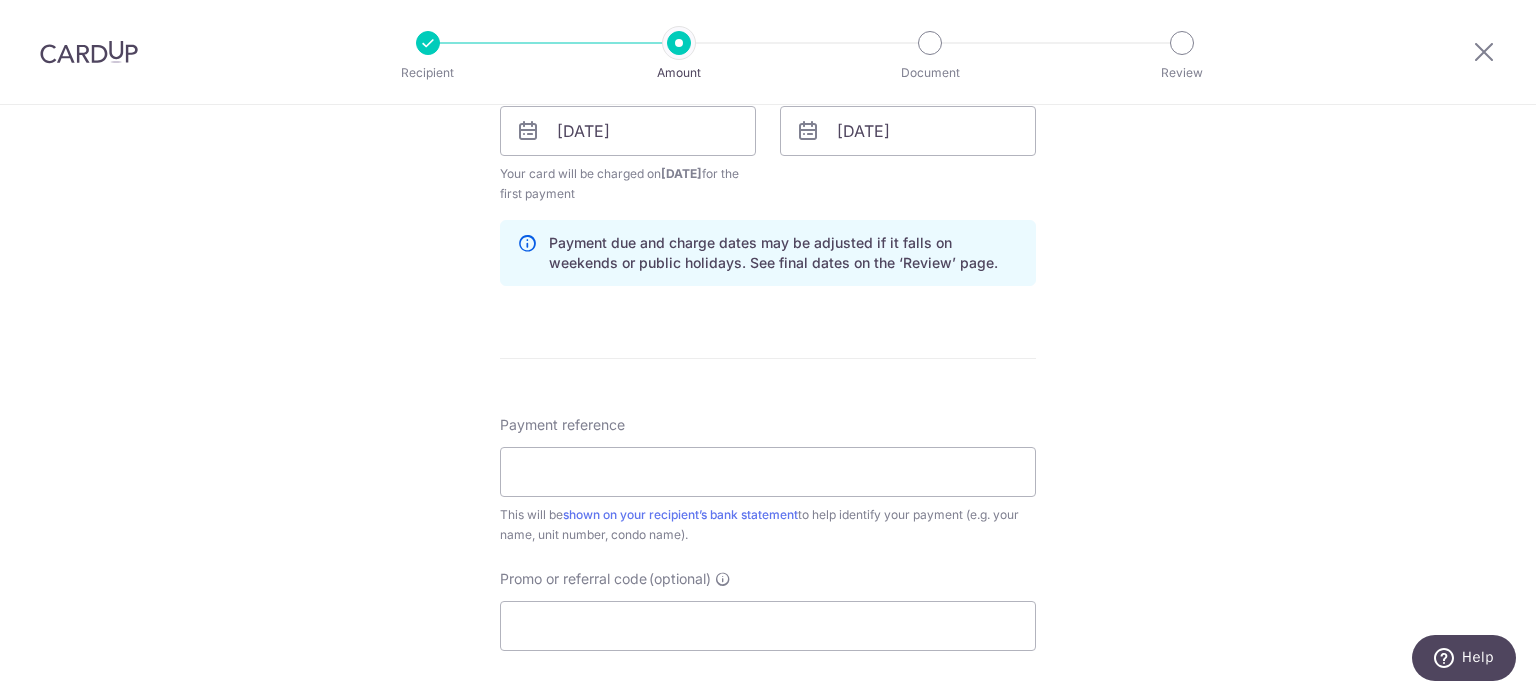 click on "Payment reference
This will be  shown on your recipient’s bank statement  to help identify your payment (e.g. your name, unit number, condo name)." at bounding box center [768, 480] 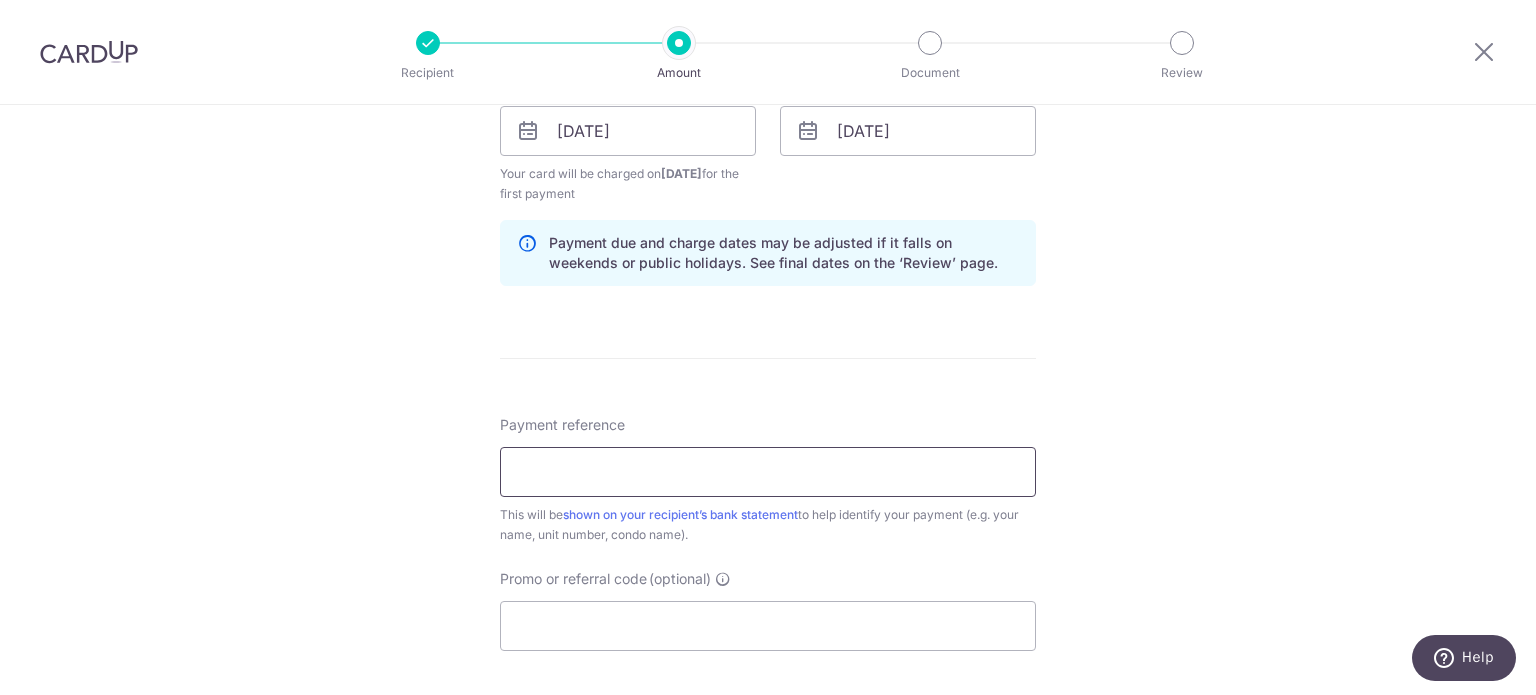 click on "Payment reference" at bounding box center (768, 472) 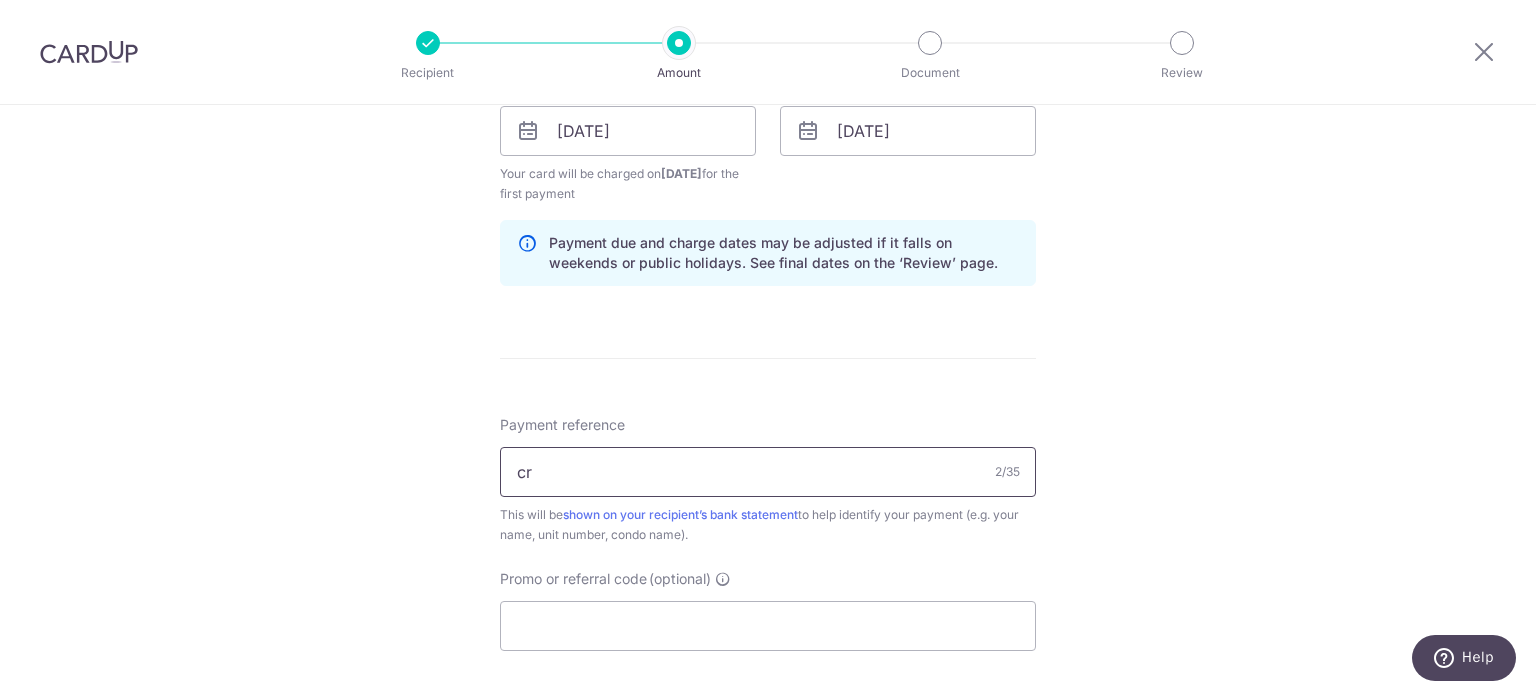 type on "CR Rent Unit 02-05 Aug 25" 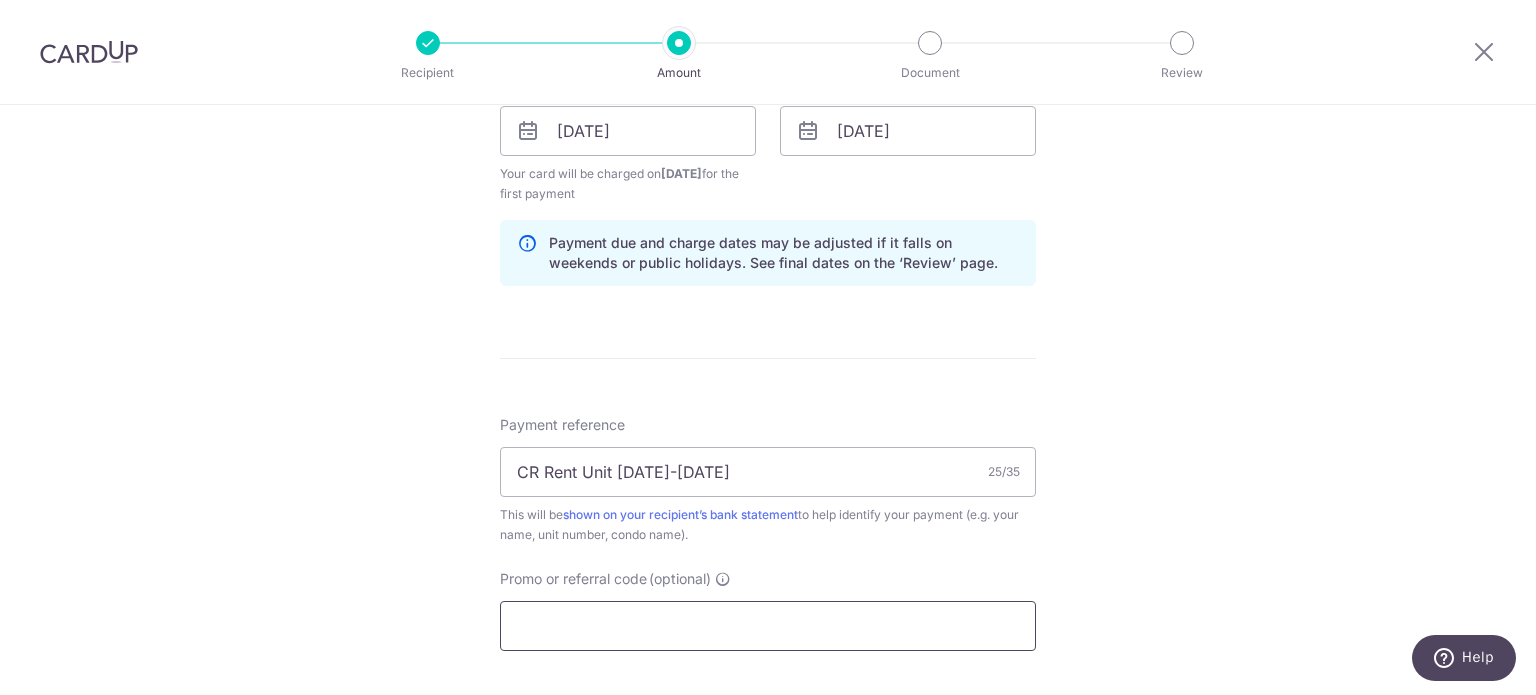 click on "Promo or referral code
(optional)" at bounding box center [768, 626] 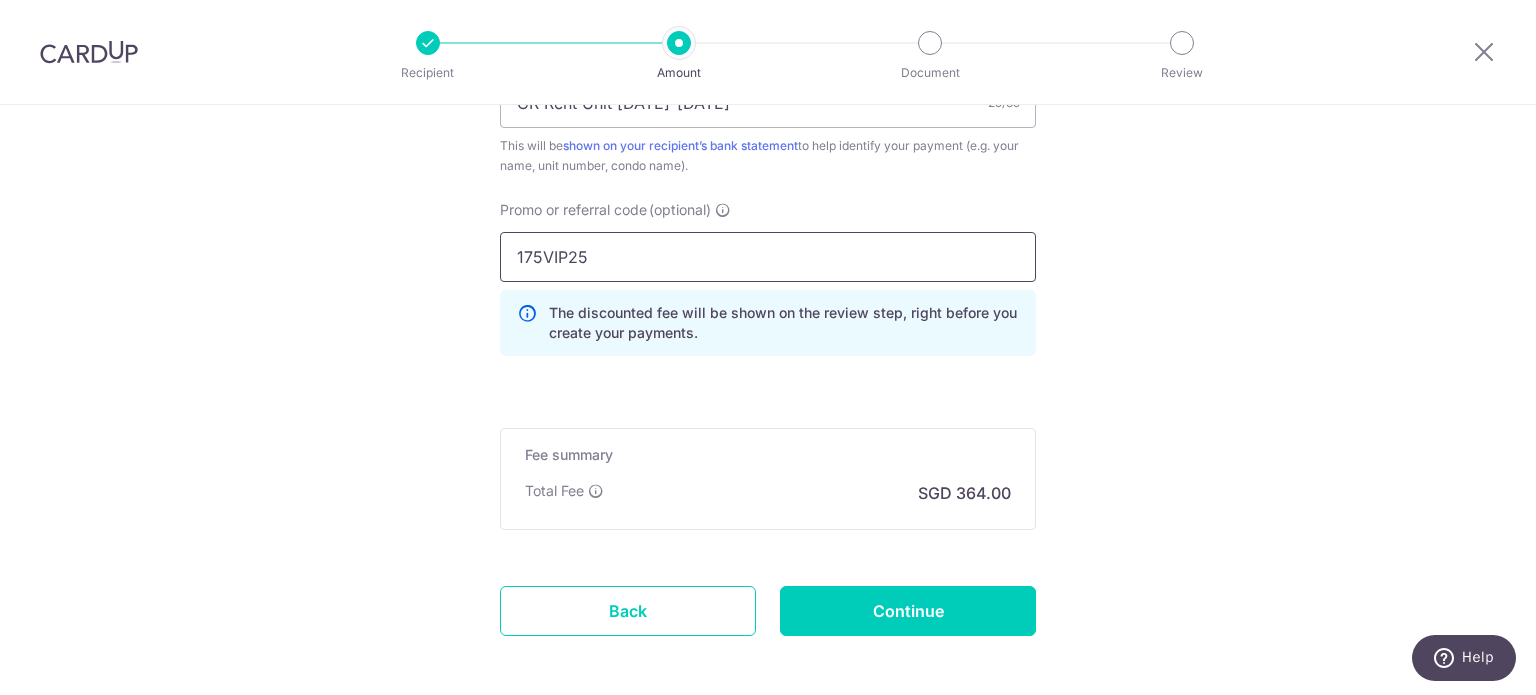 scroll, scrollTop: 1408, scrollLeft: 0, axis: vertical 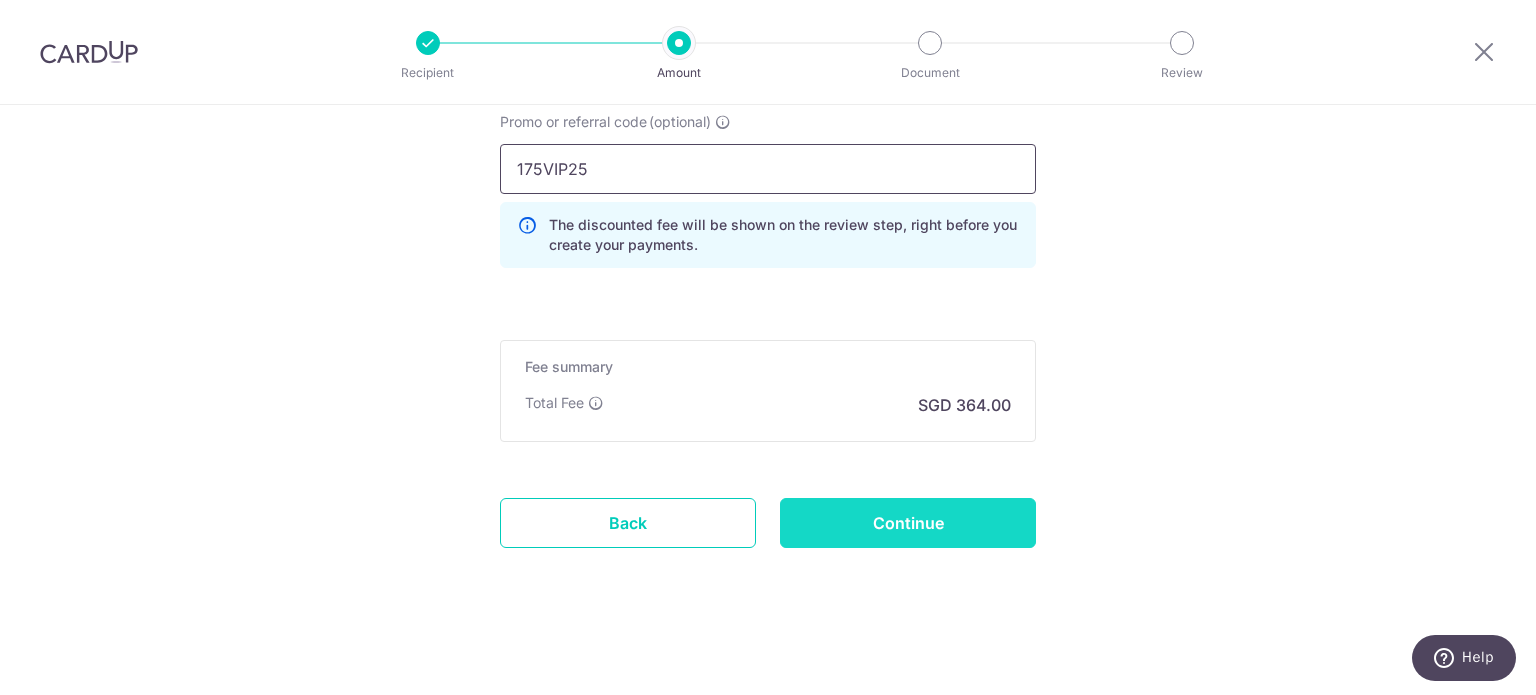 type on "175VIP25" 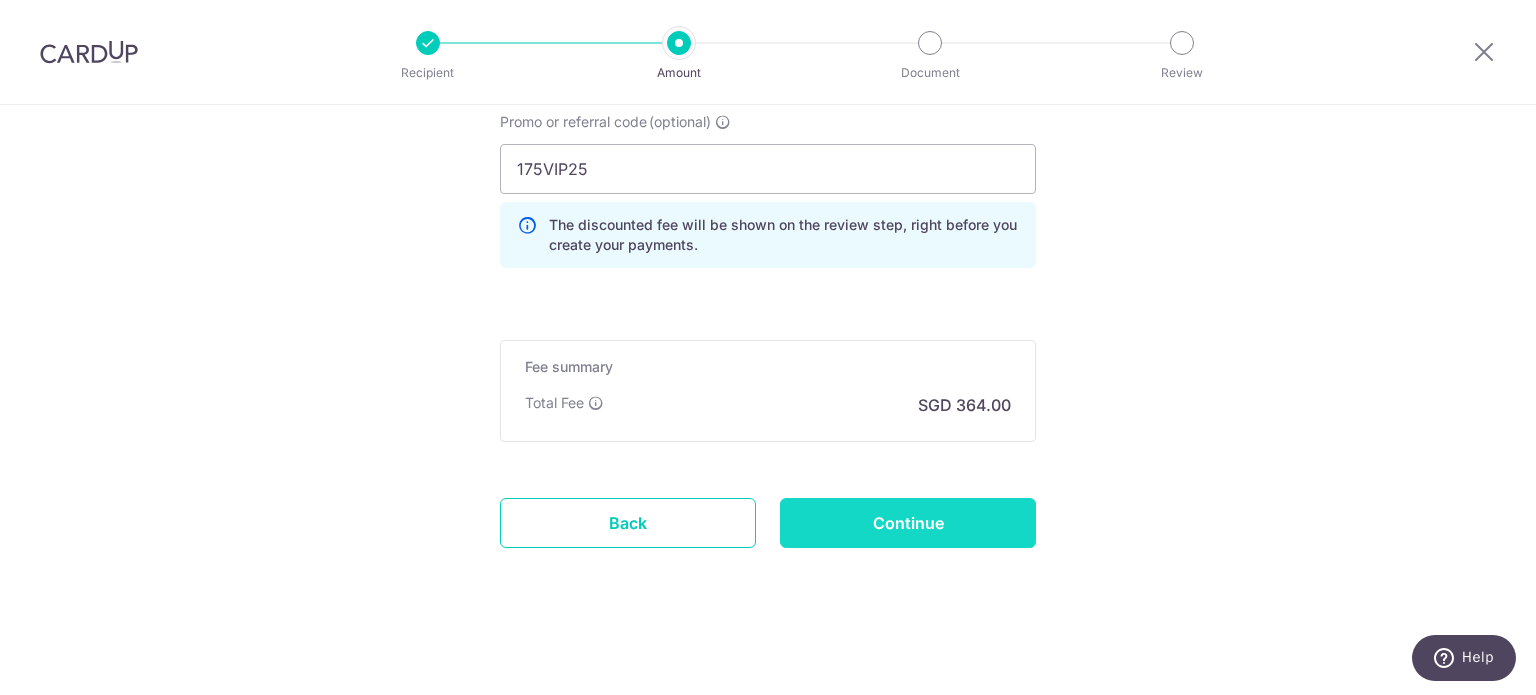 click on "Continue" at bounding box center (908, 523) 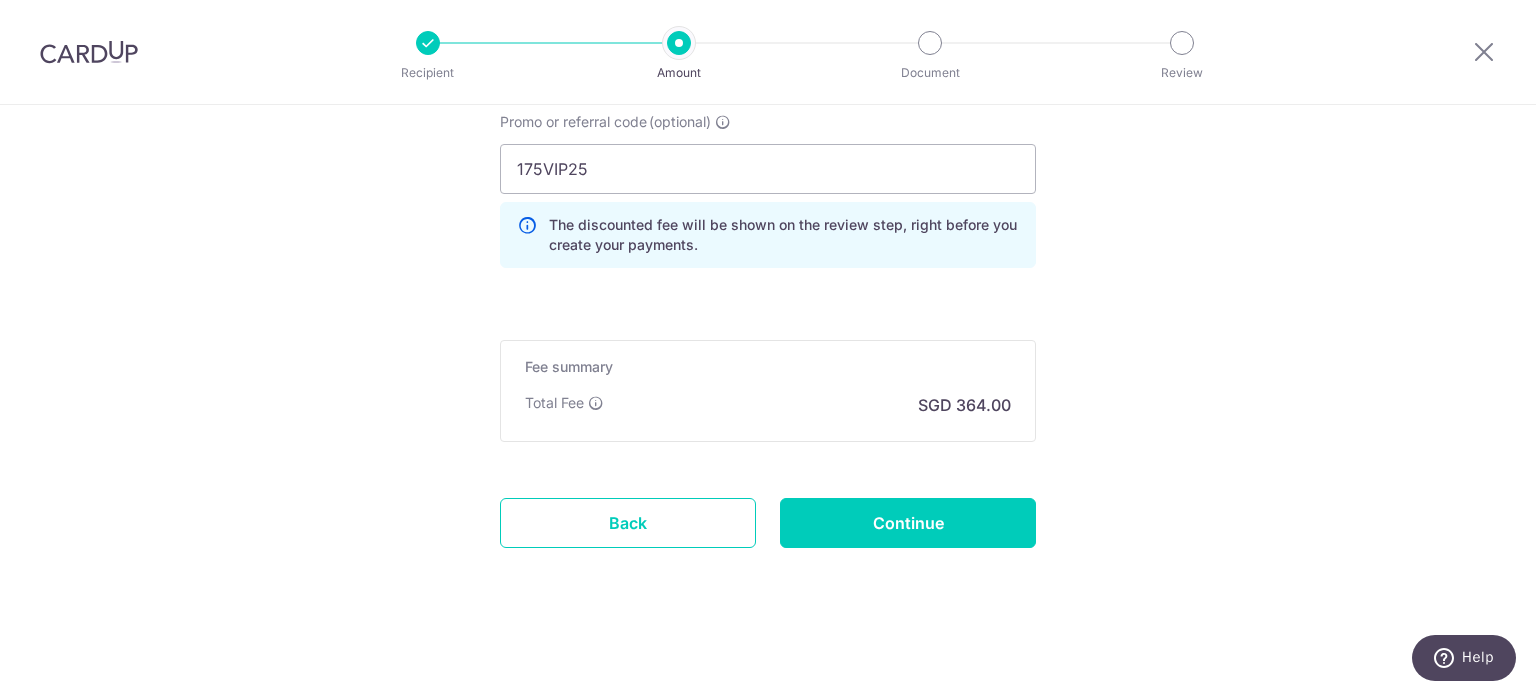 type on "Create Schedule" 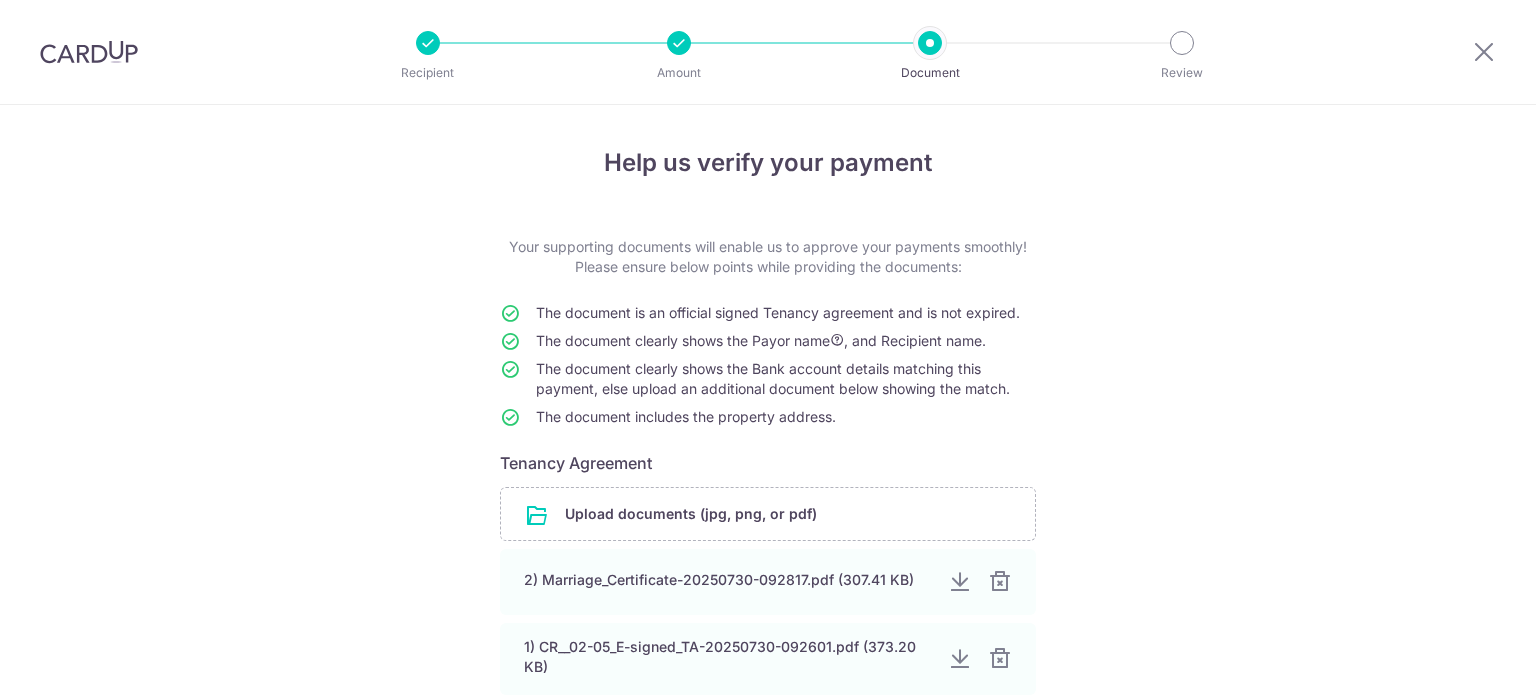 scroll, scrollTop: 0, scrollLeft: 0, axis: both 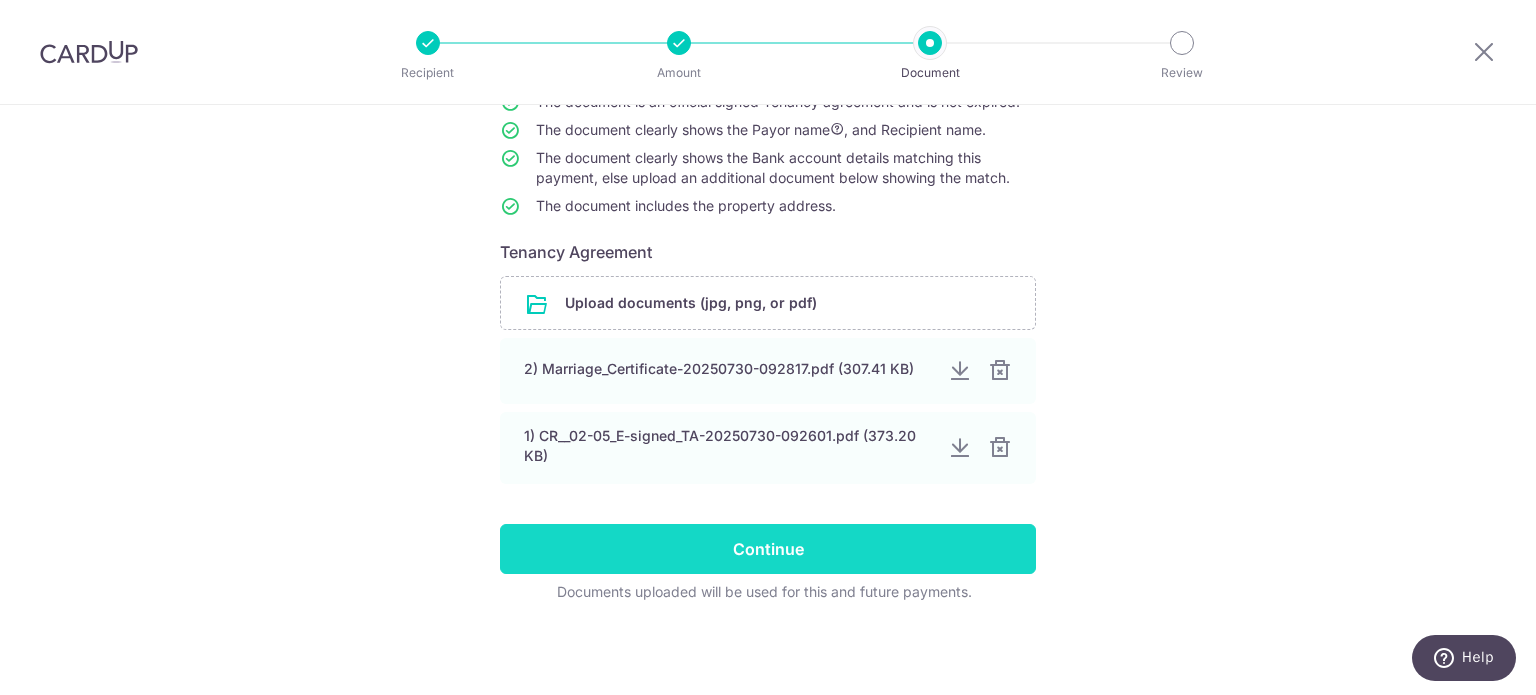 click on "Continue" at bounding box center (768, 549) 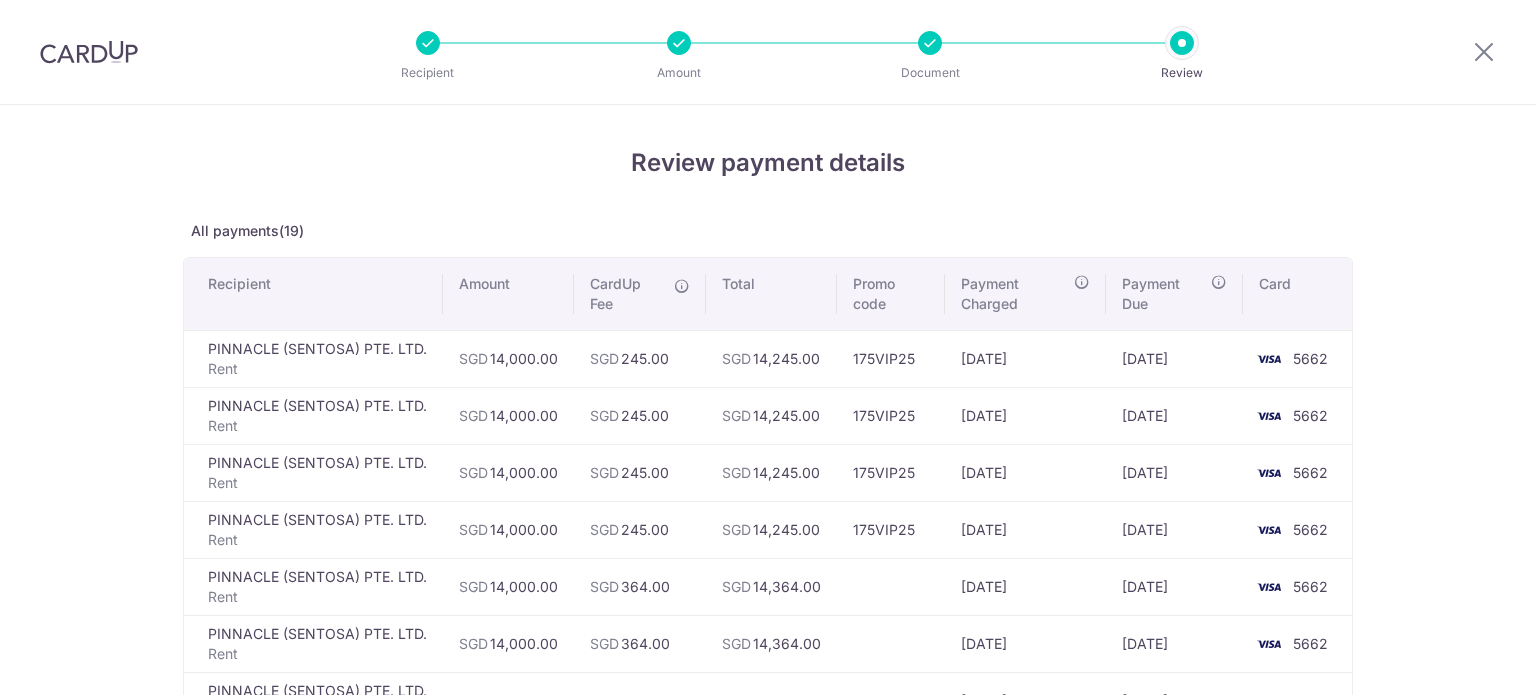 scroll, scrollTop: 0, scrollLeft: 0, axis: both 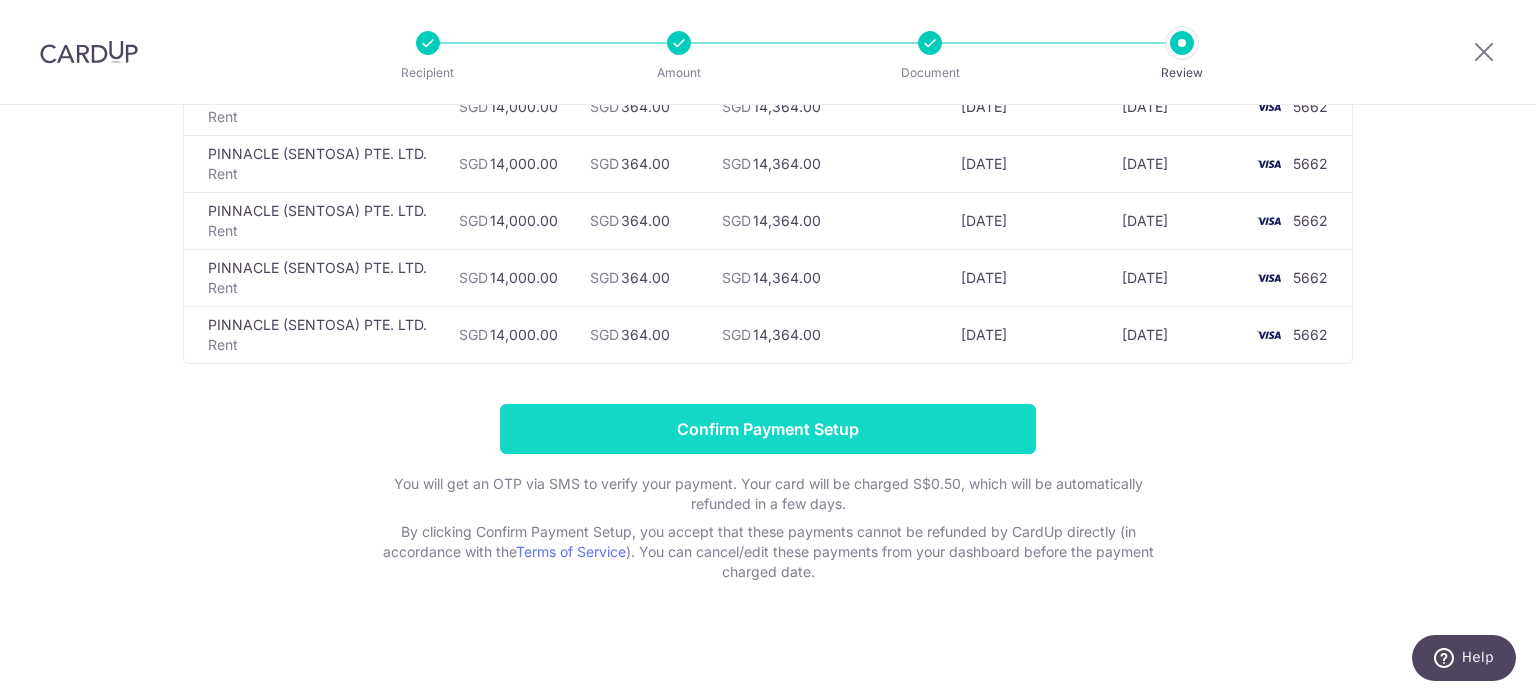 click on "Confirm Payment Setup" at bounding box center [768, 429] 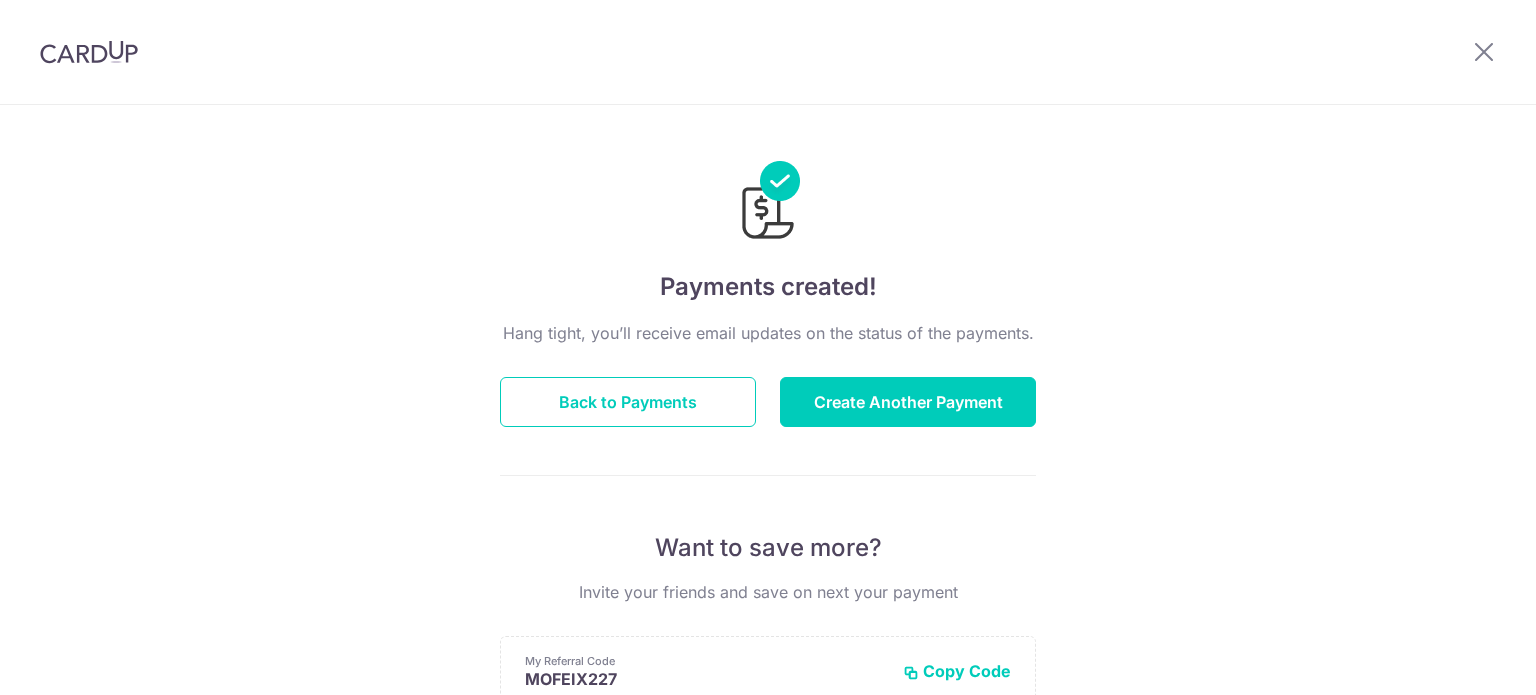 scroll, scrollTop: 0, scrollLeft: 0, axis: both 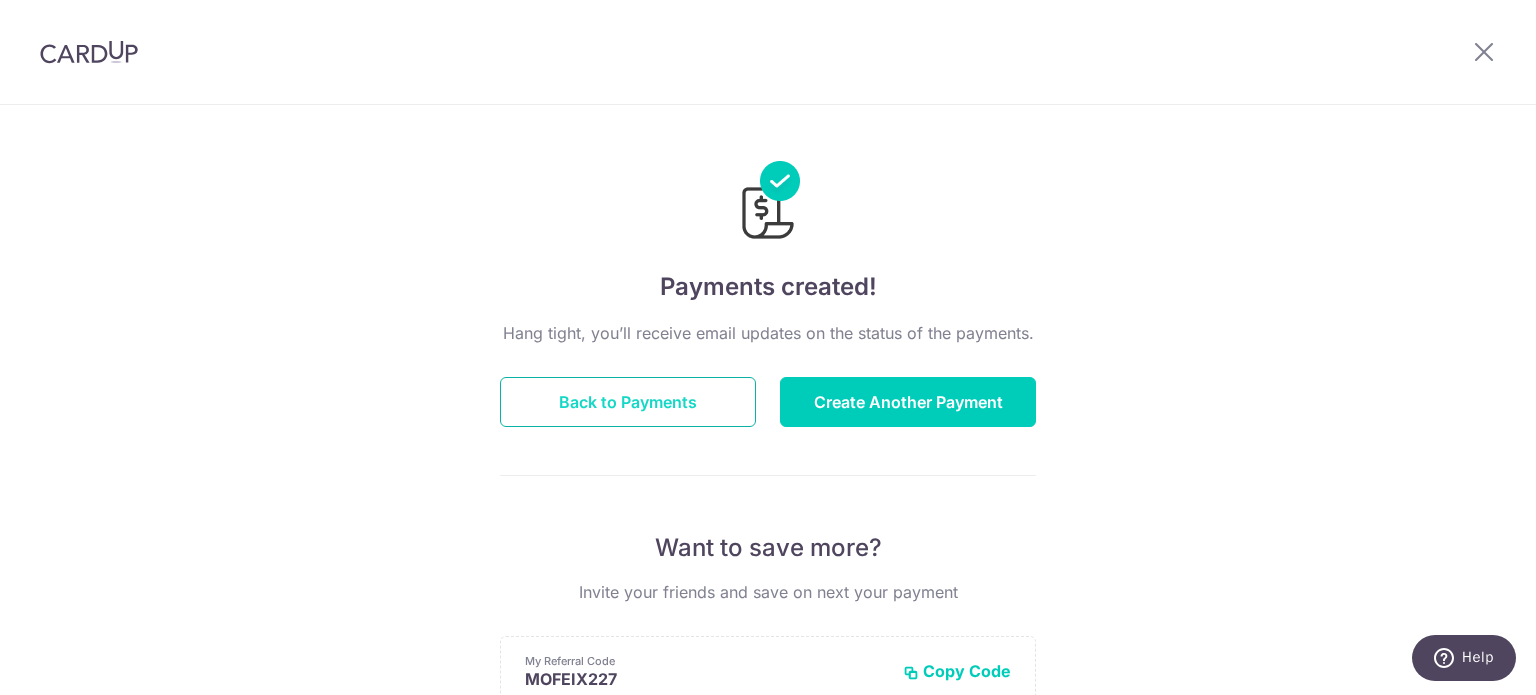 click on "Back to Payments" at bounding box center [628, 402] 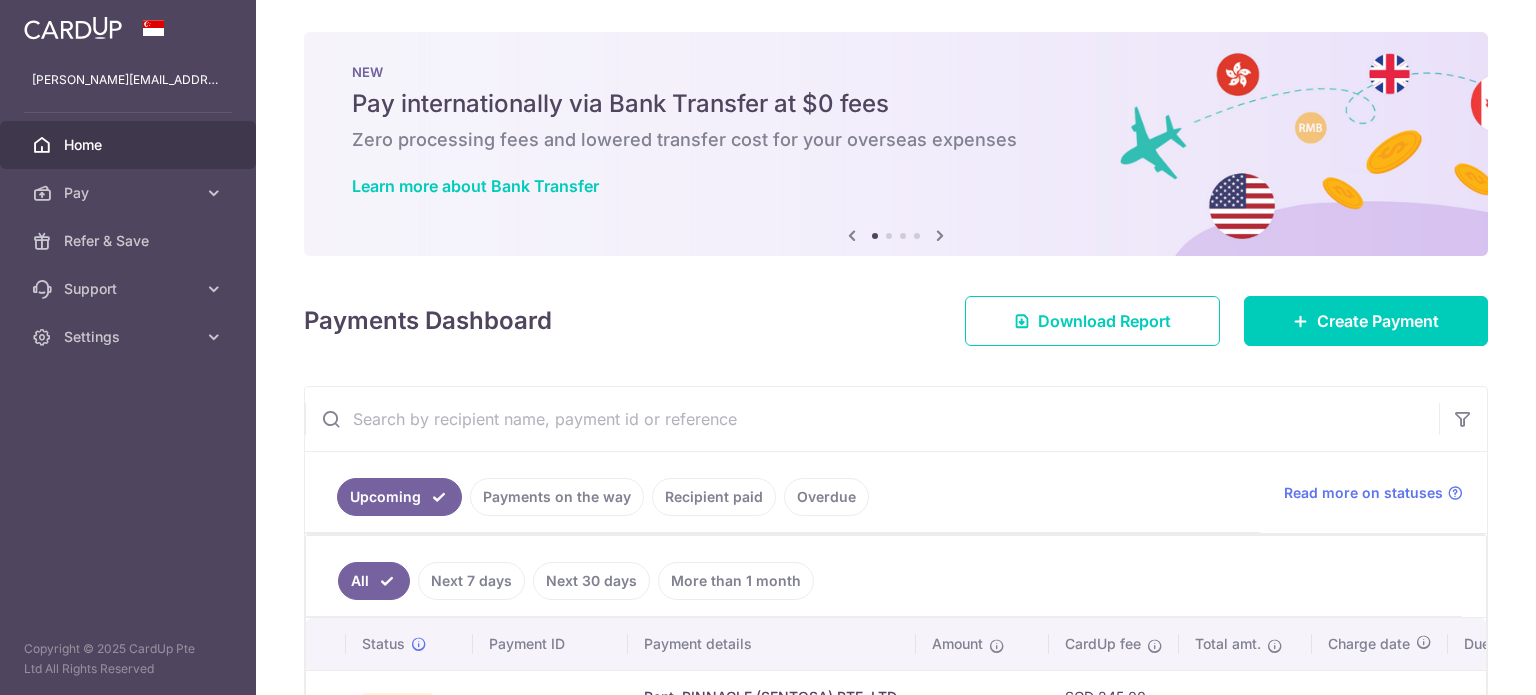 scroll, scrollTop: 0, scrollLeft: 0, axis: both 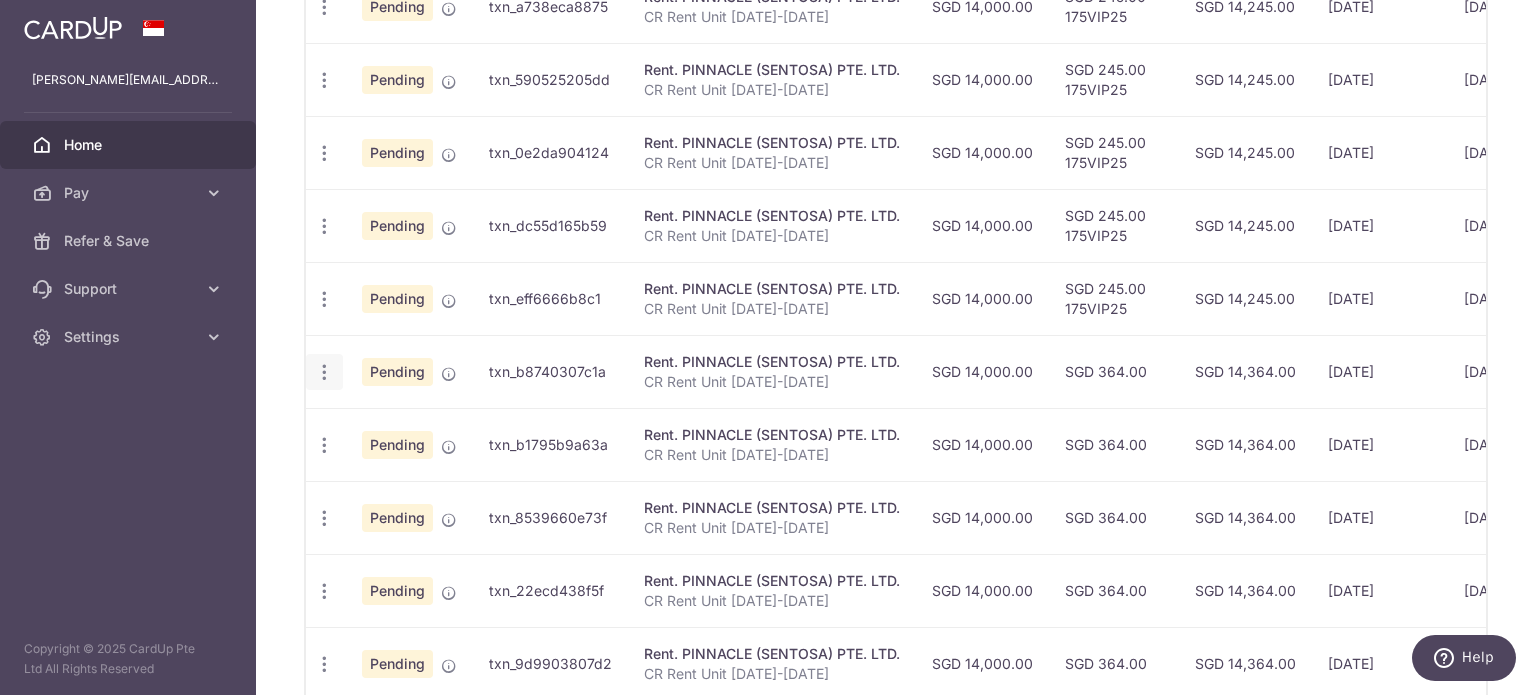 click at bounding box center (324, 7) 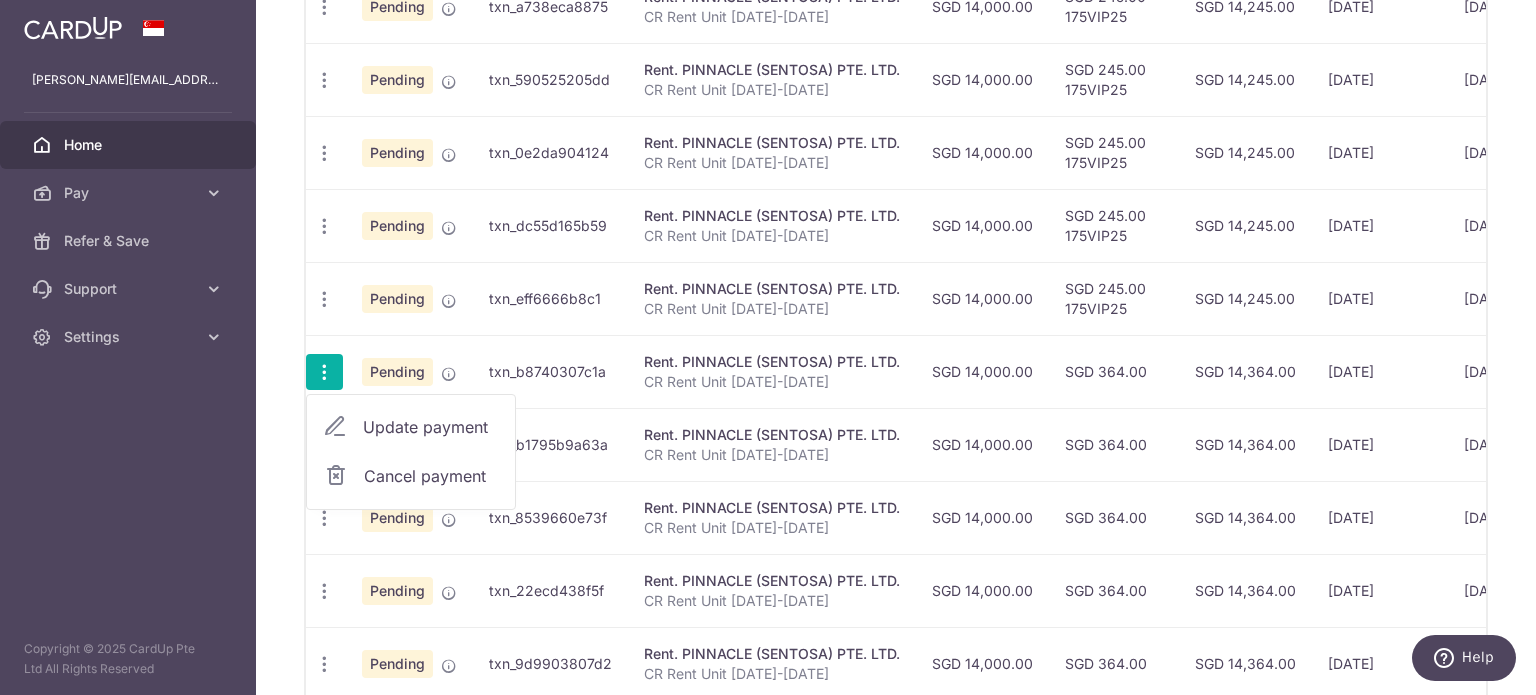 click on "Cancel payment" at bounding box center (431, 476) 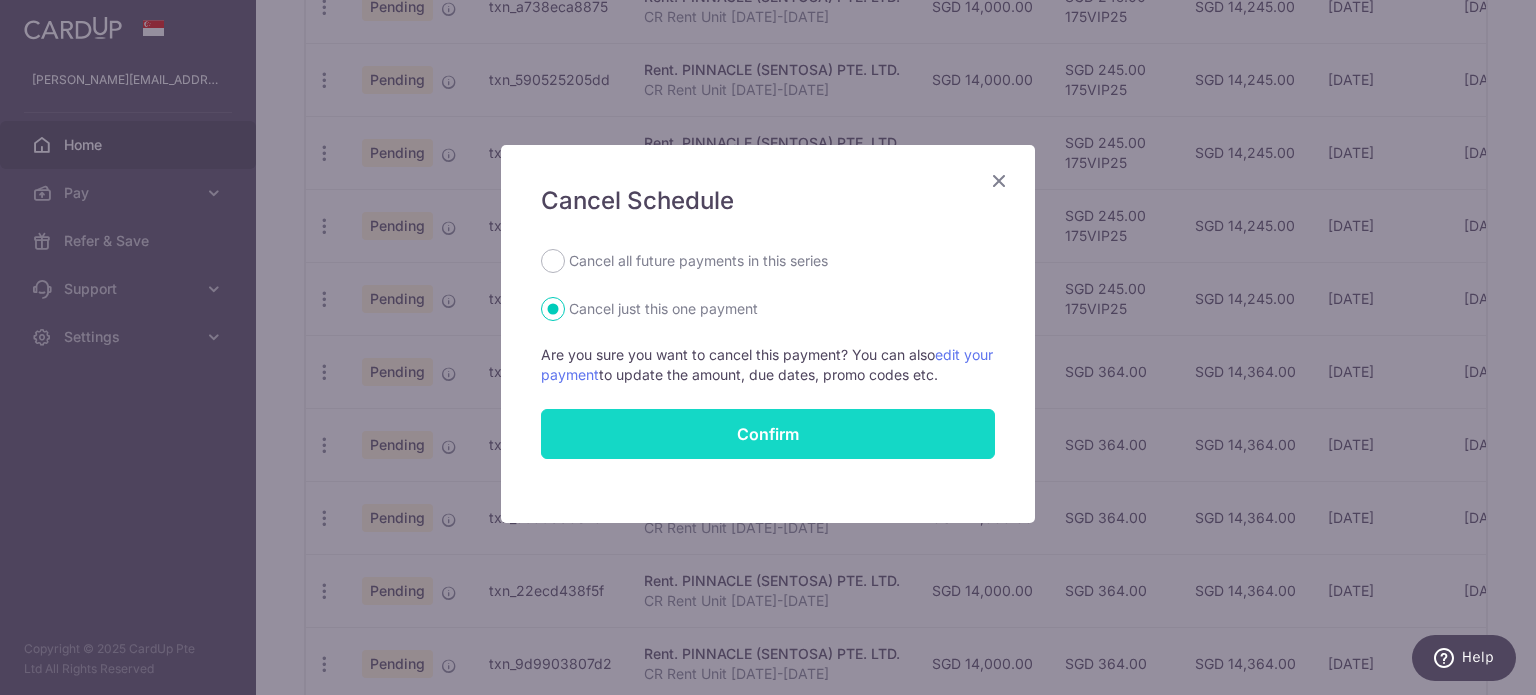 click on "Confirm" at bounding box center [768, 434] 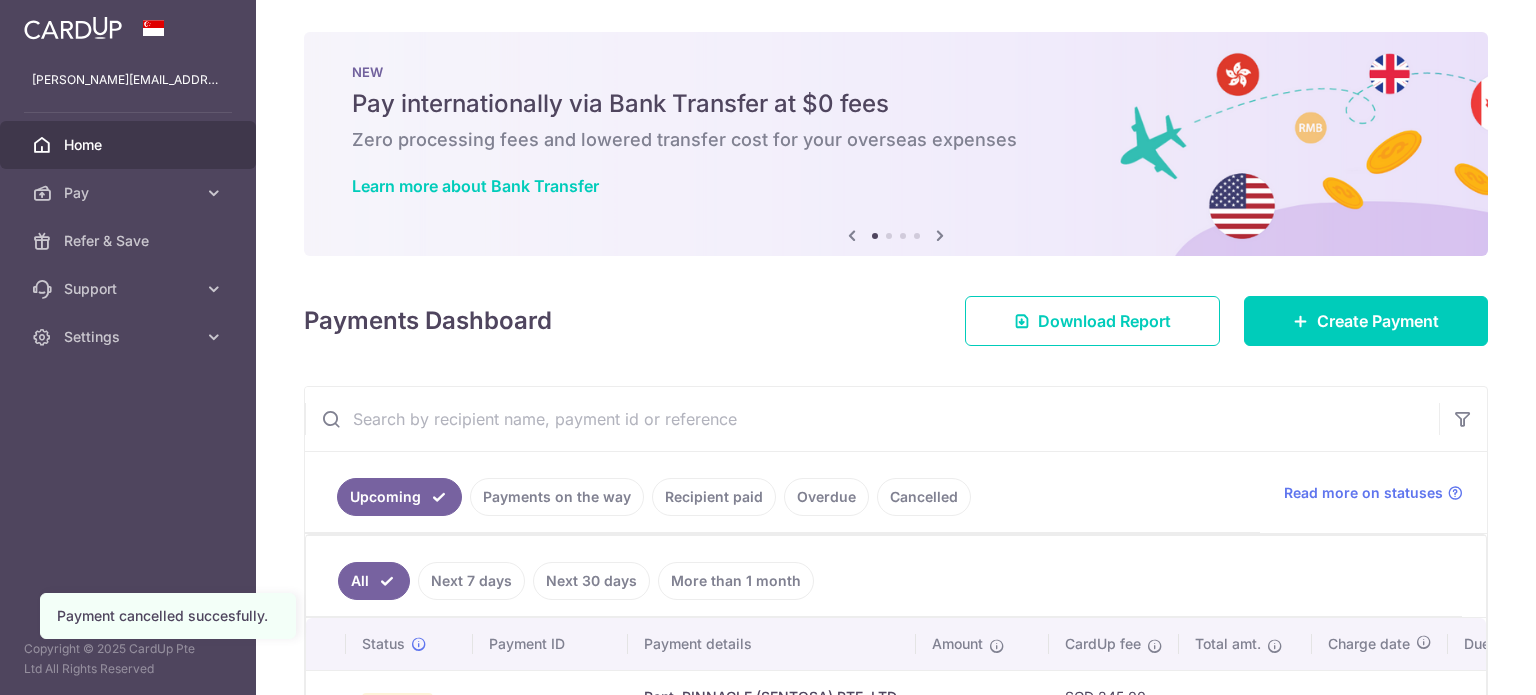 scroll, scrollTop: 0, scrollLeft: 0, axis: both 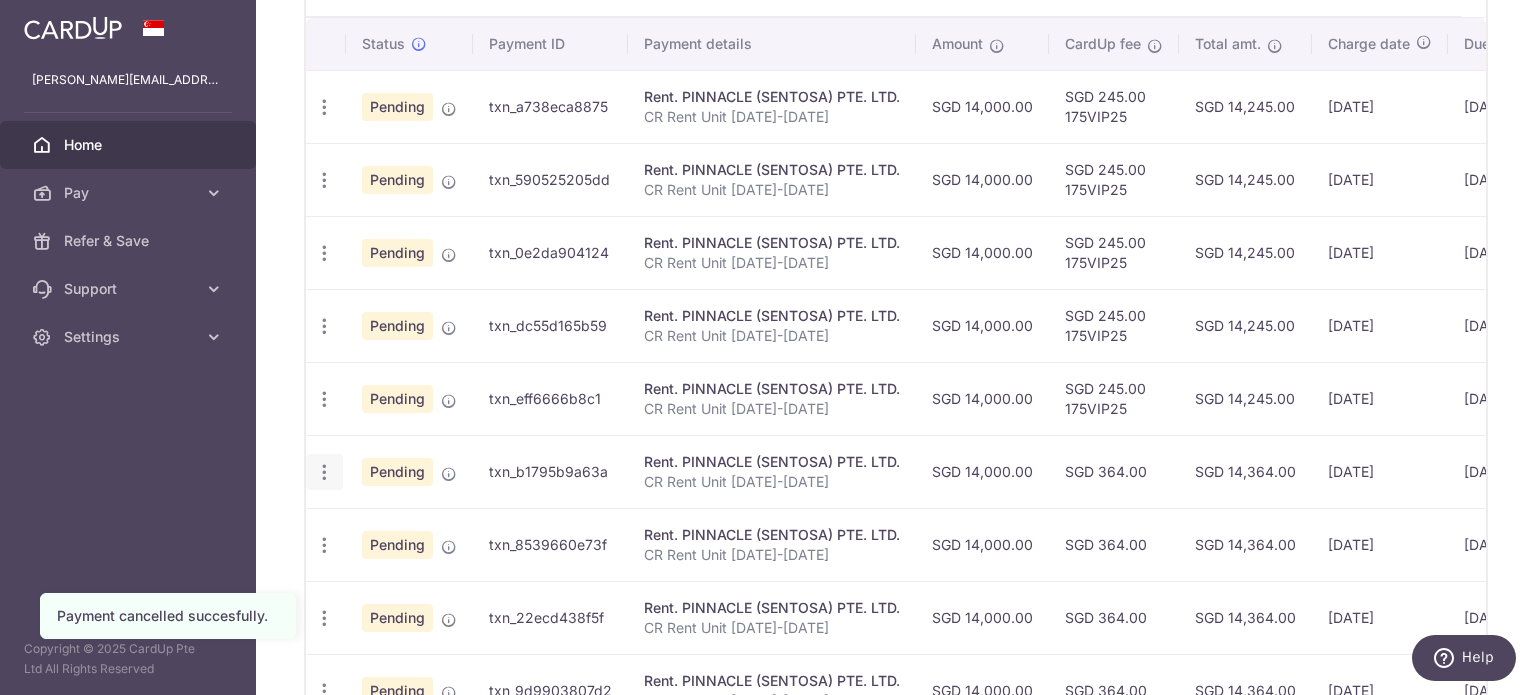 click at bounding box center [324, 107] 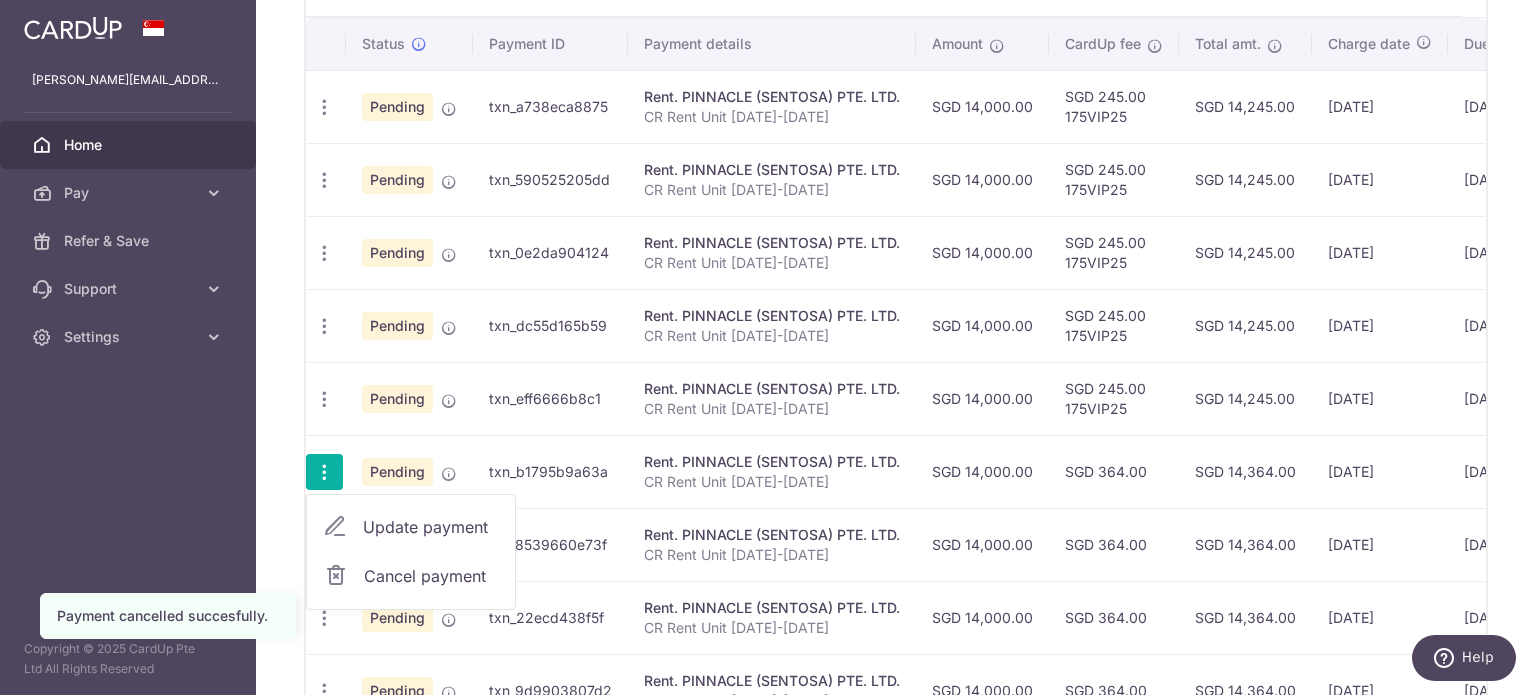 click on "Cancel payment" at bounding box center (431, 576) 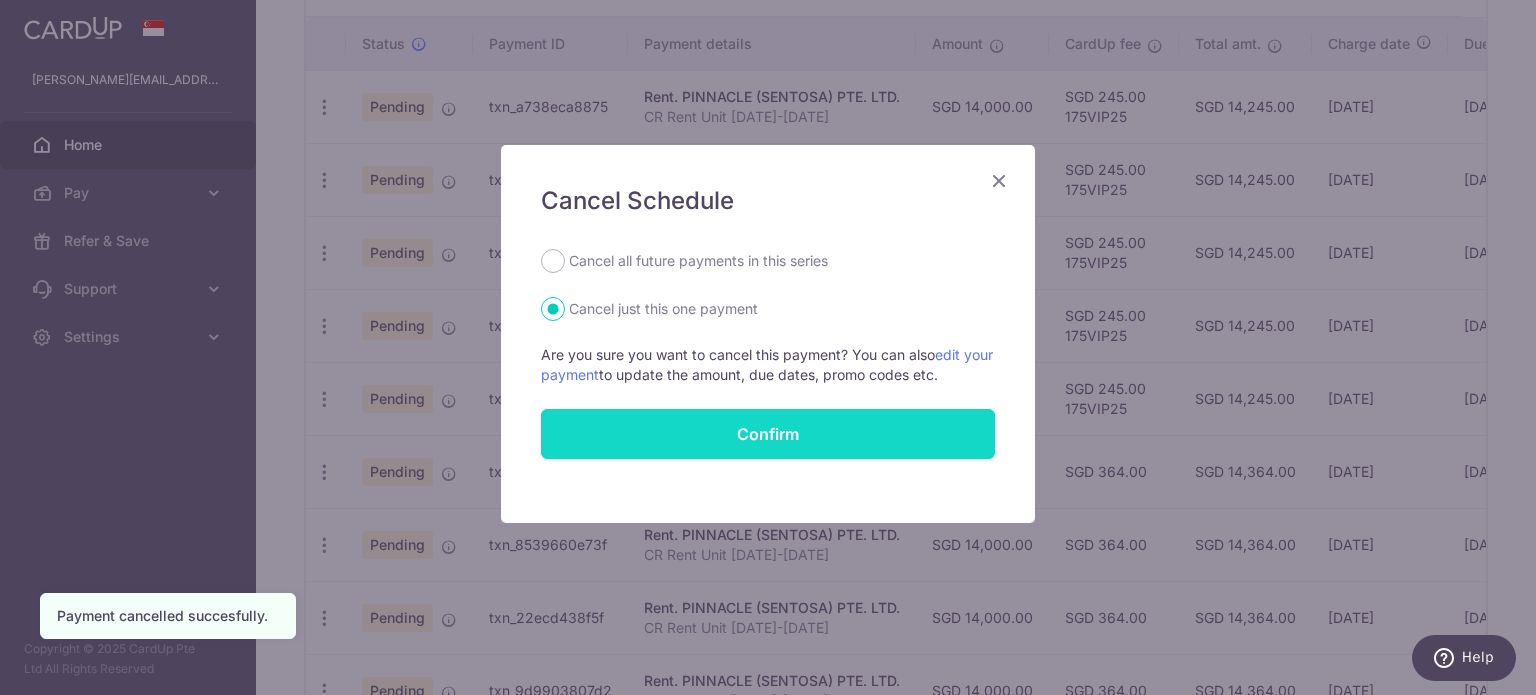 click on "Confirm" at bounding box center [768, 434] 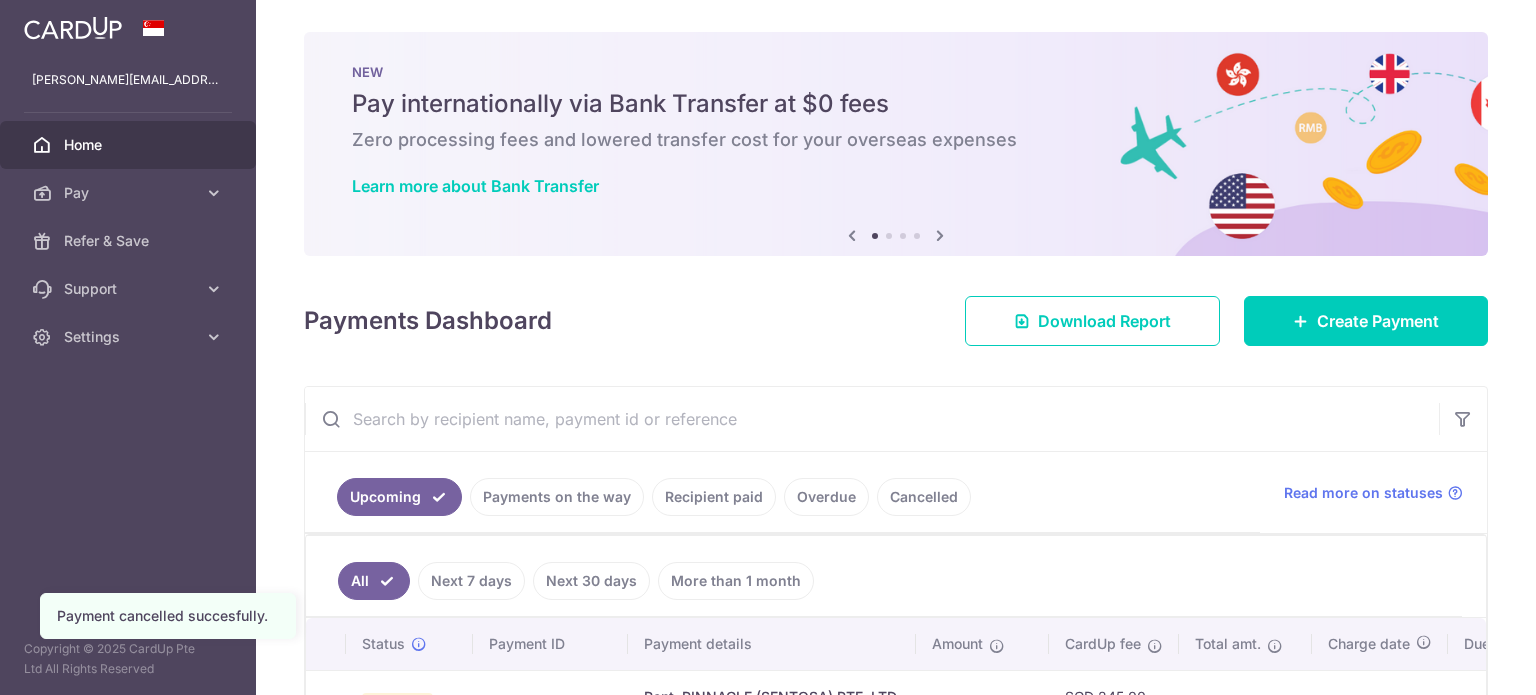 scroll, scrollTop: 0, scrollLeft: 0, axis: both 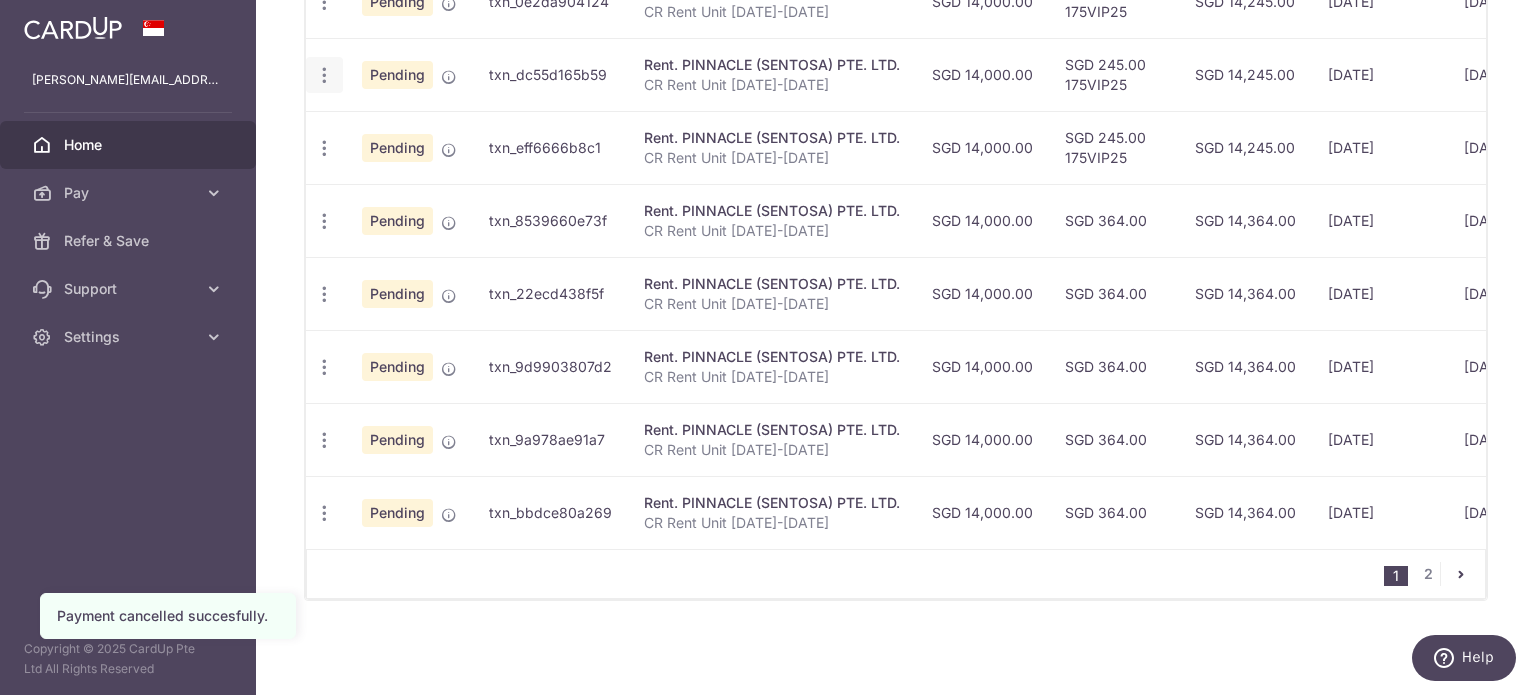 click at bounding box center [324, -144] 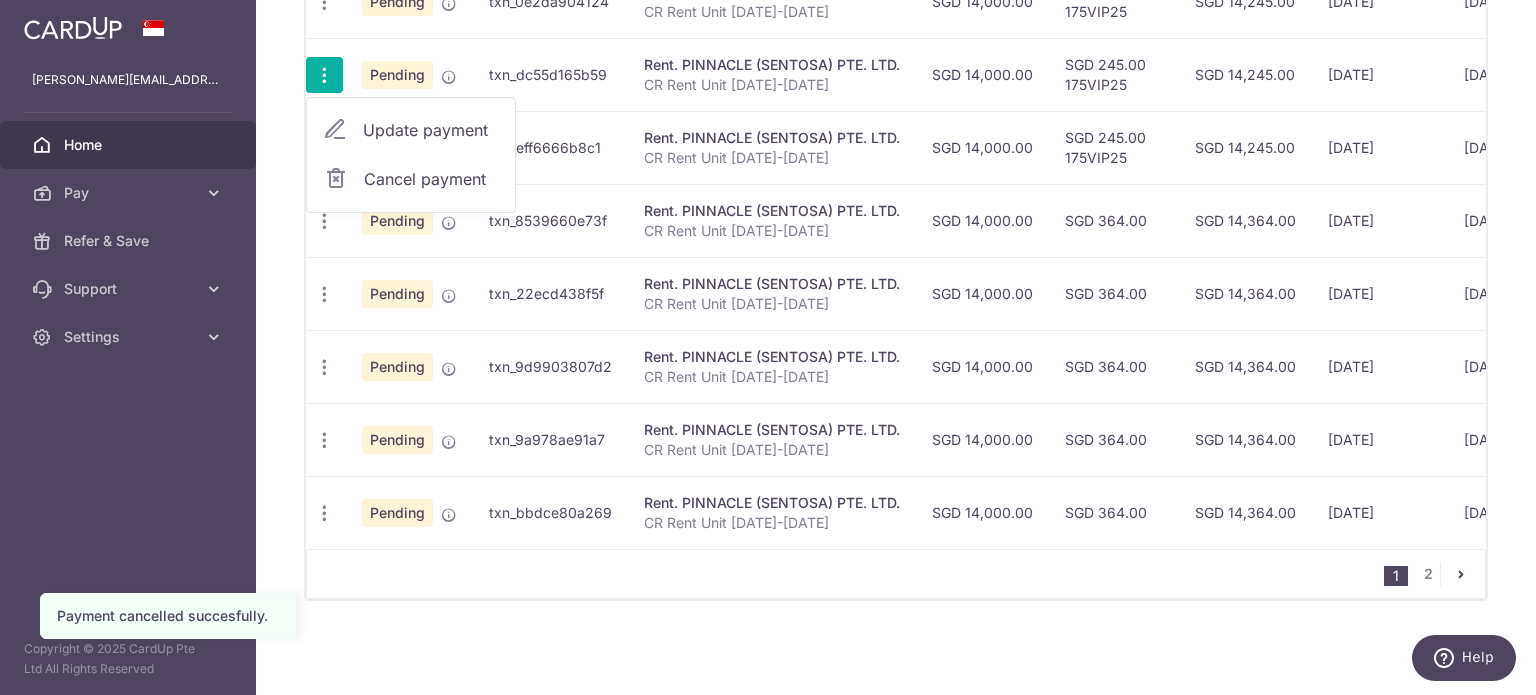 click on "Cancel payment" at bounding box center (431, 179) 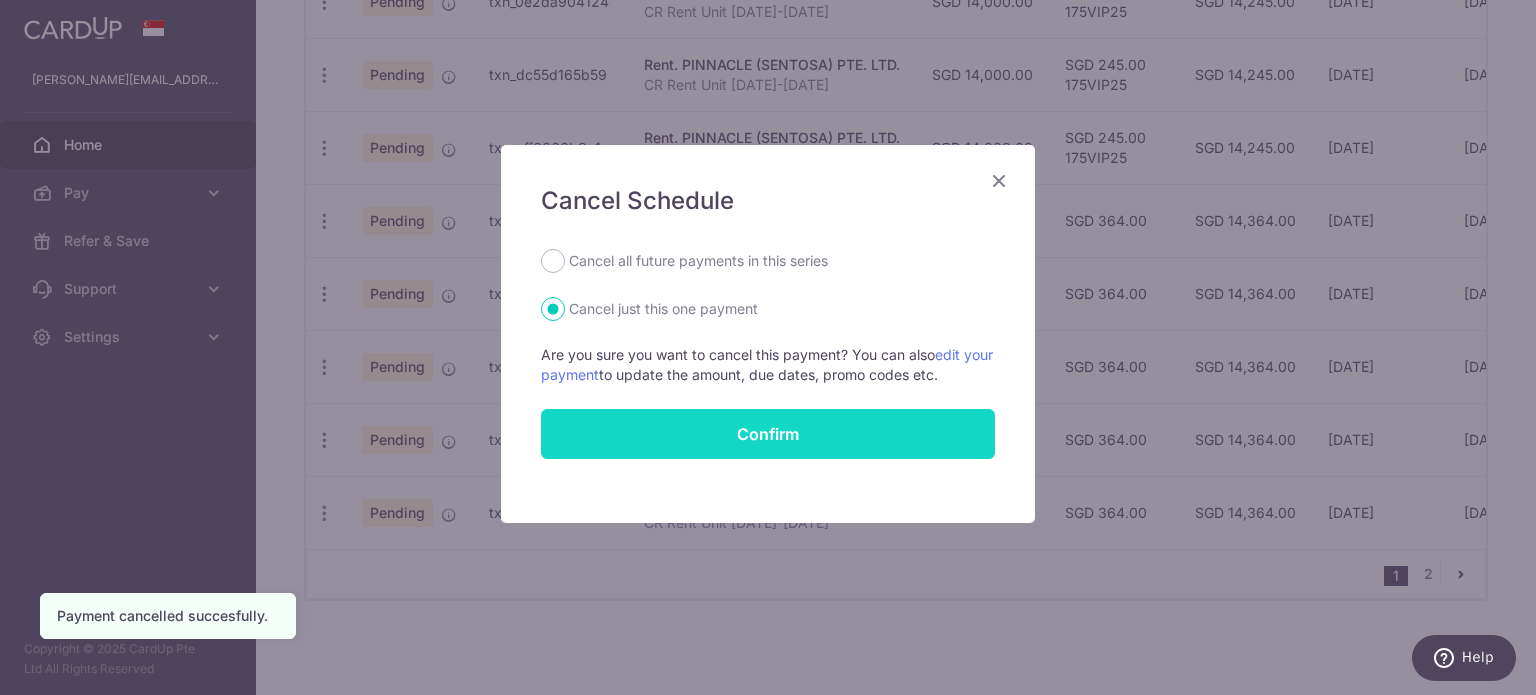 click on "Confirm" at bounding box center [768, 434] 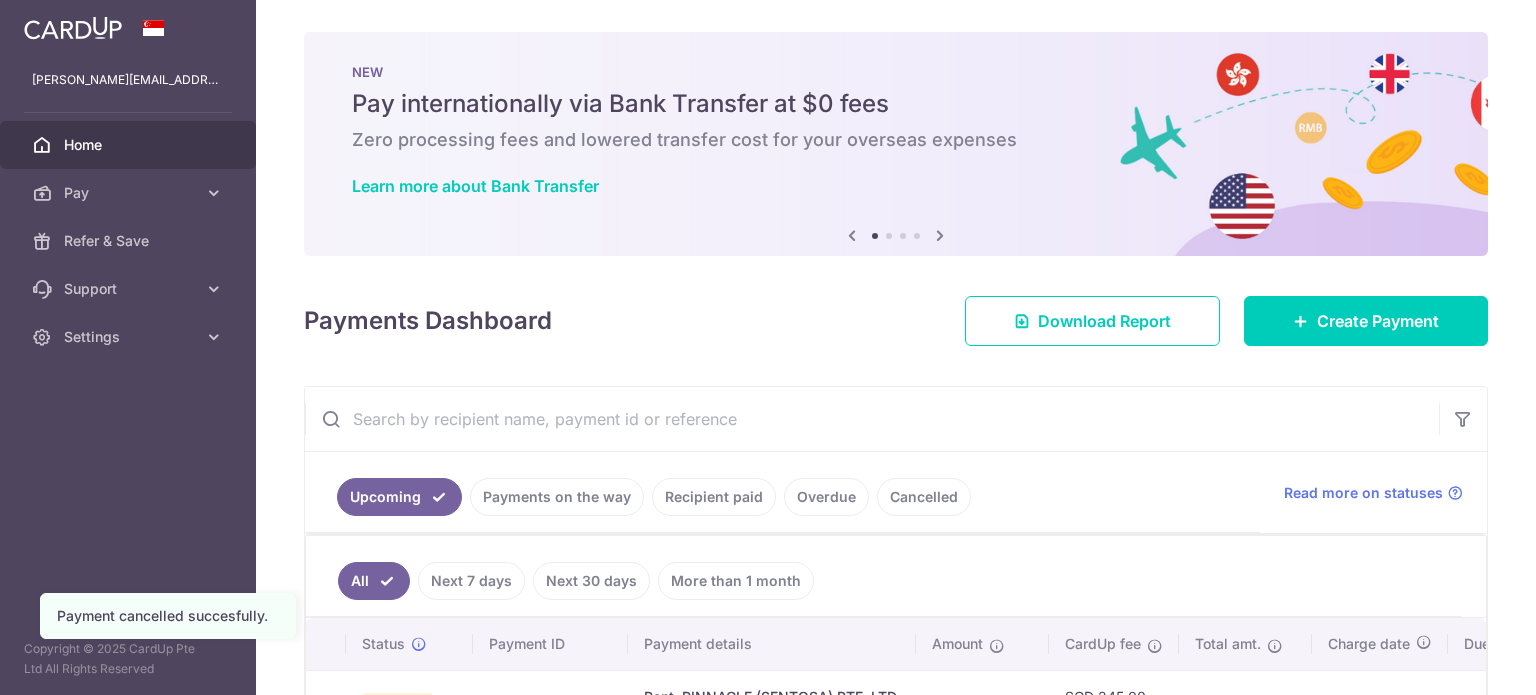 scroll, scrollTop: 0, scrollLeft: 0, axis: both 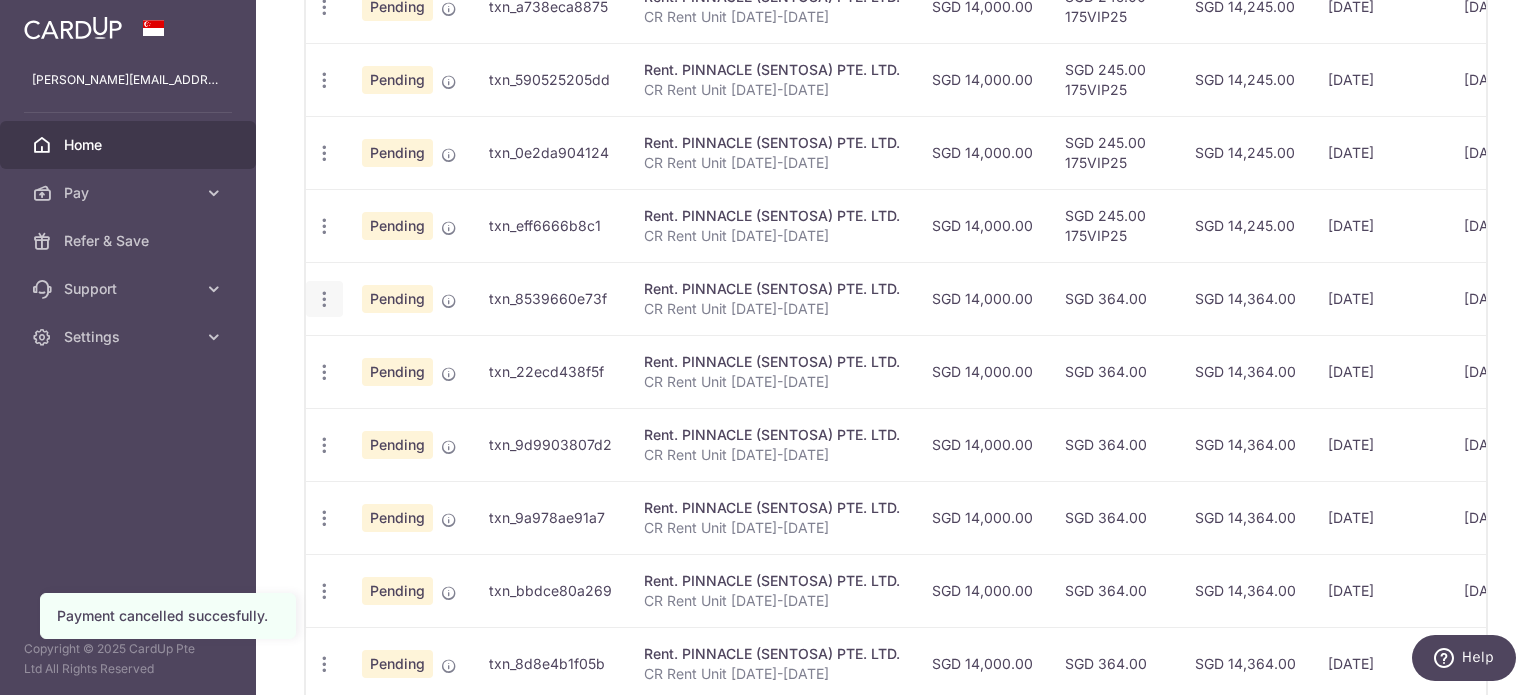 click at bounding box center (324, 7) 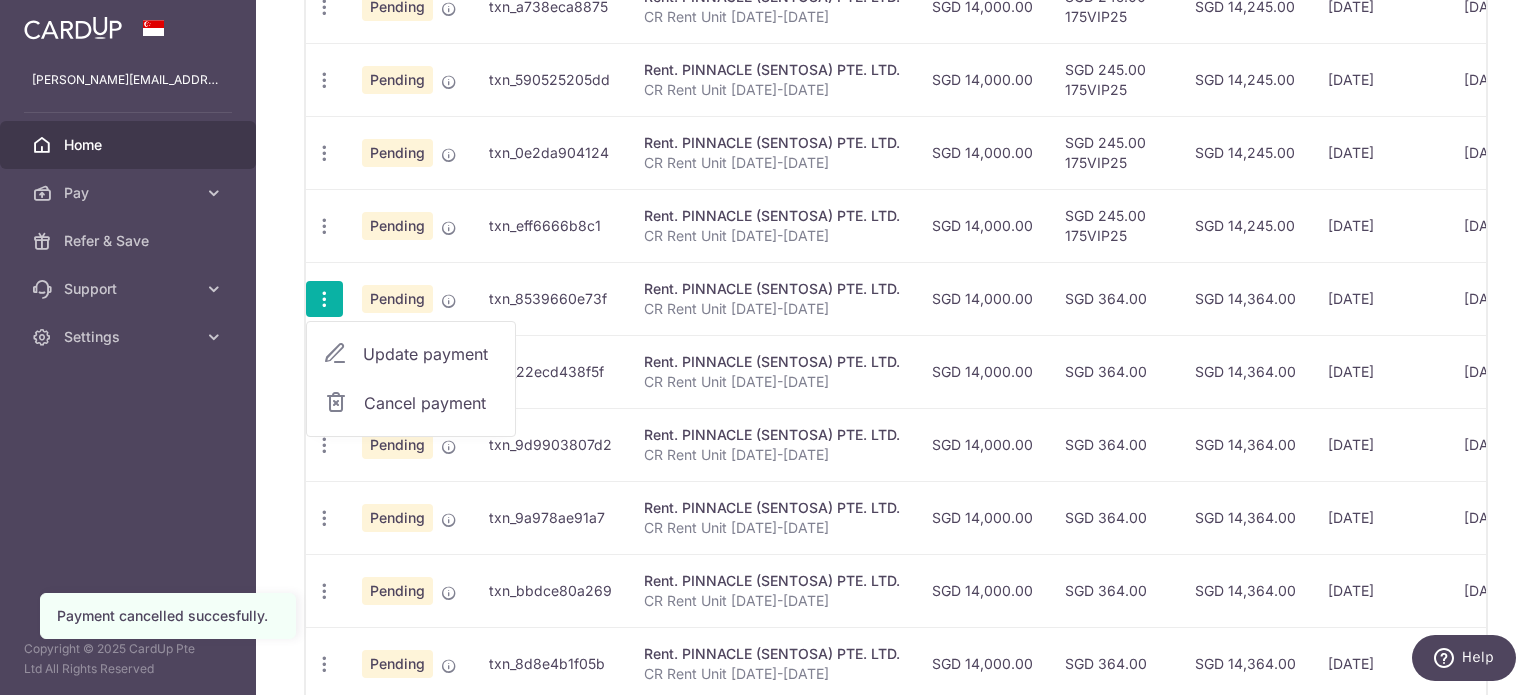 click on "Cancel payment" at bounding box center [431, 403] 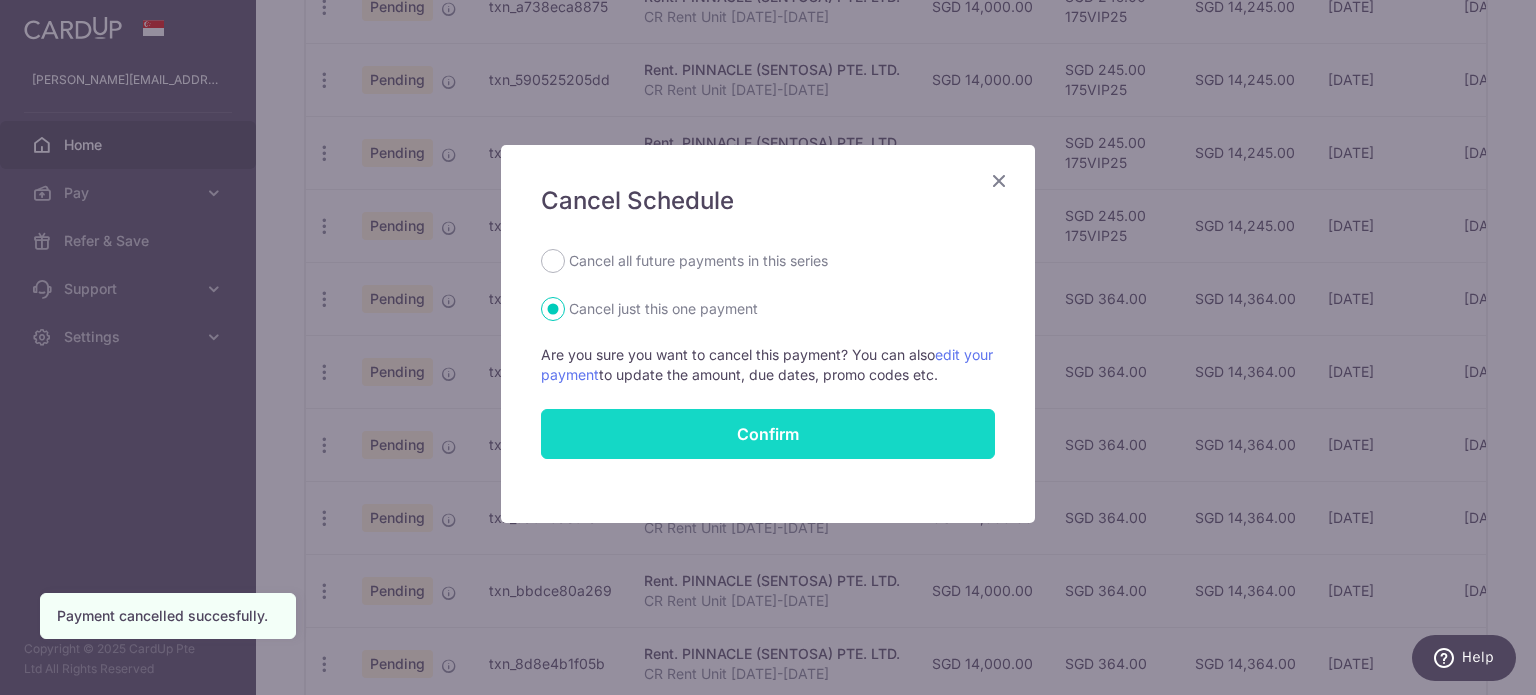 click on "Confirm" at bounding box center [768, 434] 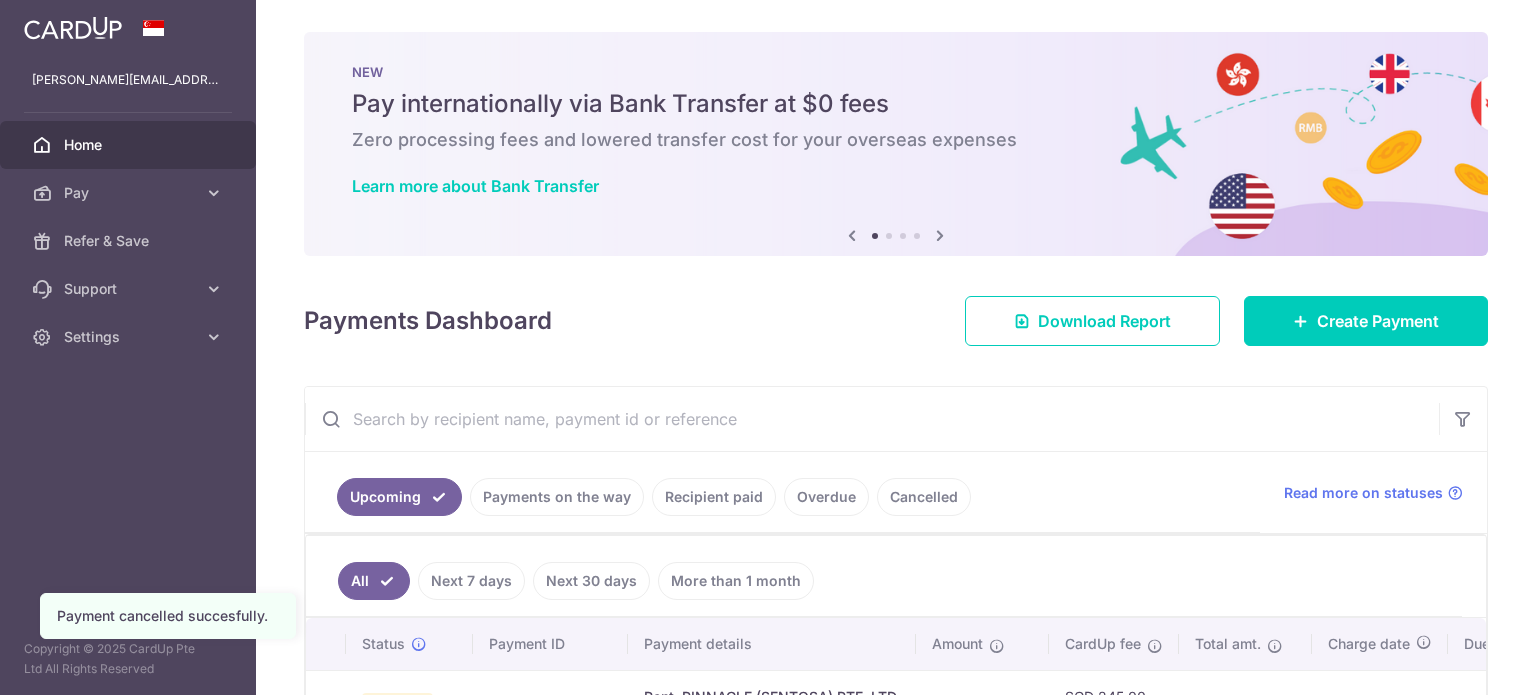 scroll, scrollTop: 0, scrollLeft: 0, axis: both 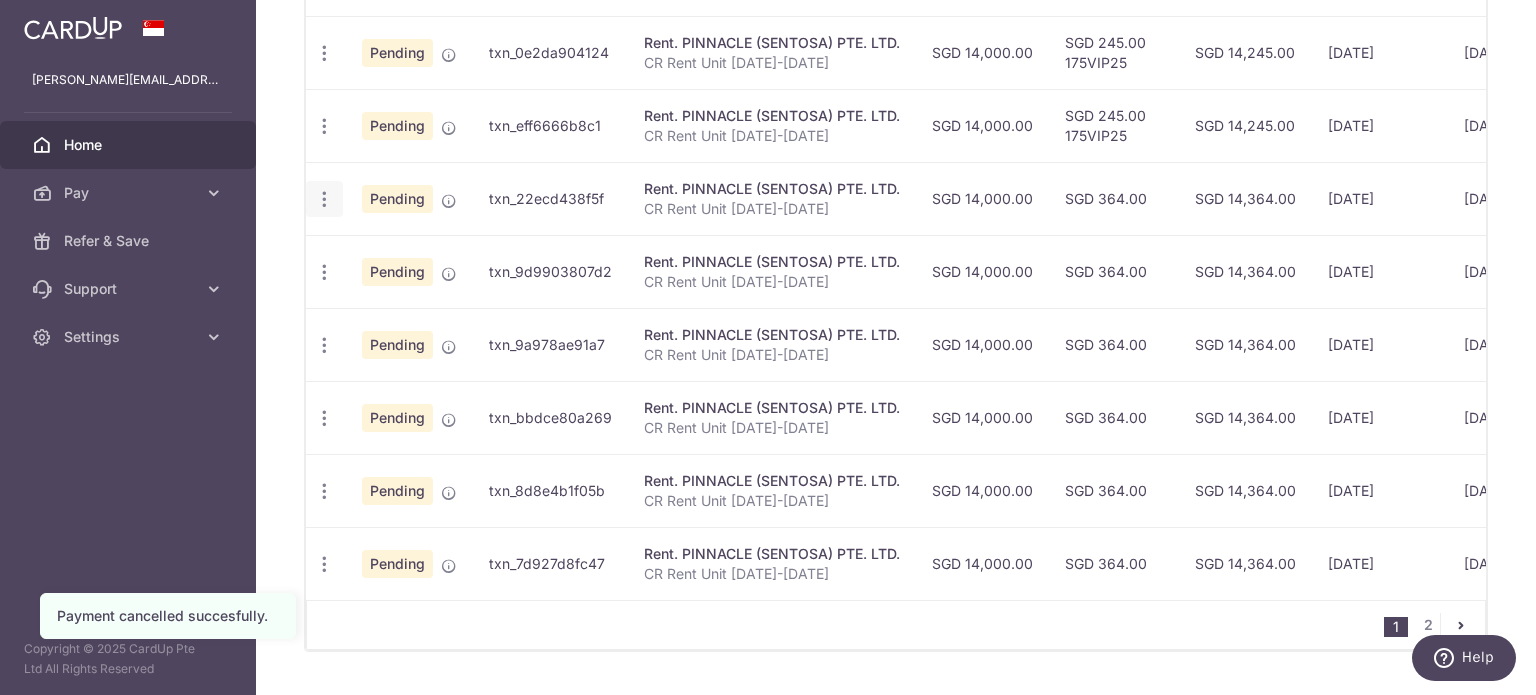 drag, startPoint x: 323, startPoint y: 178, endPoint x: 330, endPoint y: 195, distance: 18.384777 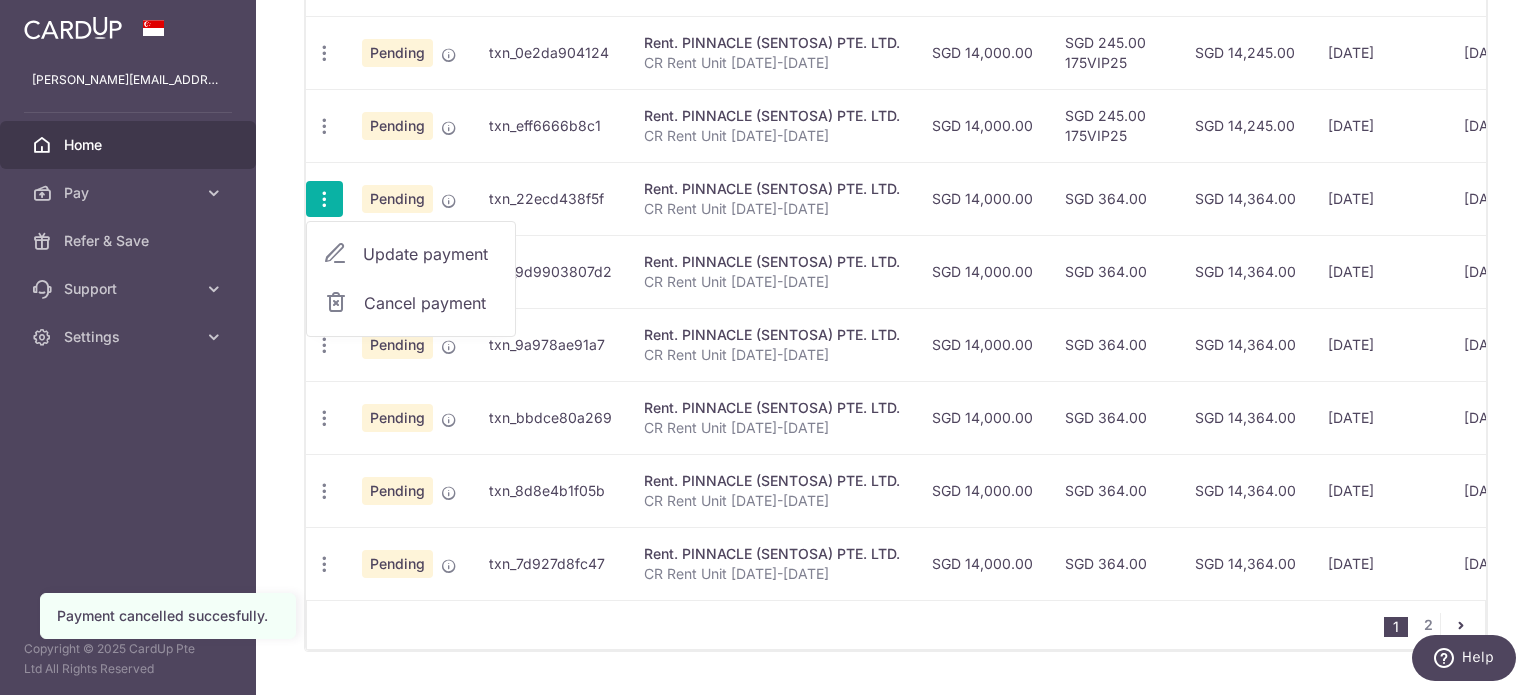 click on "Cancel payment" at bounding box center [431, 303] 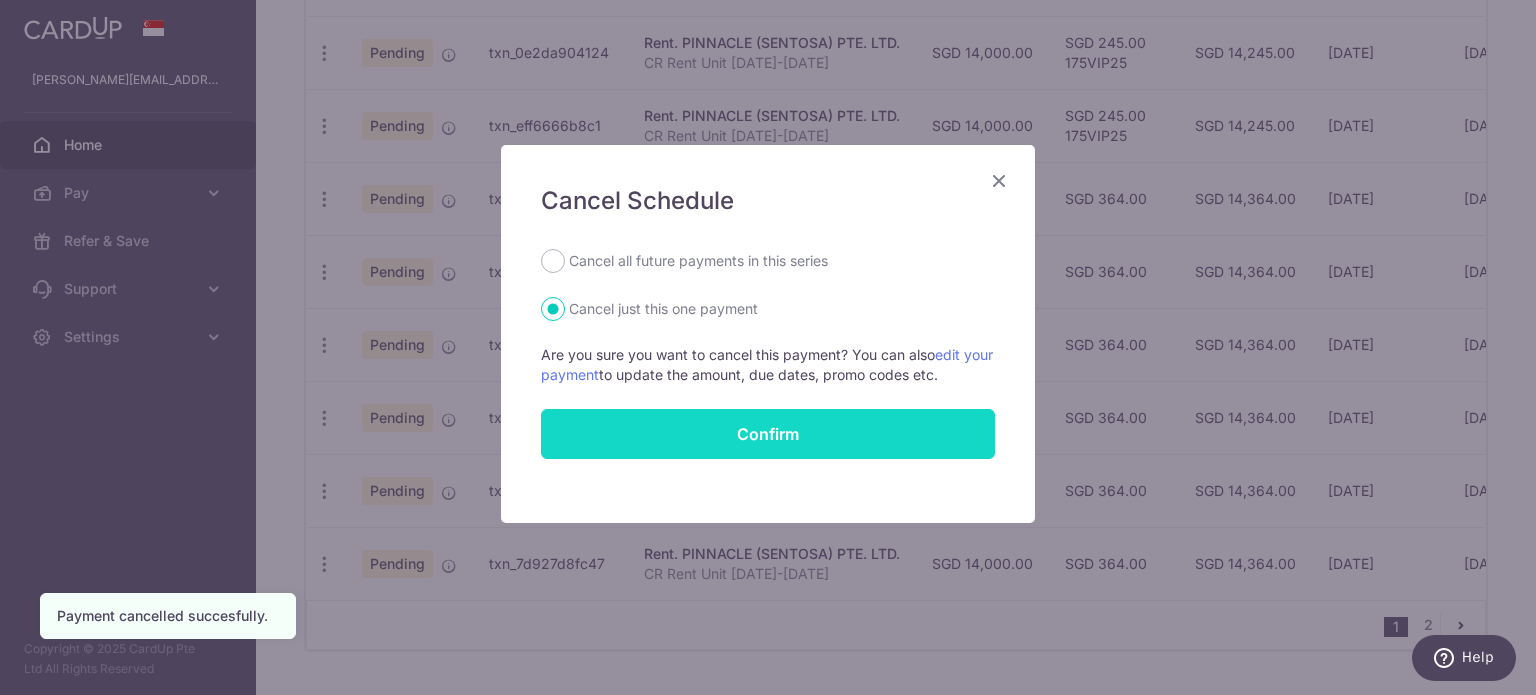click on "Confirm" at bounding box center (768, 434) 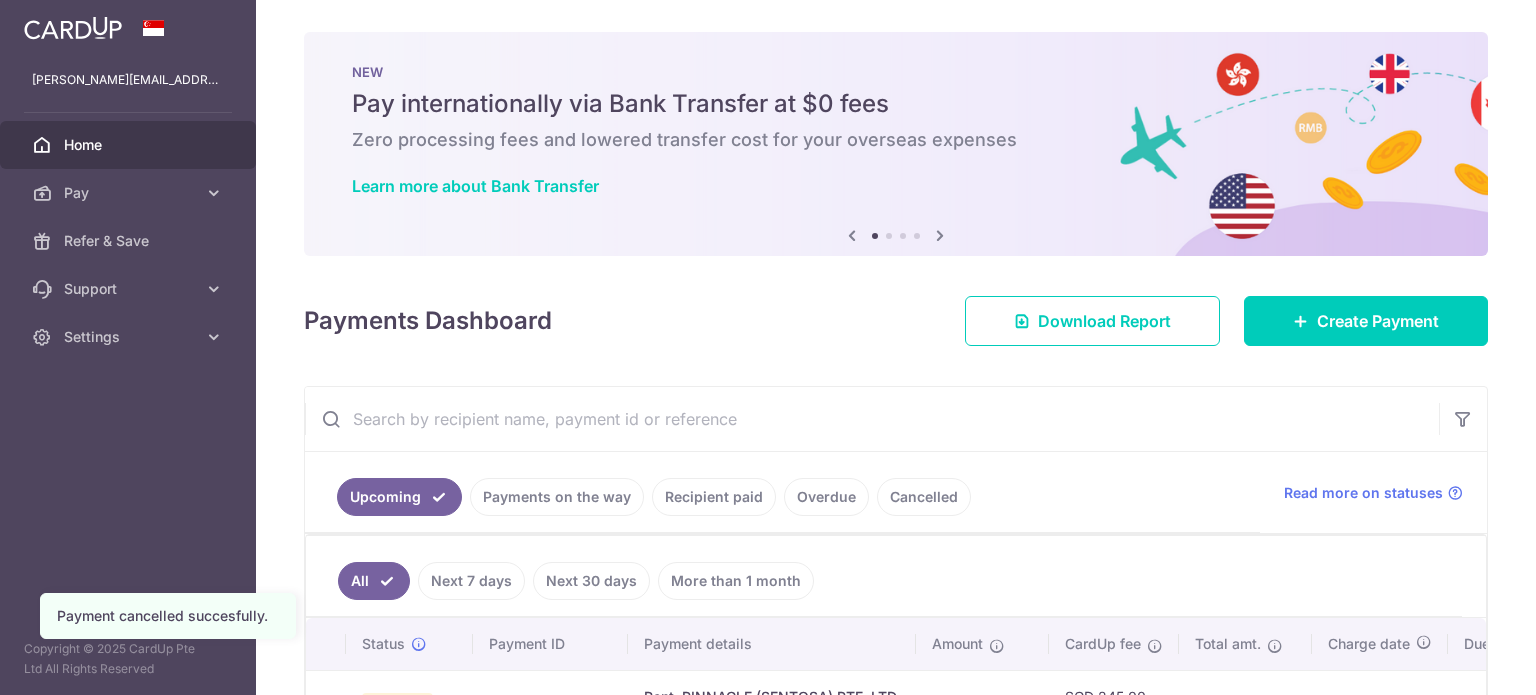scroll, scrollTop: 0, scrollLeft: 0, axis: both 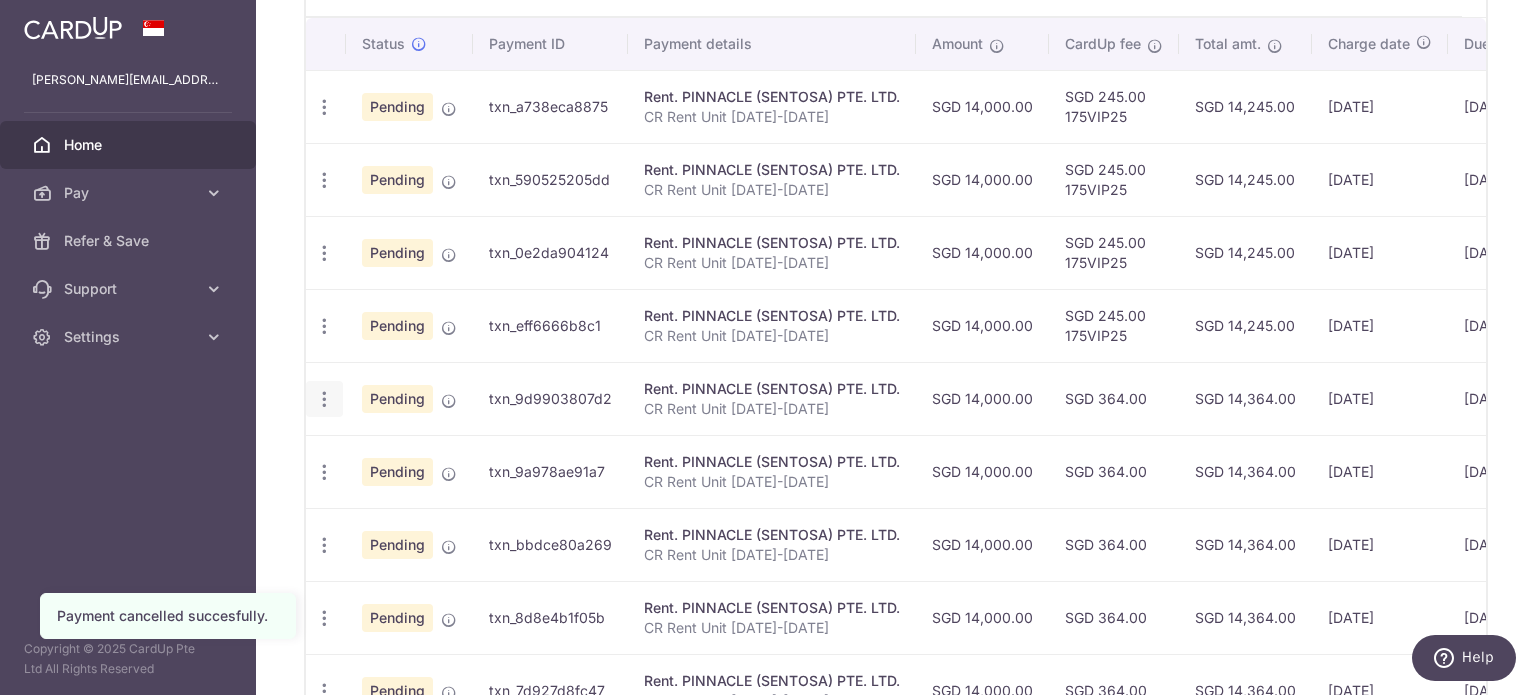 click at bounding box center [324, 107] 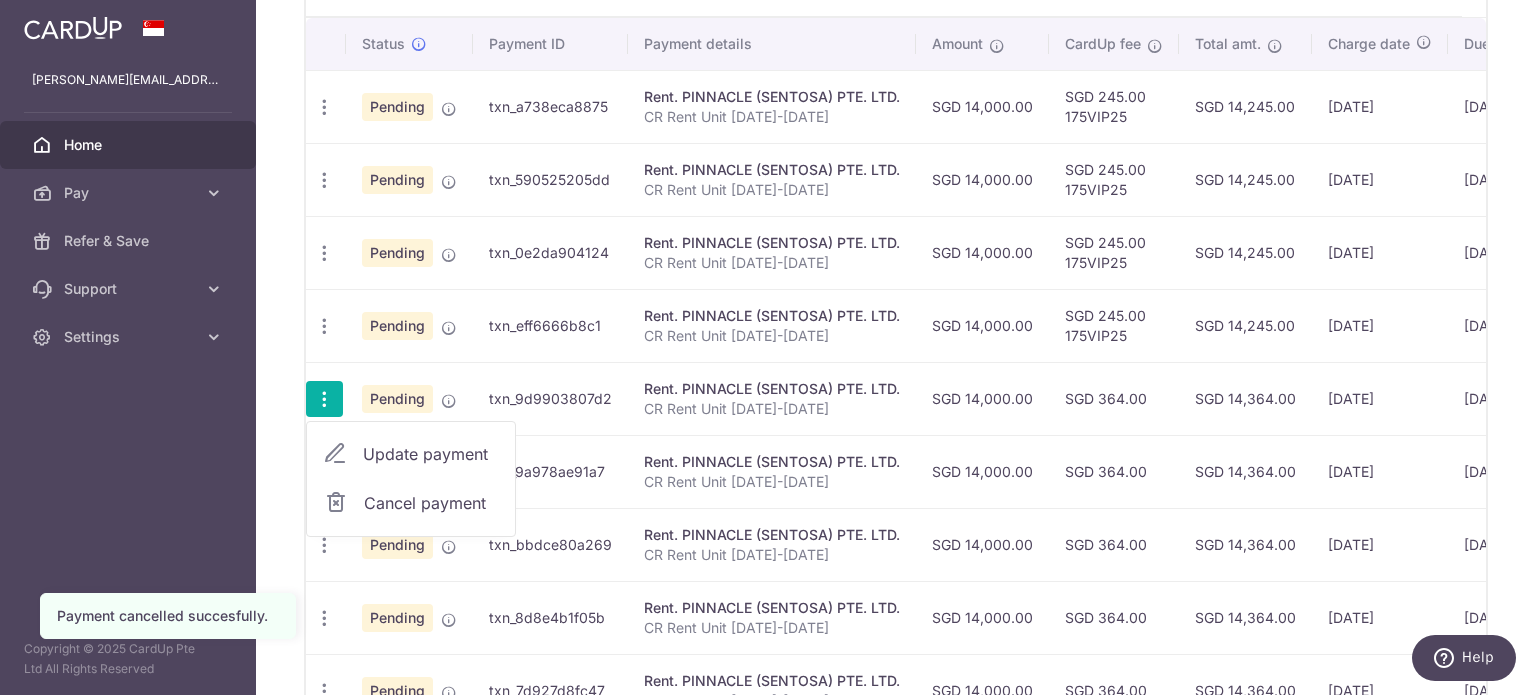 click on "Cancel payment" at bounding box center (431, 503) 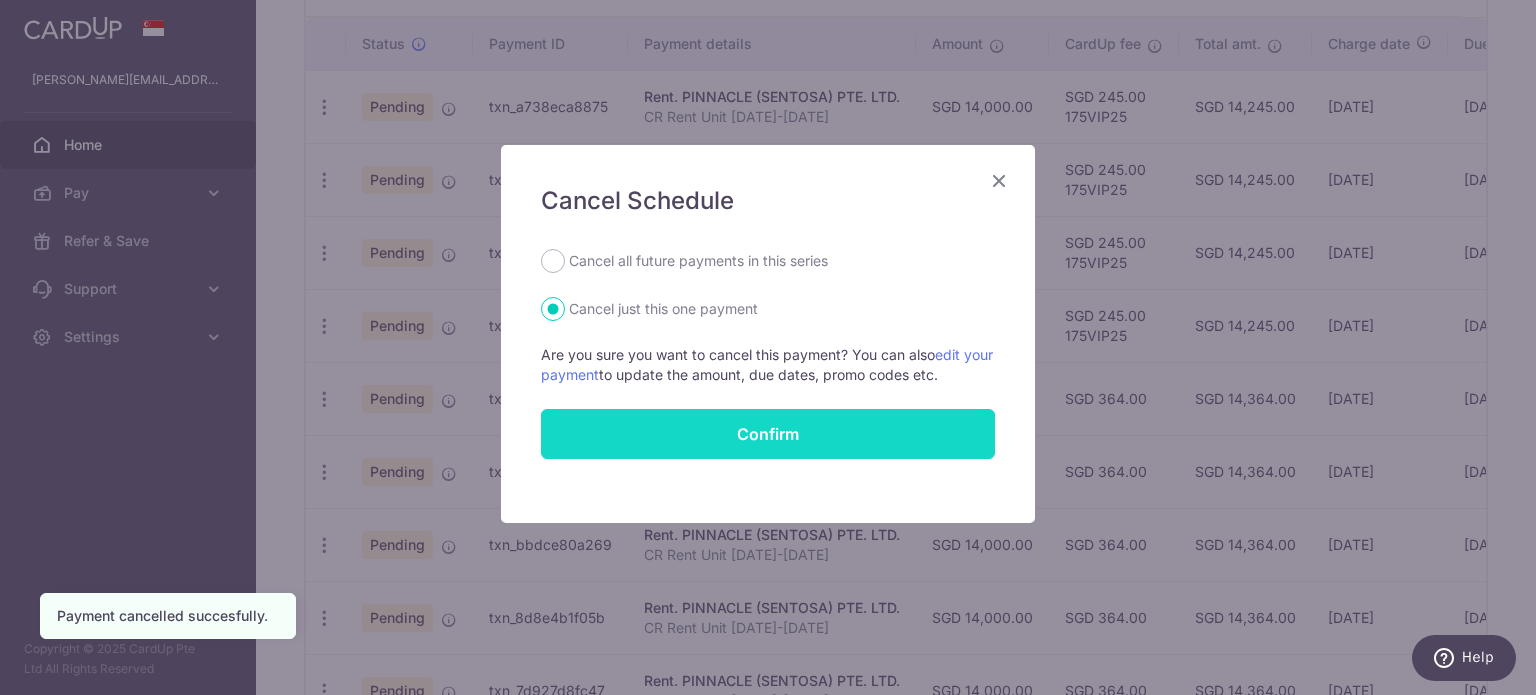 click on "Confirm" at bounding box center [768, 434] 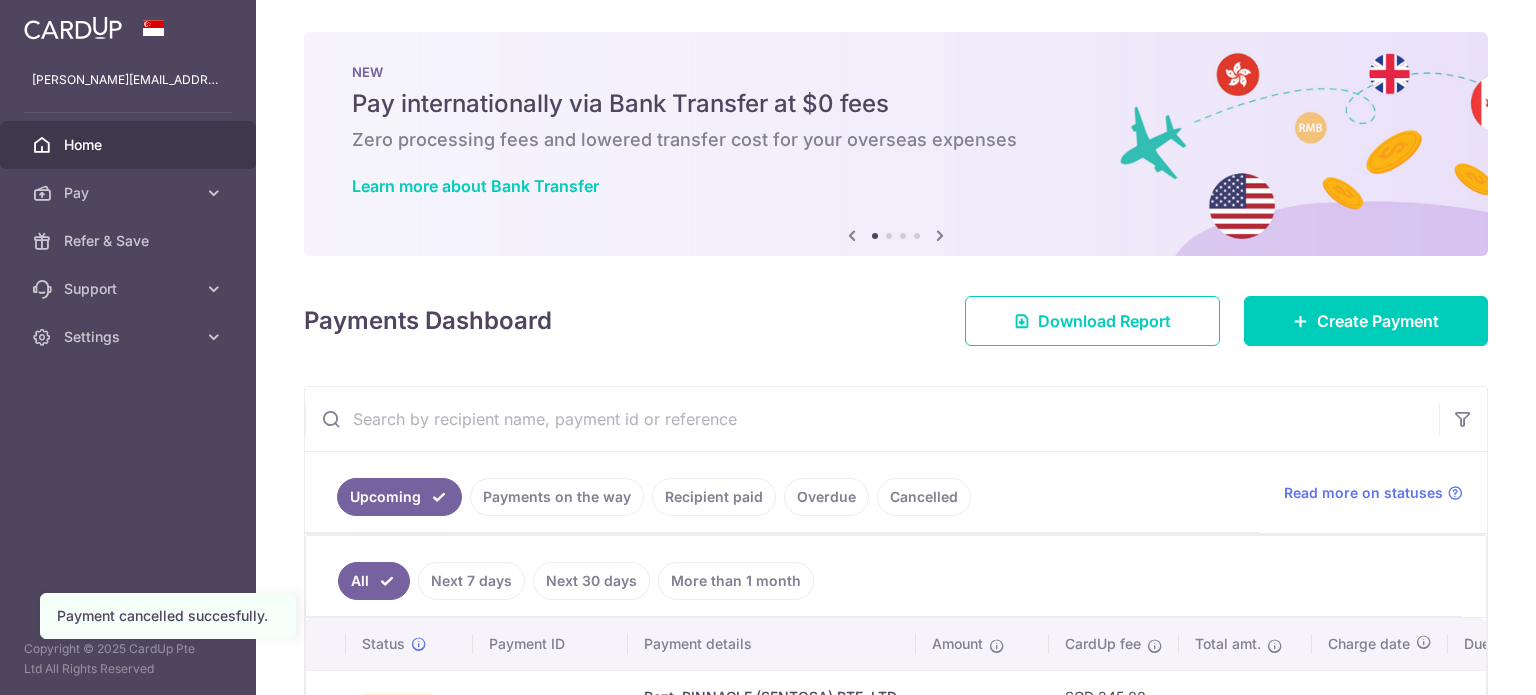 scroll, scrollTop: 0, scrollLeft: 0, axis: both 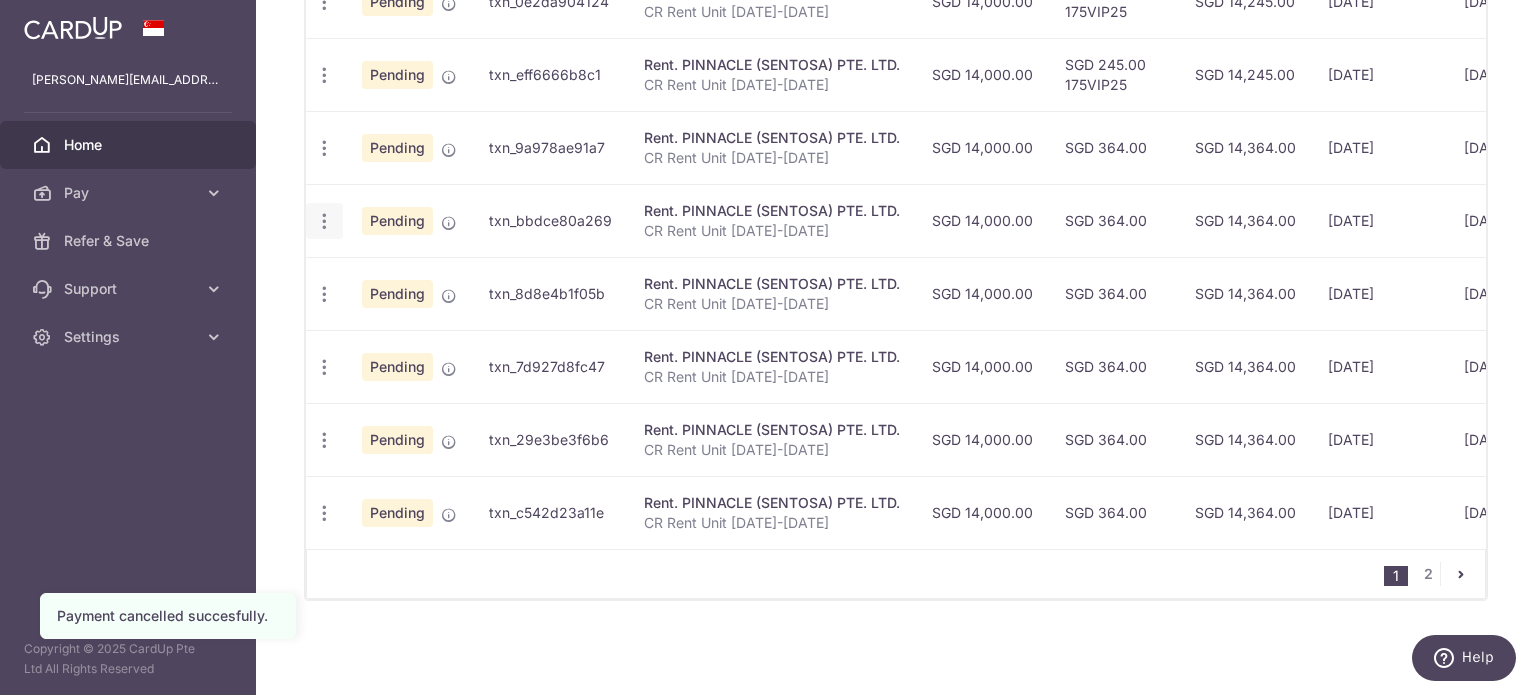 click on "Update payment
Cancel payment" at bounding box center (324, 221) 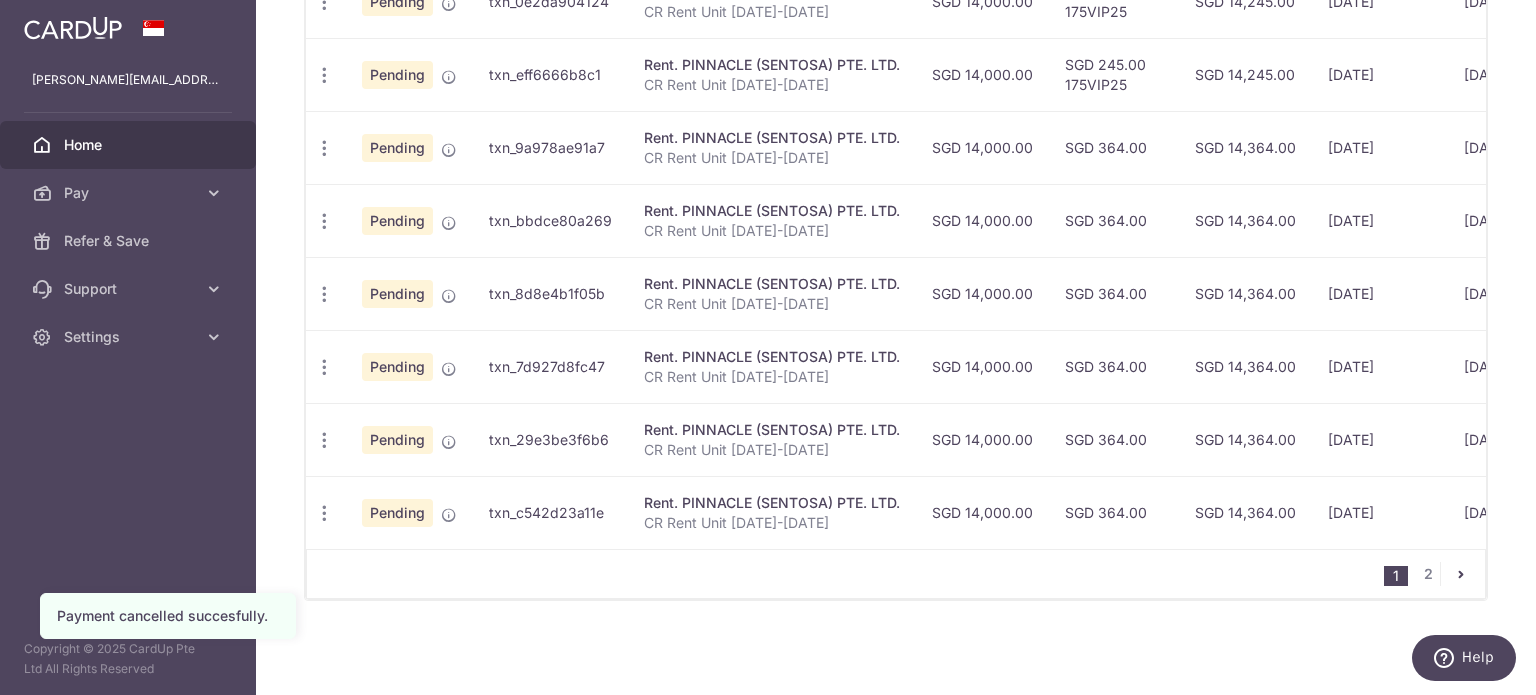 drag, startPoint x: 322, startPoint y: 200, endPoint x: 345, endPoint y: 205, distance: 23.537205 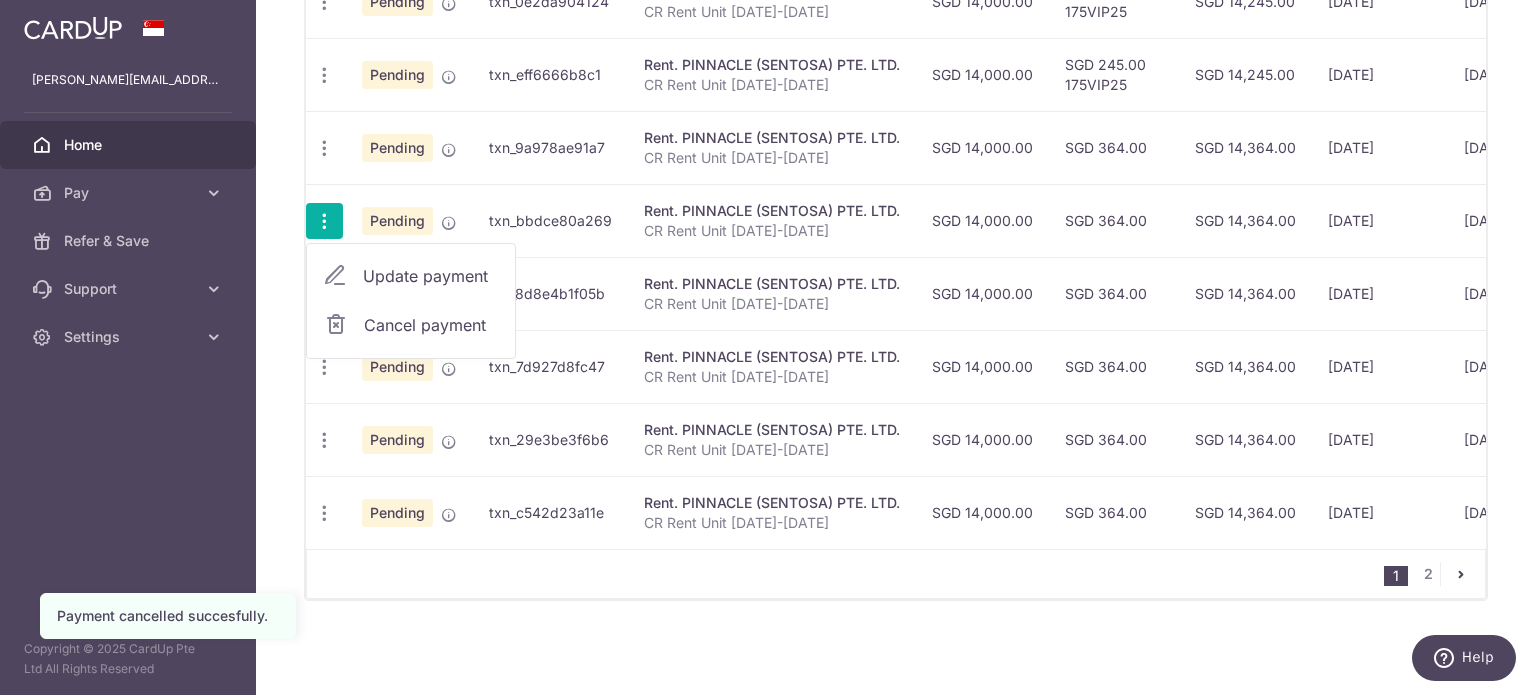 click on "Cancel payment" at bounding box center [431, 325] 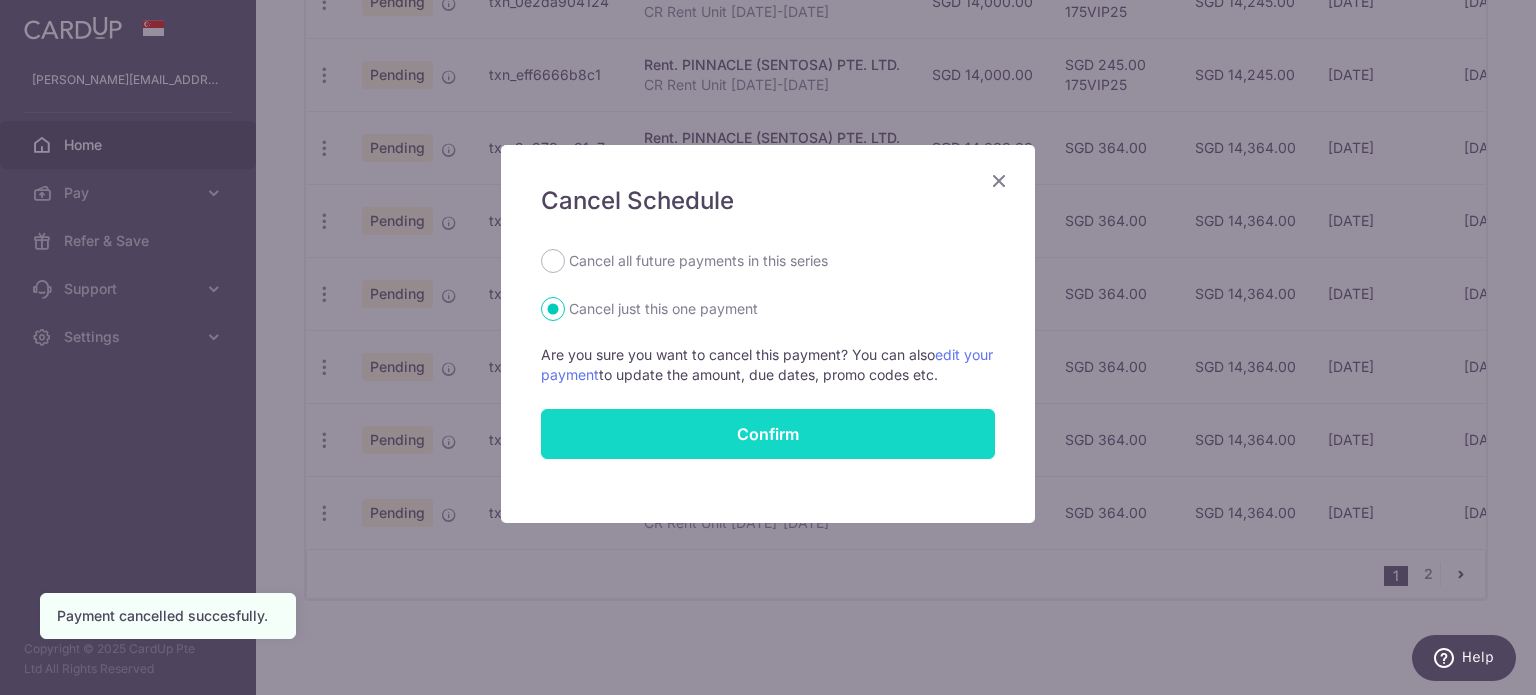 click on "Confirm" at bounding box center (768, 434) 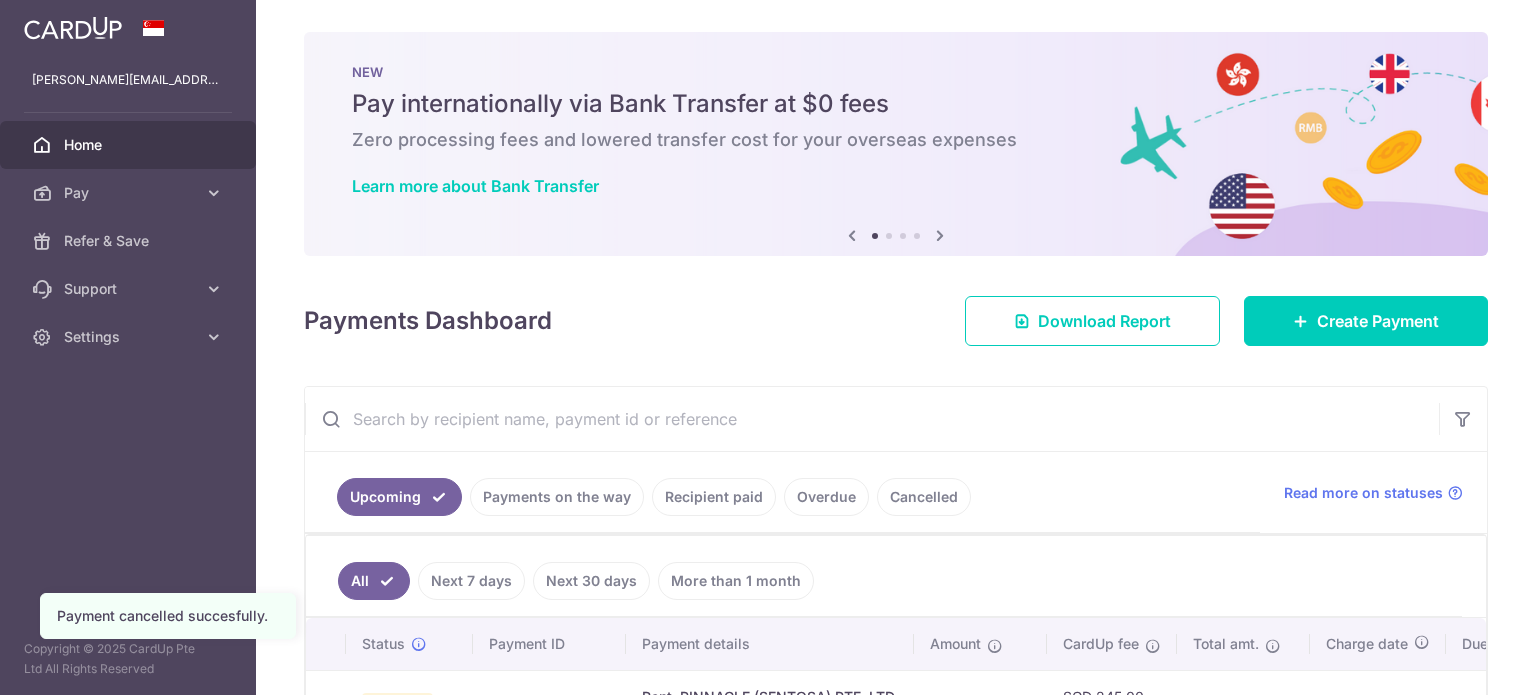 scroll, scrollTop: 0, scrollLeft: 0, axis: both 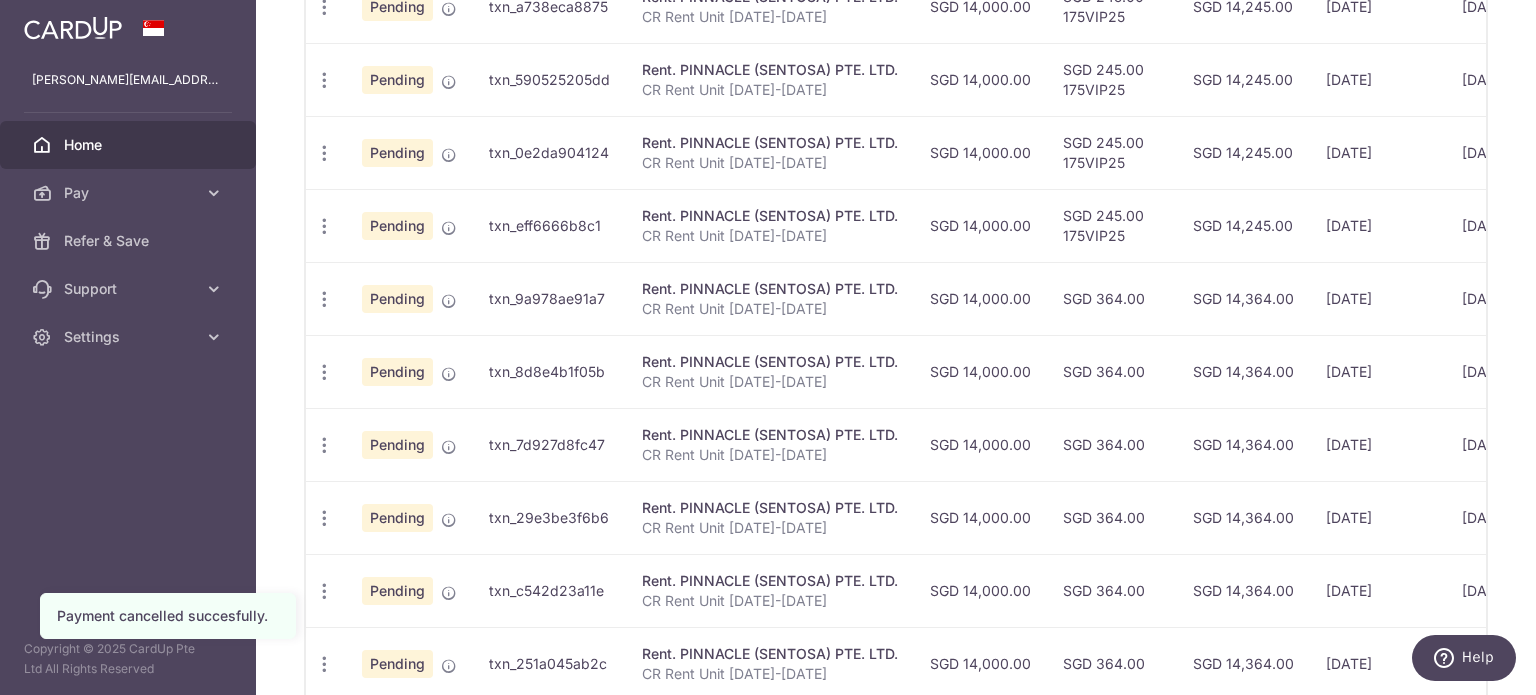 drag, startPoint x: 328, startPoint y: 295, endPoint x: 355, endPoint y: 298, distance: 27.166155 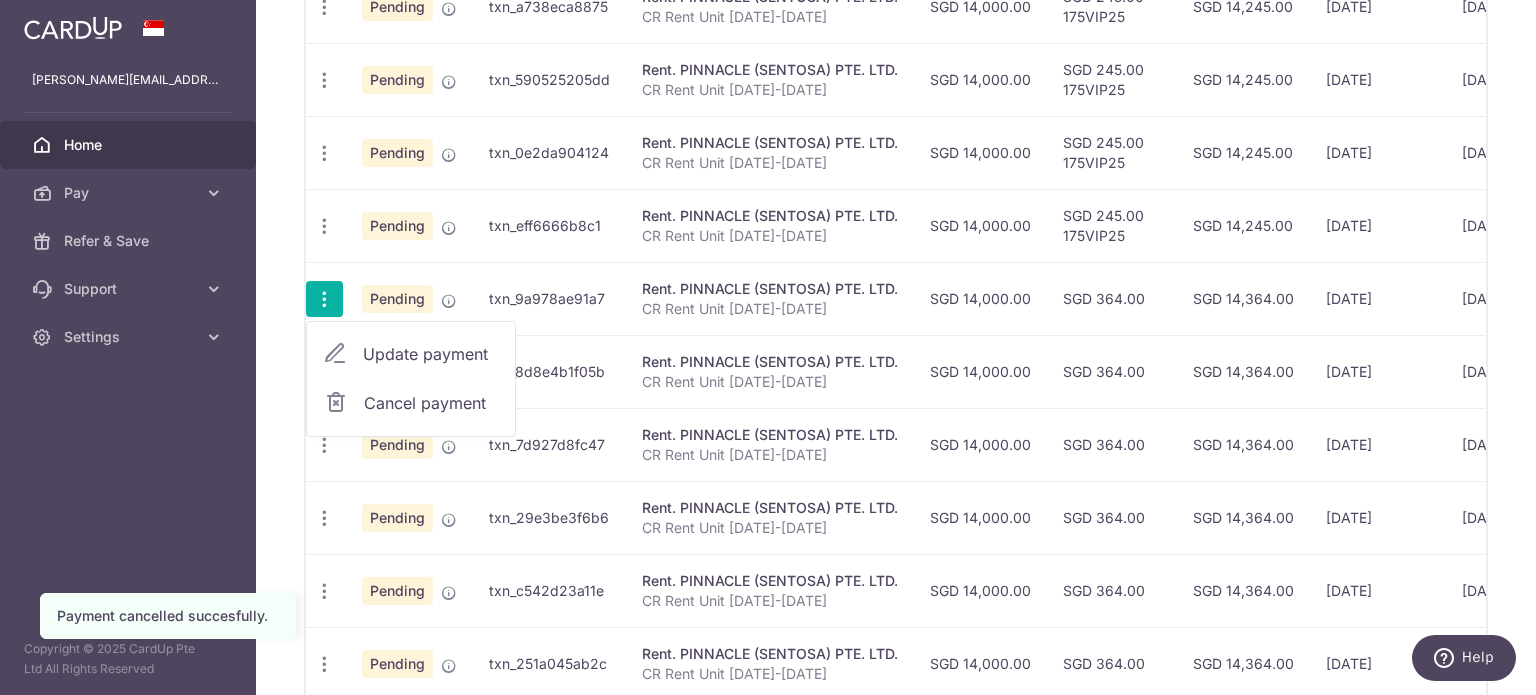 click on "Cancel payment" at bounding box center (431, 403) 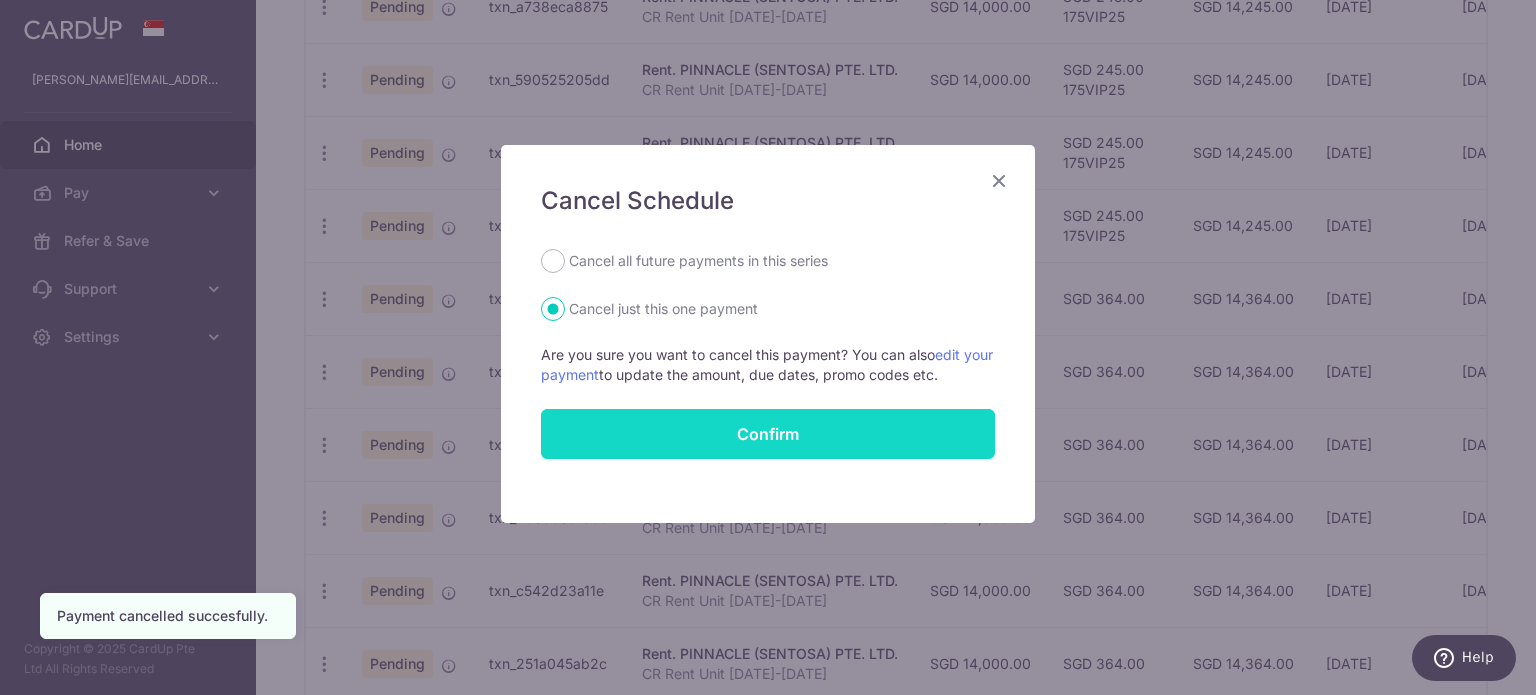 click on "Confirm" at bounding box center (768, 434) 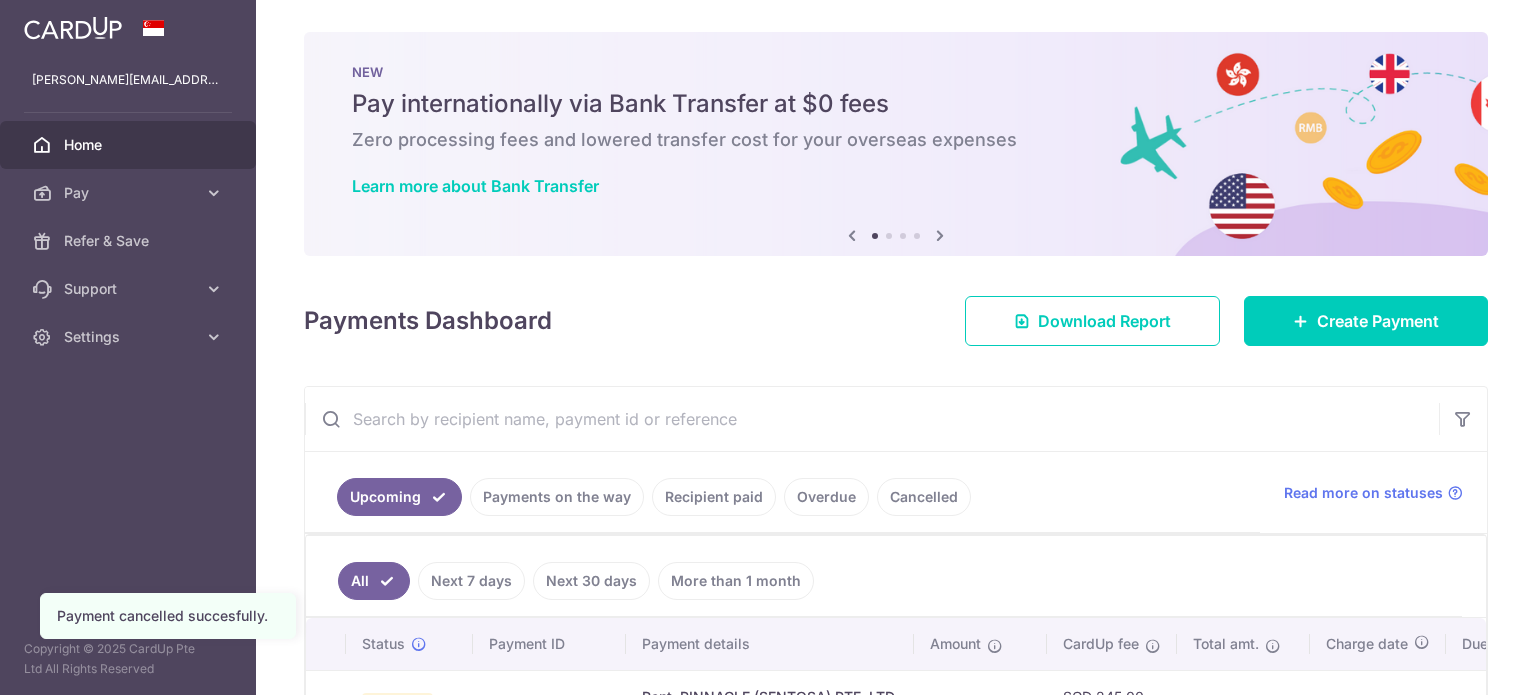 scroll, scrollTop: 0, scrollLeft: 0, axis: both 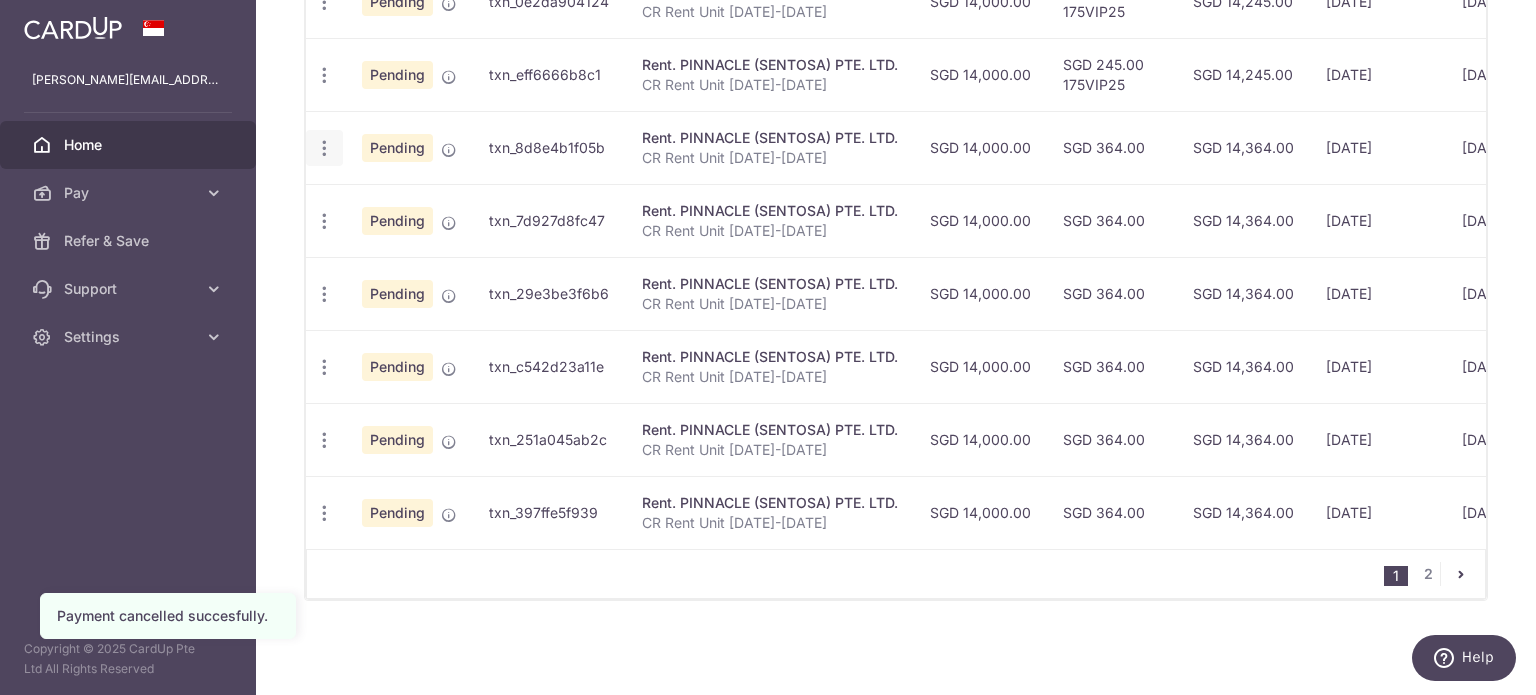click at bounding box center [324, -144] 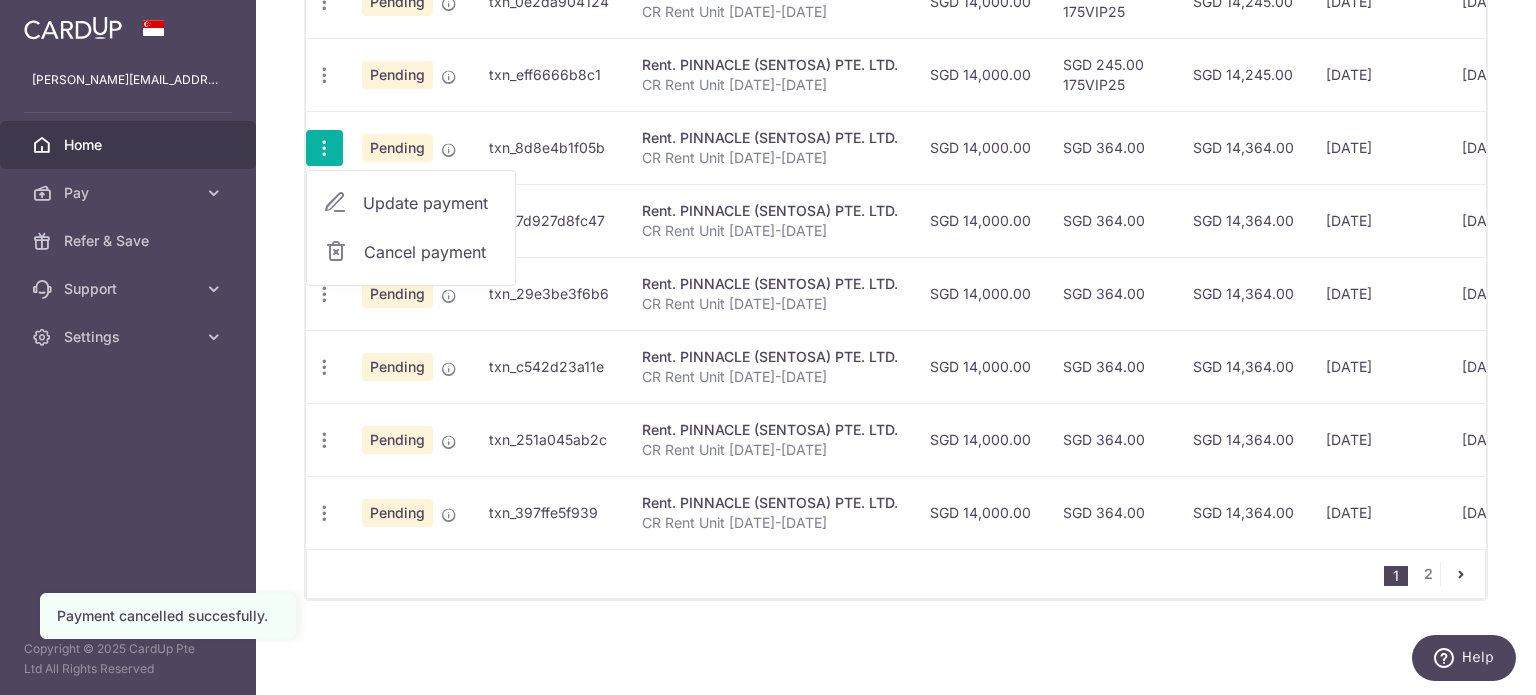 click on "Cancel payment" at bounding box center [431, 252] 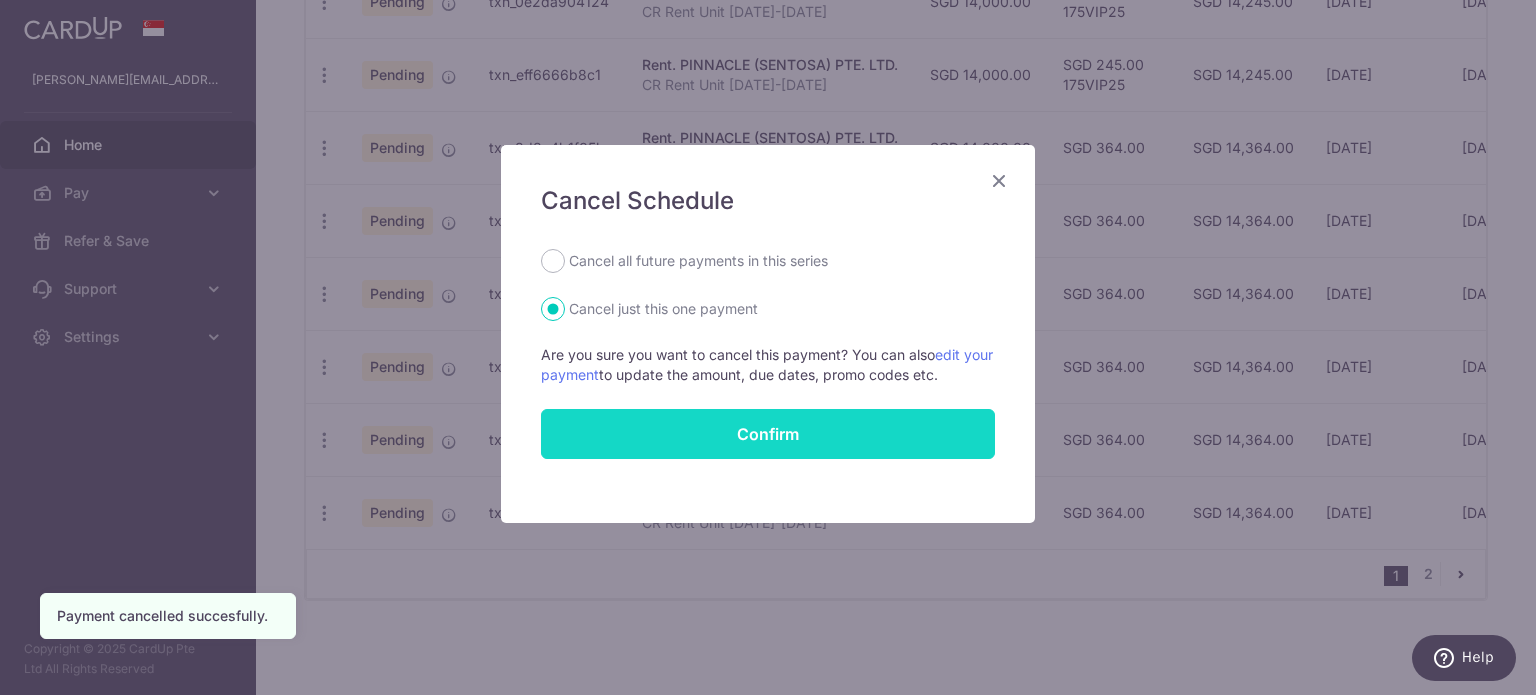 click on "Confirm" at bounding box center (768, 434) 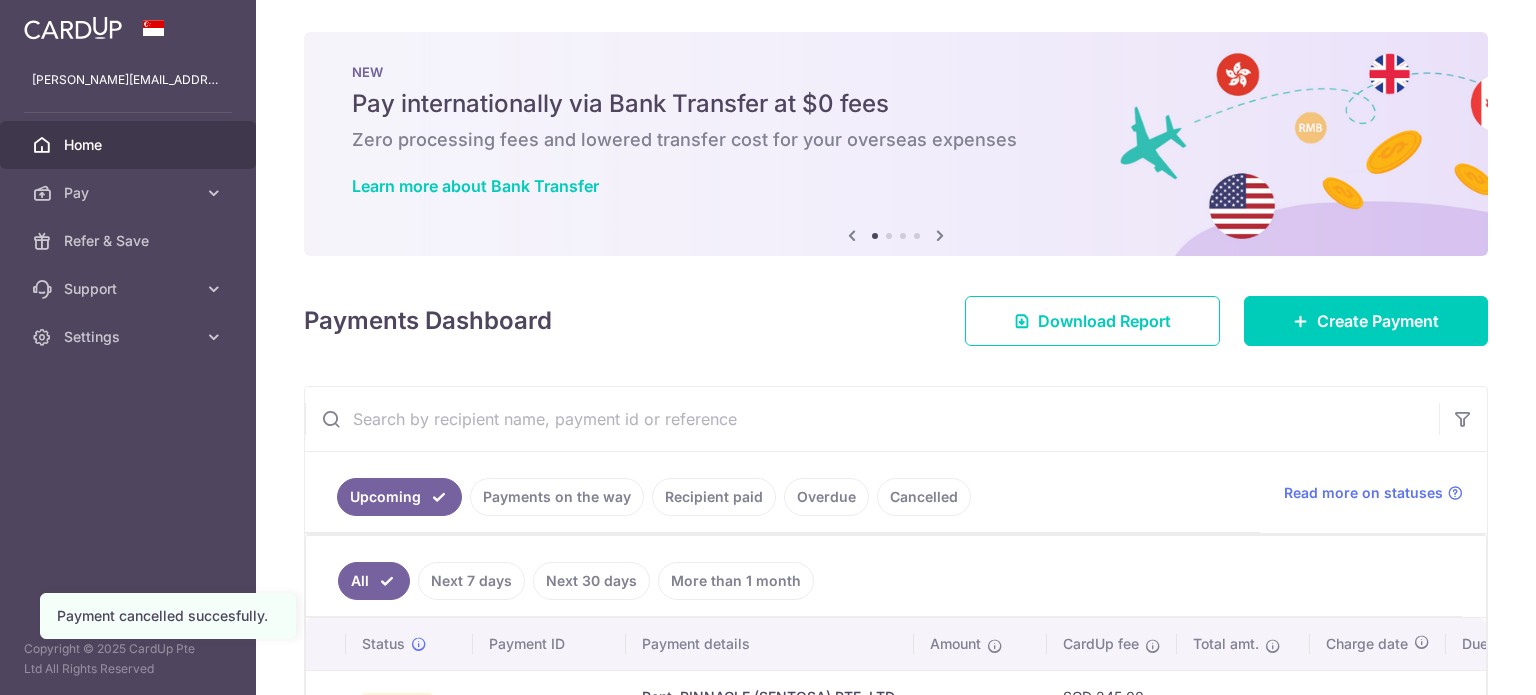 scroll, scrollTop: 0, scrollLeft: 0, axis: both 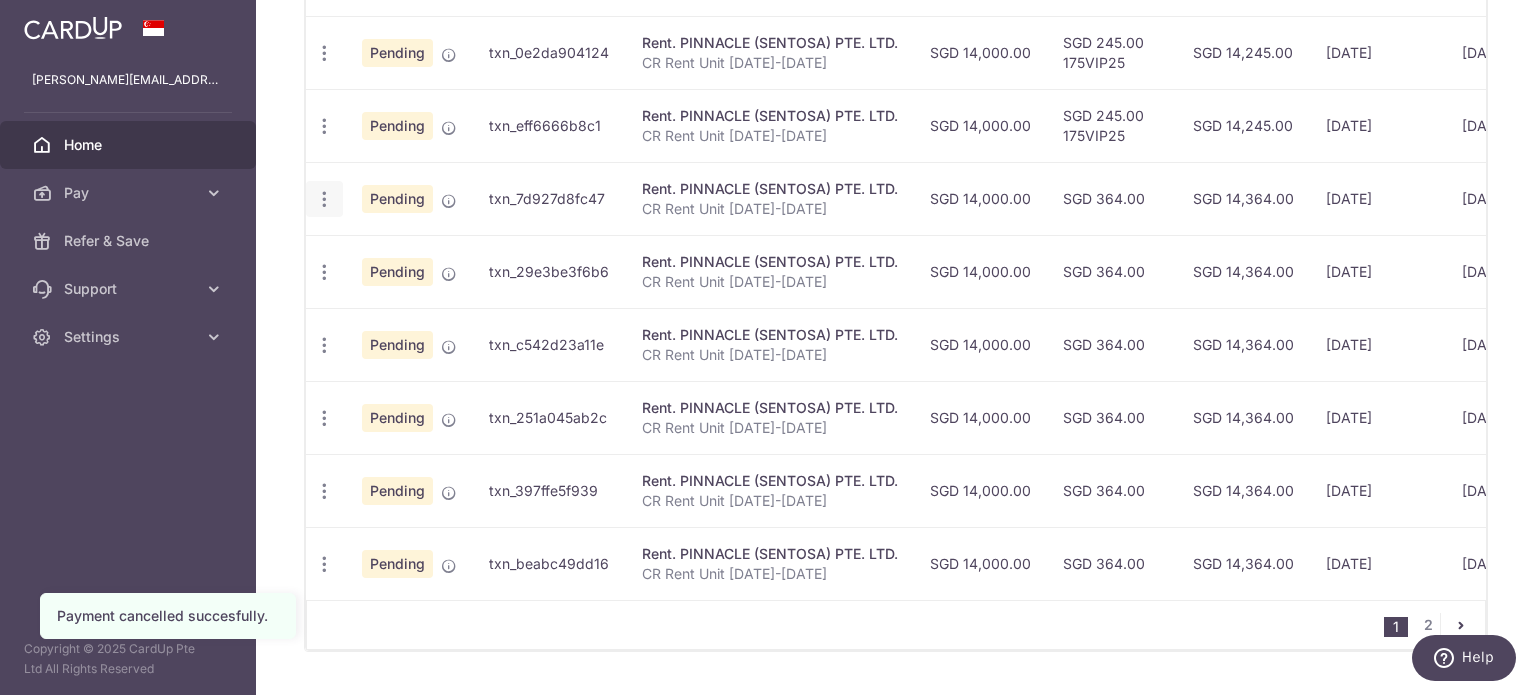 click at bounding box center [324, -93] 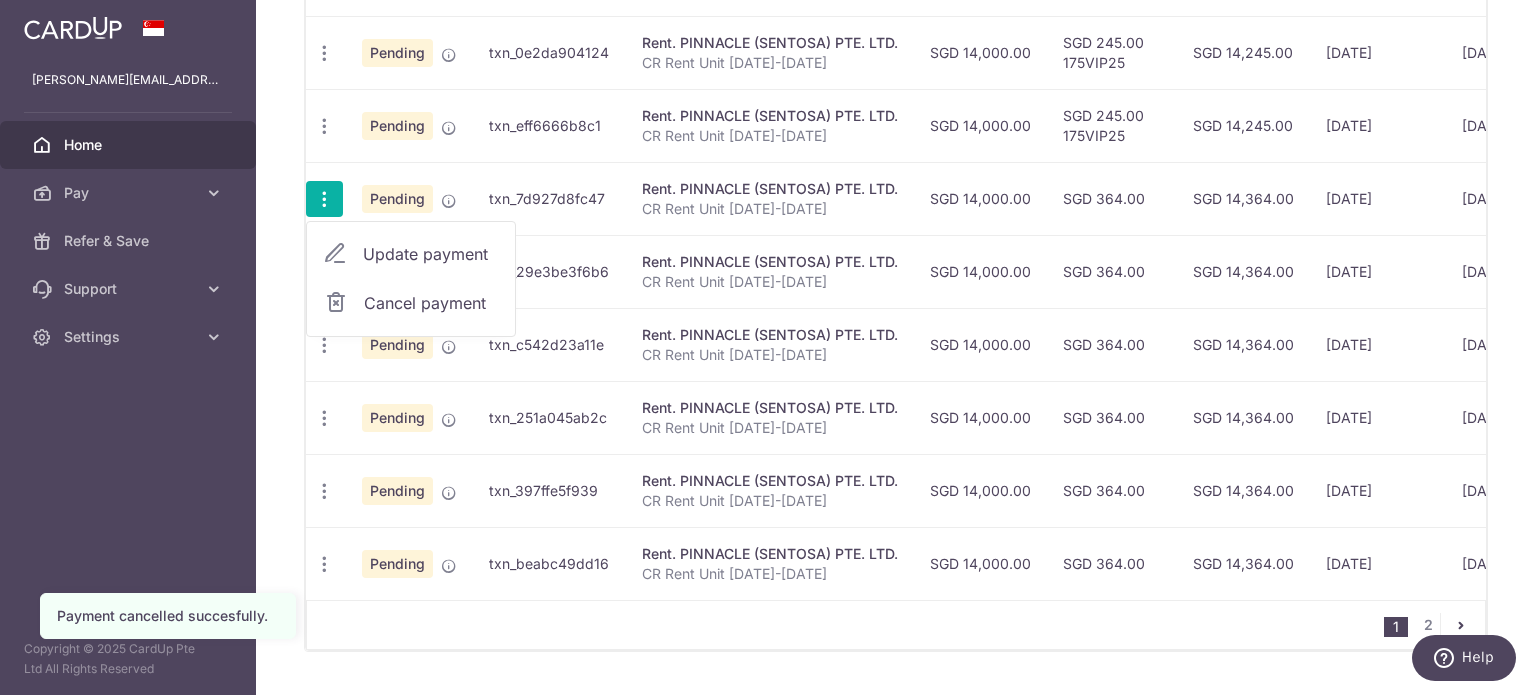 click on "Cancel payment" at bounding box center [431, 303] 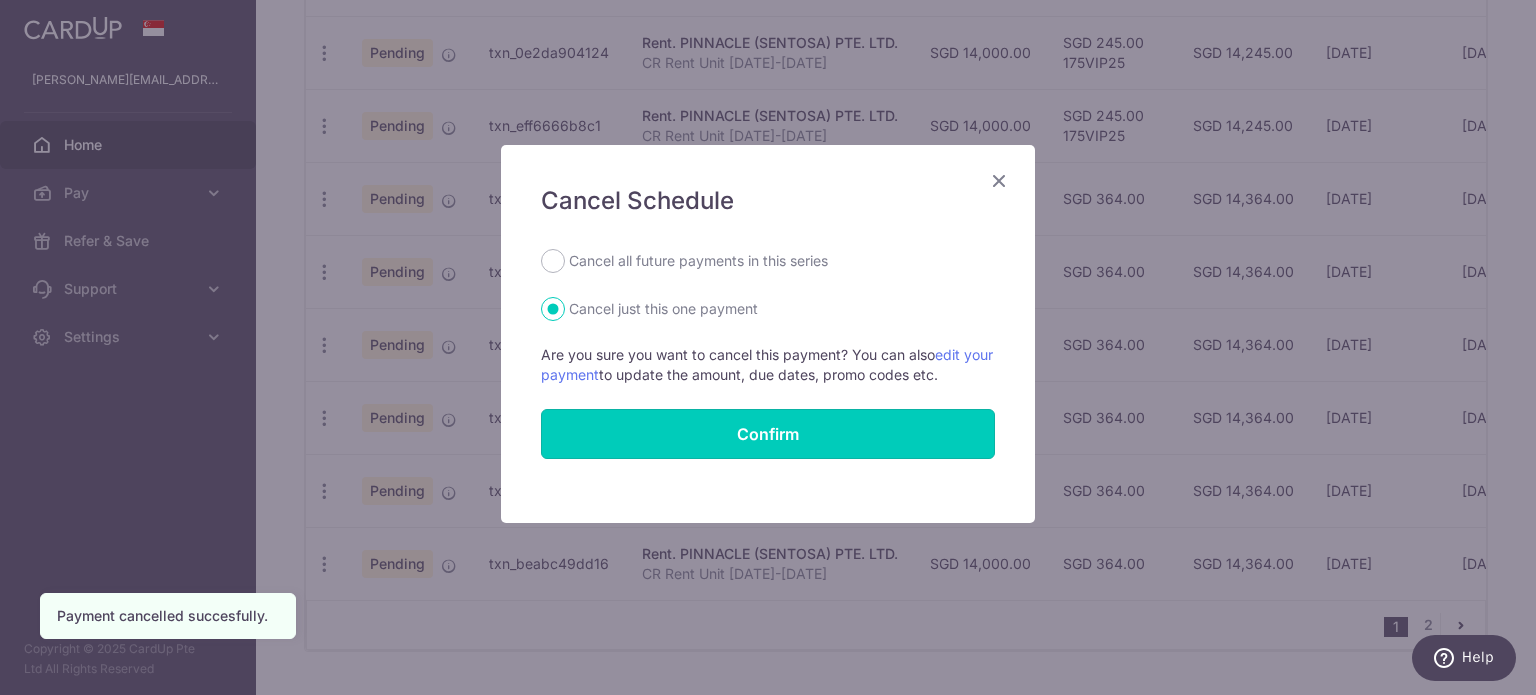 drag, startPoint x: 705, startPoint y: 430, endPoint x: 384, endPoint y: 378, distance: 325.18457 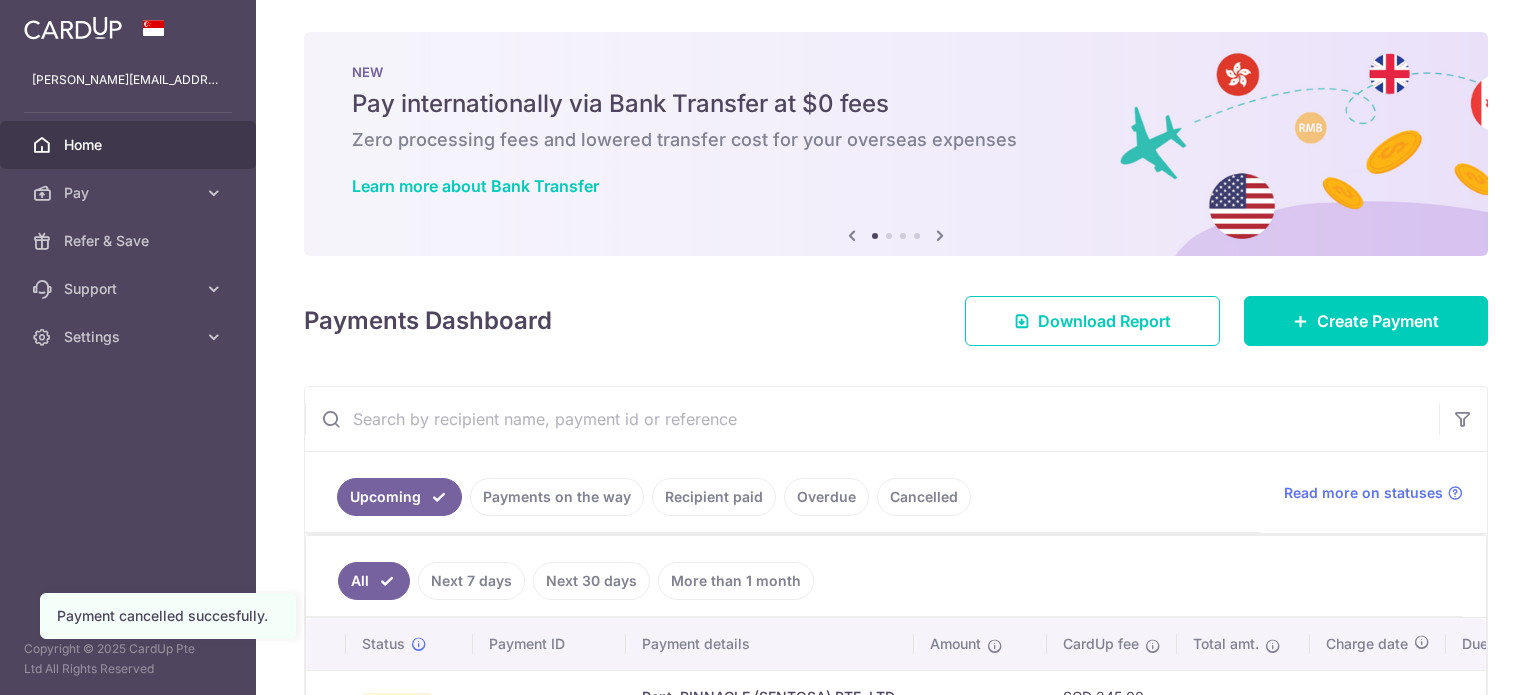 scroll, scrollTop: 0, scrollLeft: 0, axis: both 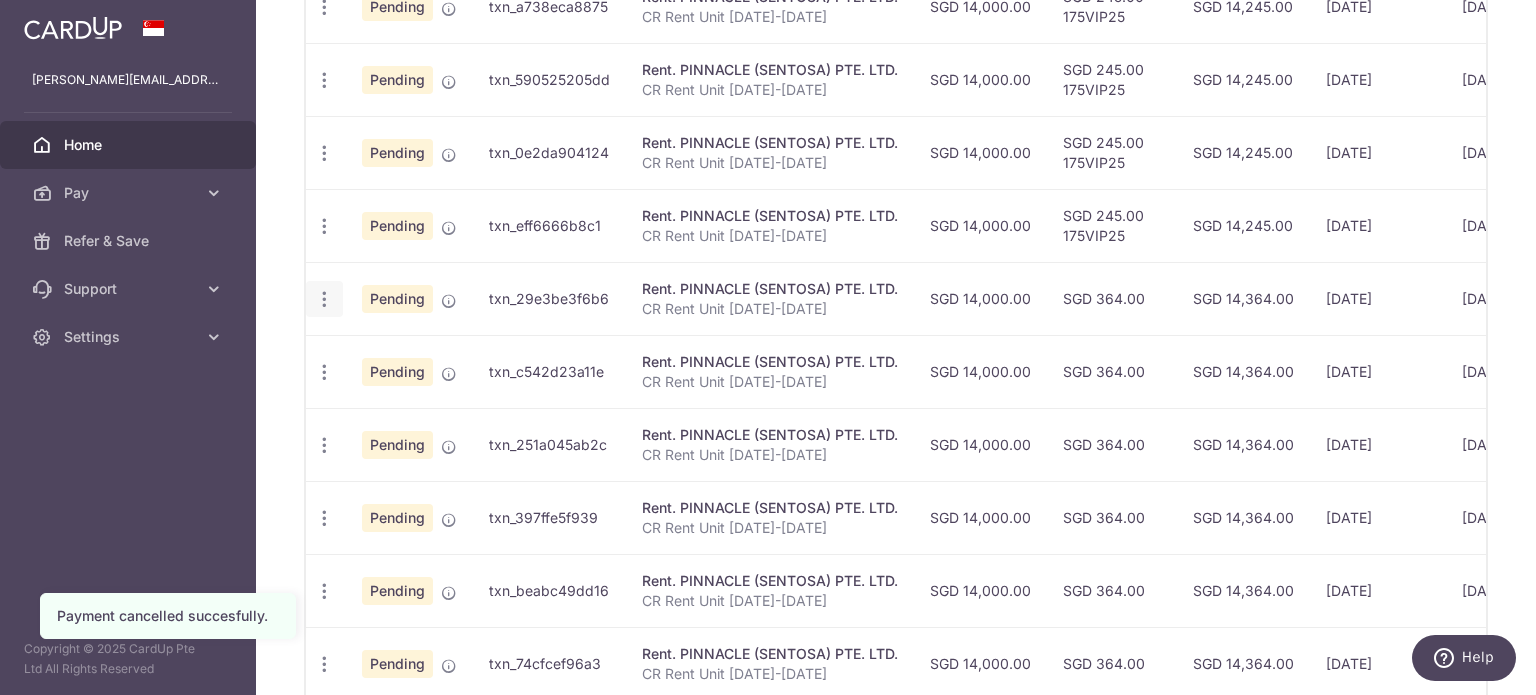 click at bounding box center [324, 7] 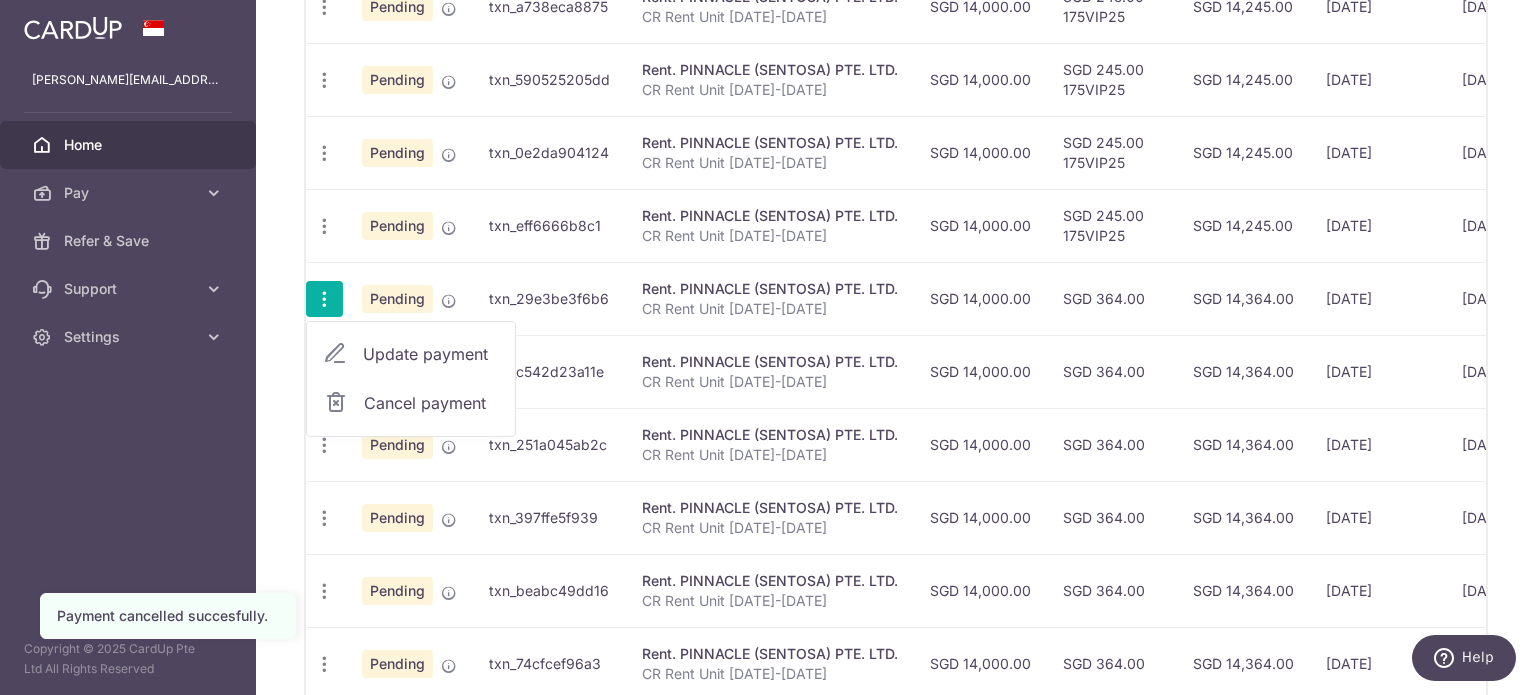 click on "Cancel payment" at bounding box center (431, 403) 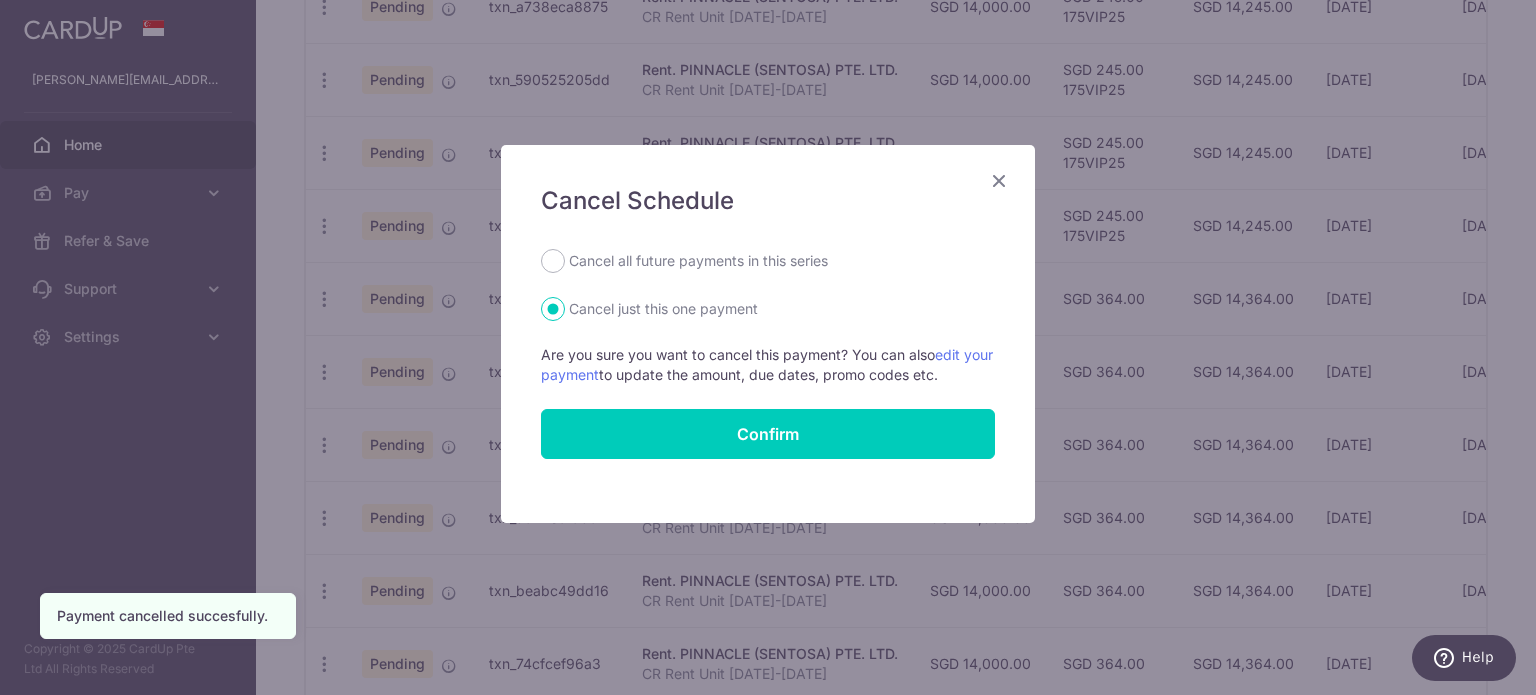 click on "Cancel all future payments in this series
Cancel just this one payment
Are you sure you want to cancel this payment? You can also  edit your payment  to update the amount, due dates, promo codes etc.
Confirm" at bounding box center (768, 354) 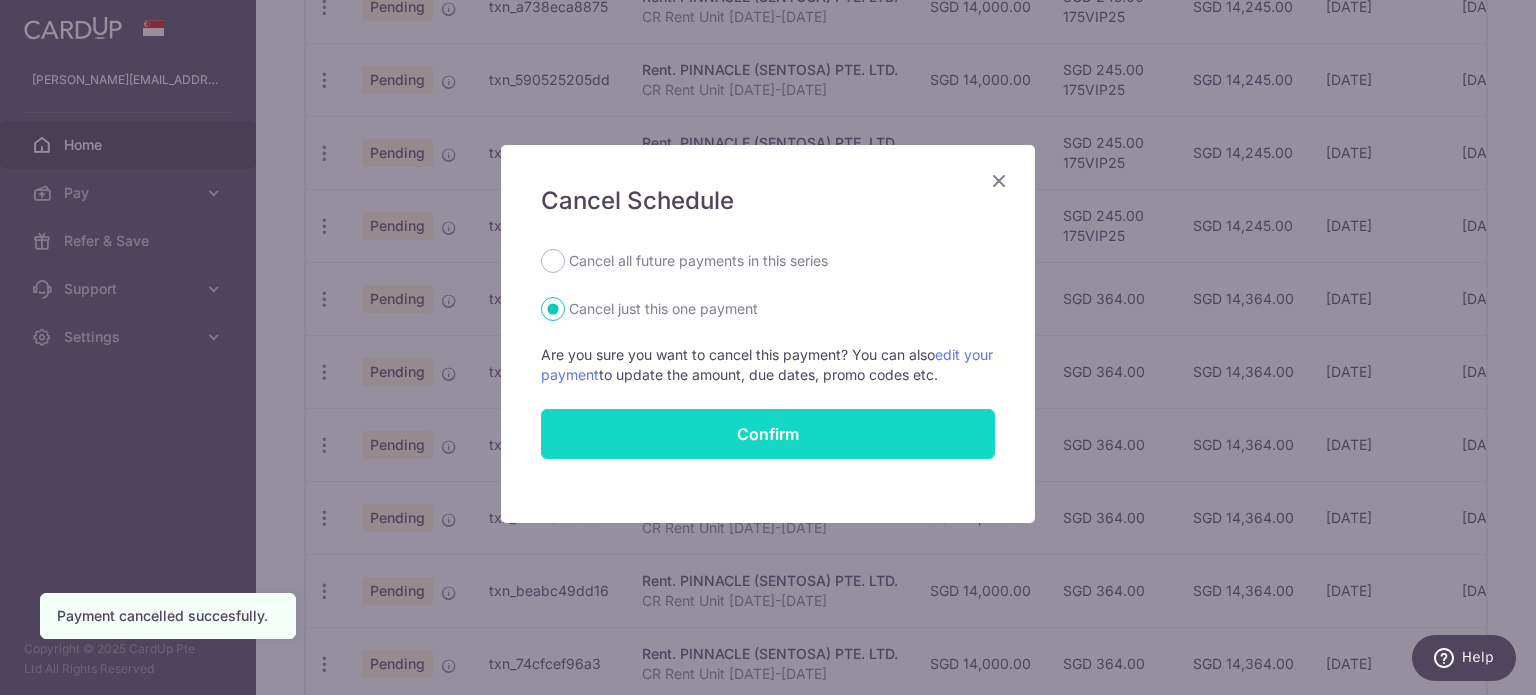 click on "Confirm" at bounding box center [768, 434] 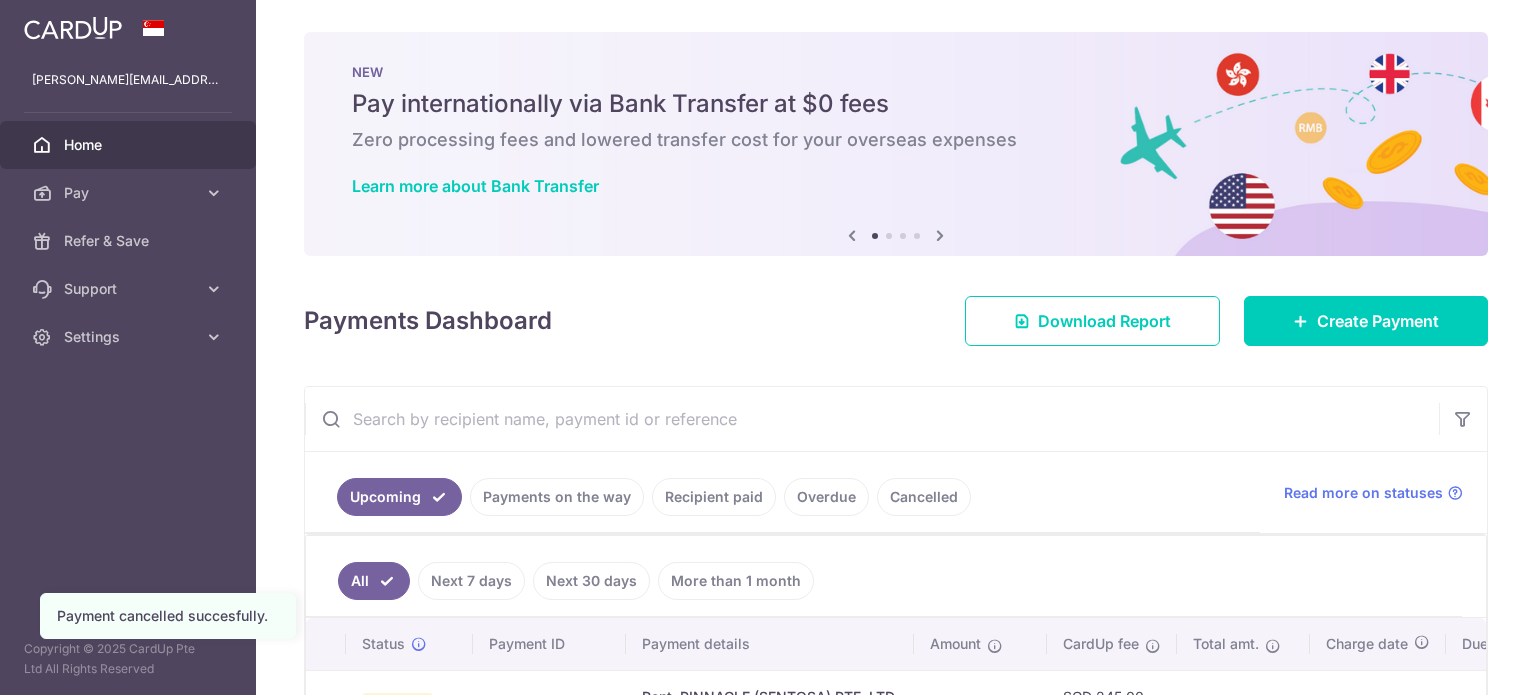 scroll, scrollTop: 0, scrollLeft: 0, axis: both 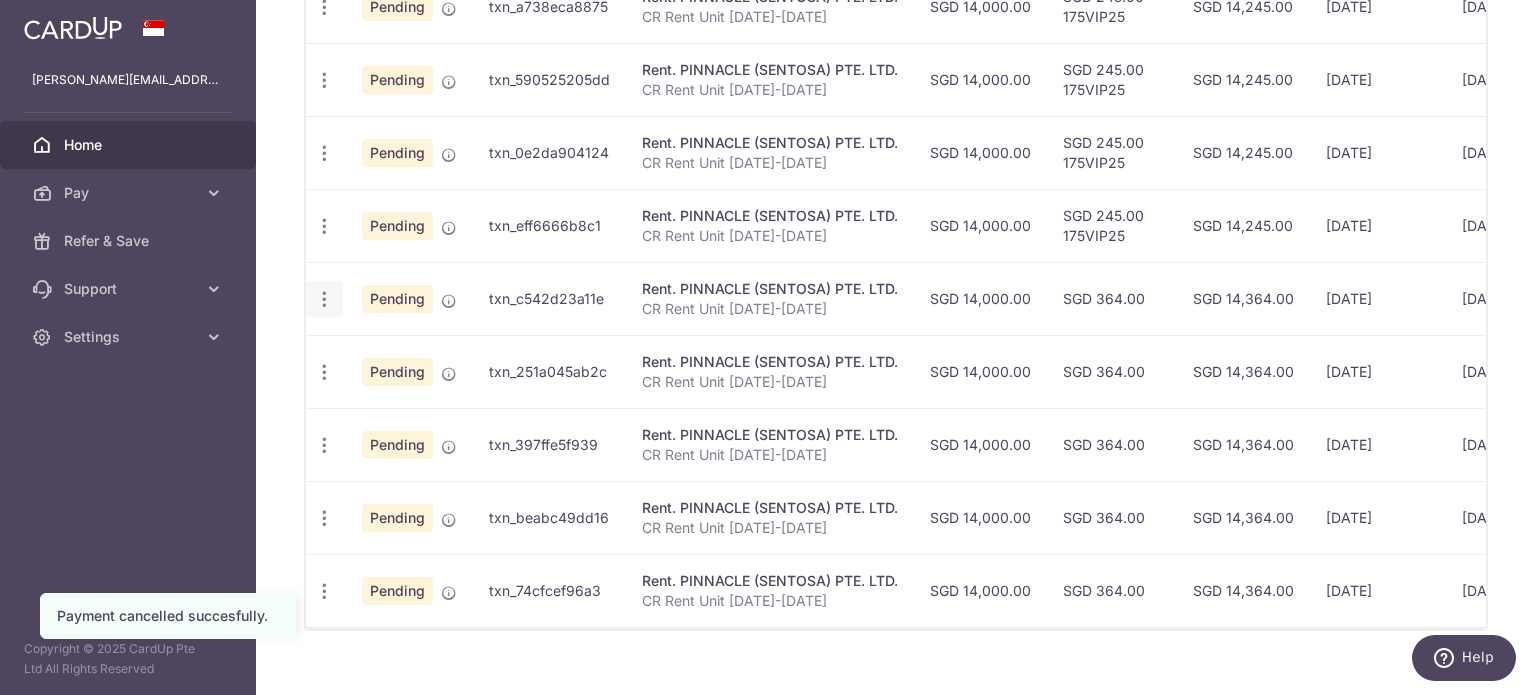 click at bounding box center (324, 7) 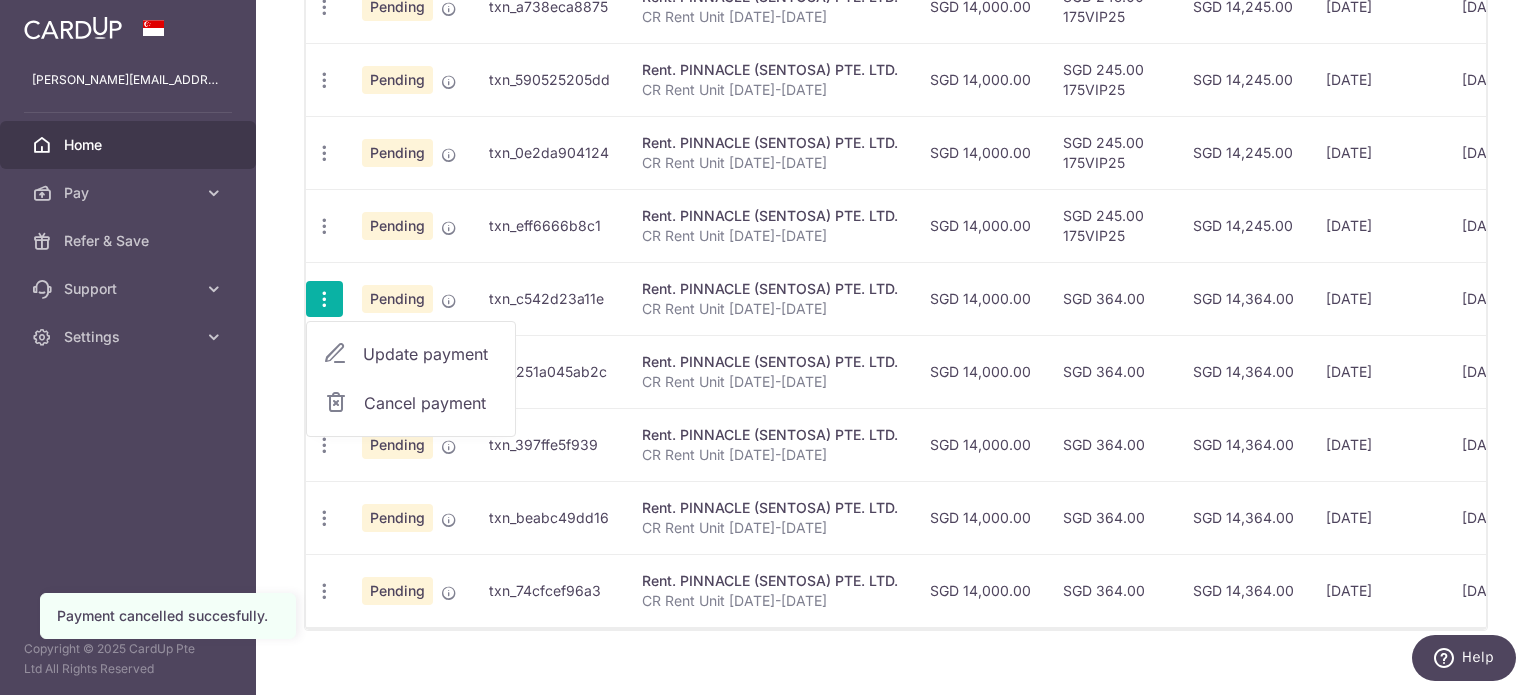 click on "Cancel payment" at bounding box center [411, 403] 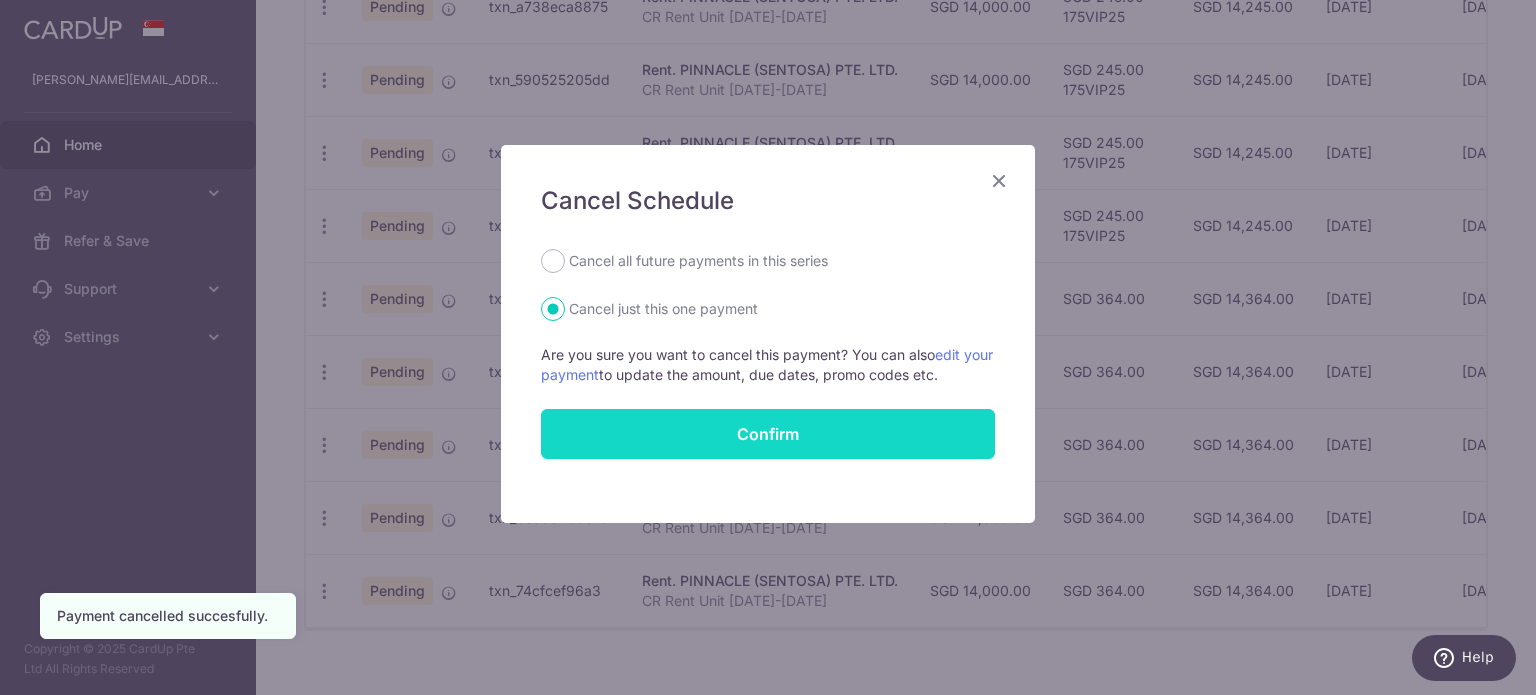 click on "Confirm" at bounding box center (768, 434) 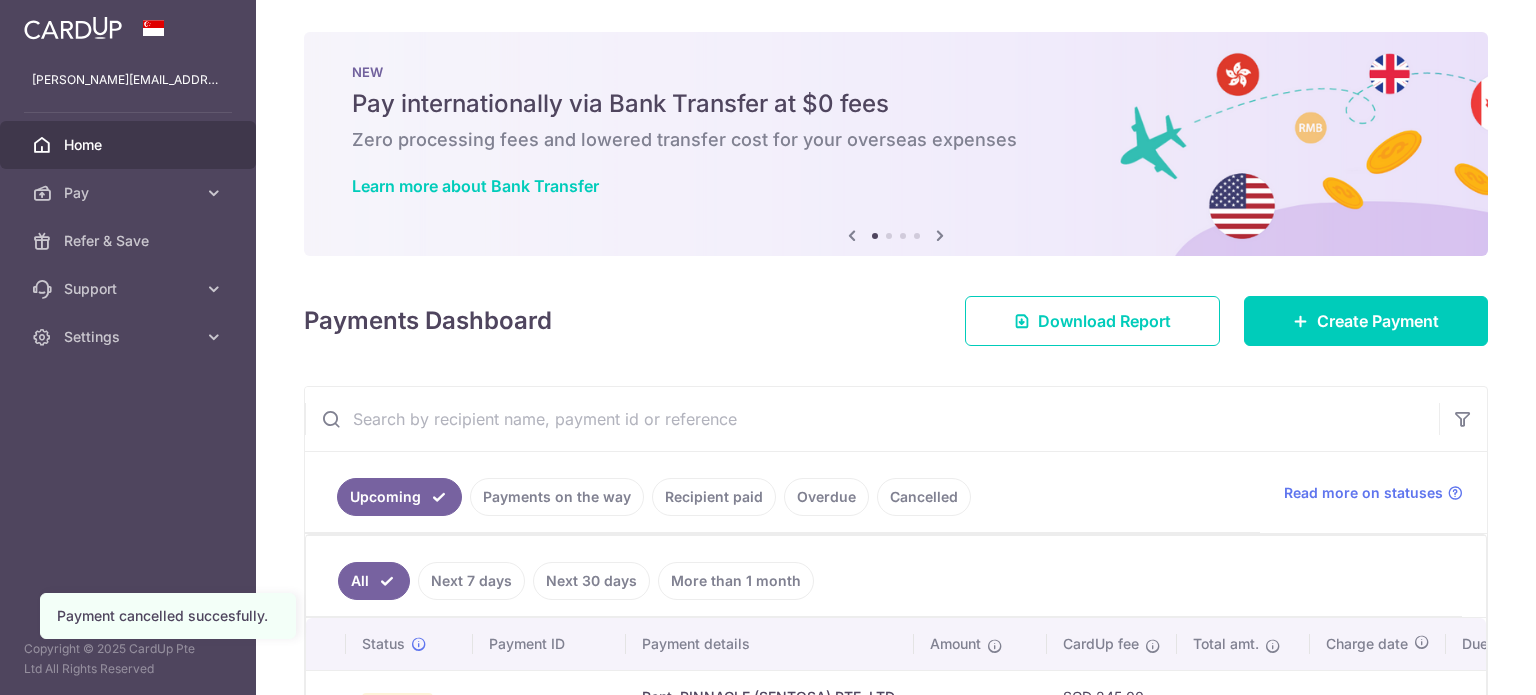 scroll, scrollTop: 0, scrollLeft: 0, axis: both 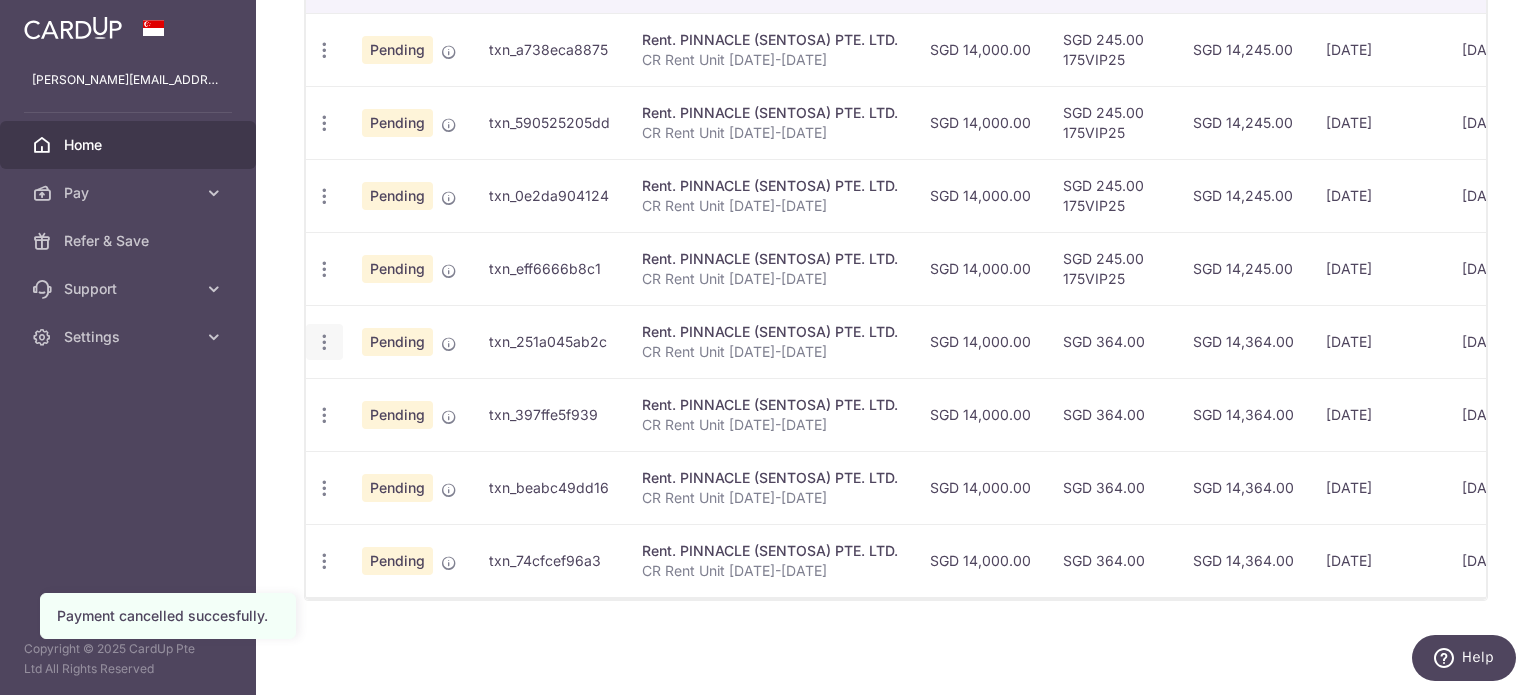 click at bounding box center [324, 50] 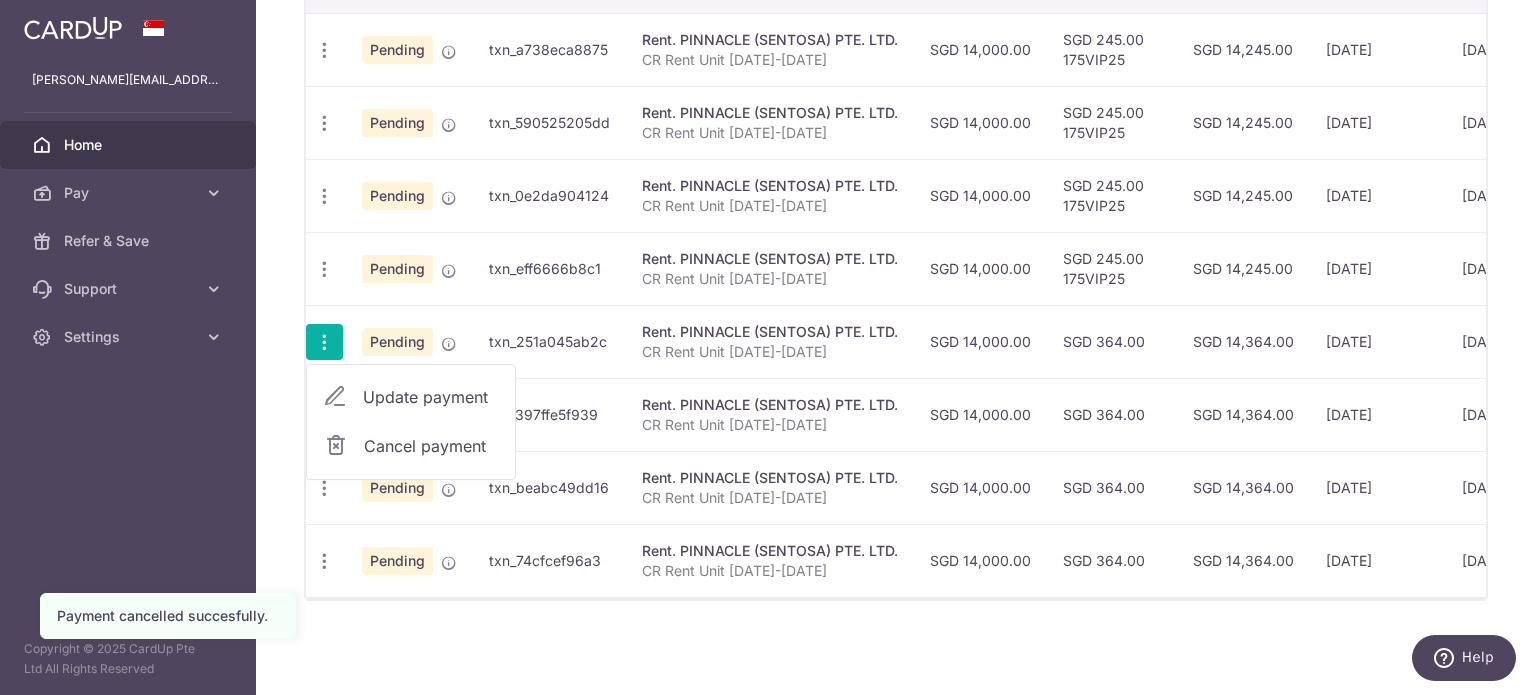 click on "Cancel payment" at bounding box center (431, 446) 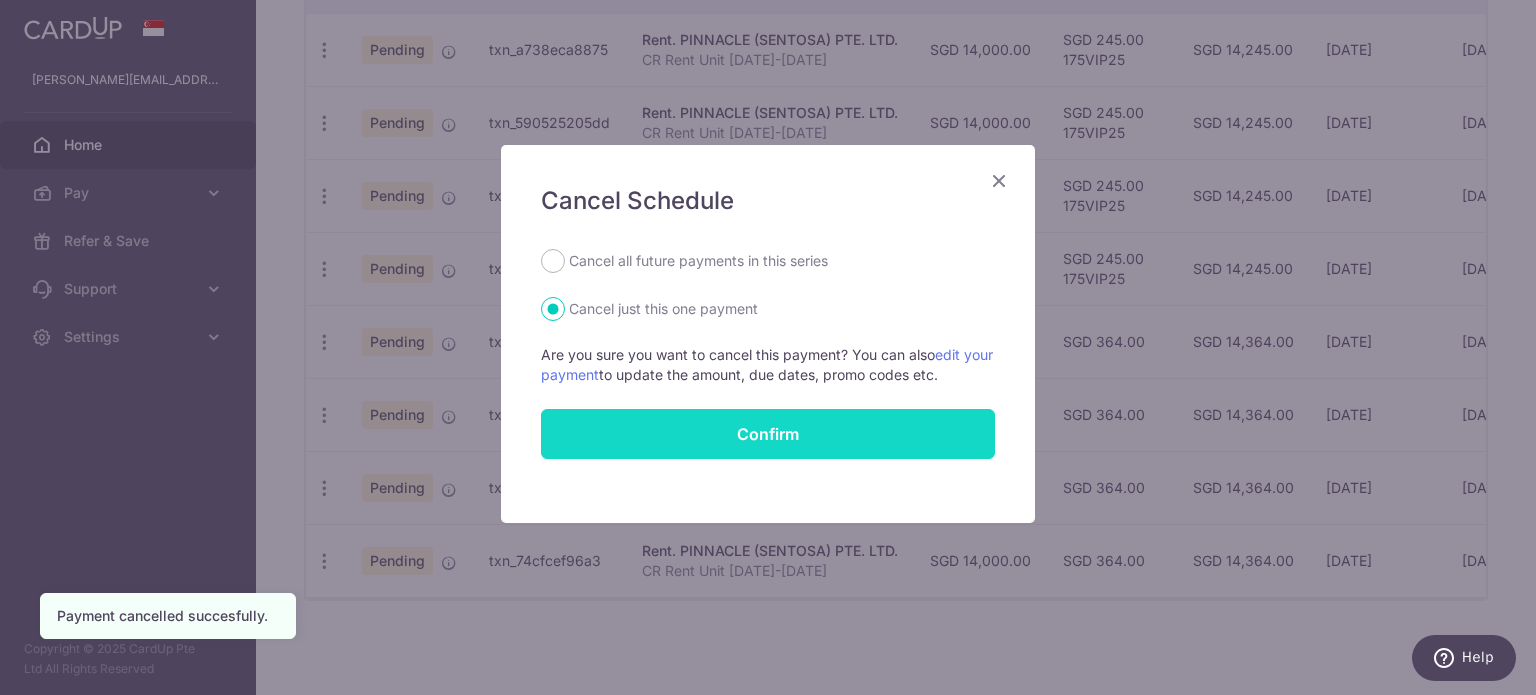 click on "Confirm" at bounding box center (768, 434) 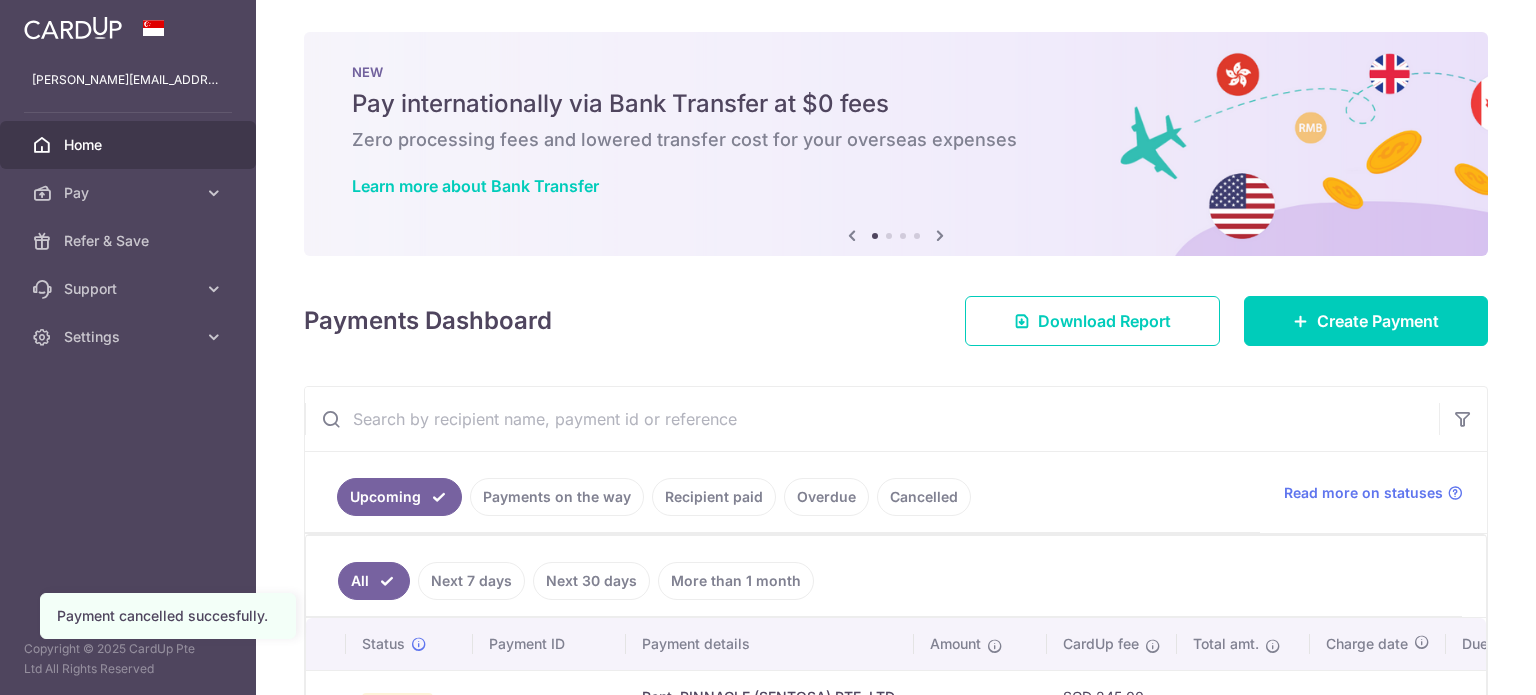 scroll, scrollTop: 0, scrollLeft: 0, axis: both 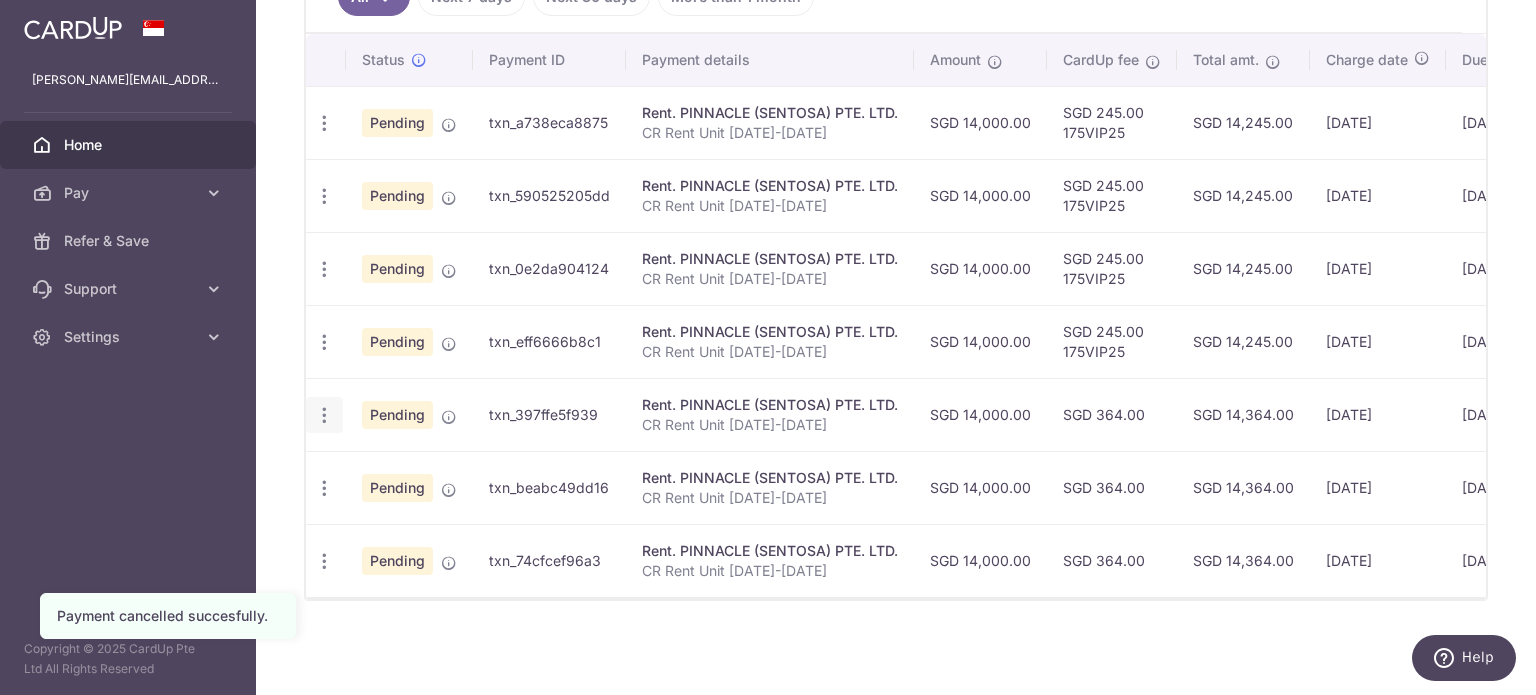 click at bounding box center [324, 123] 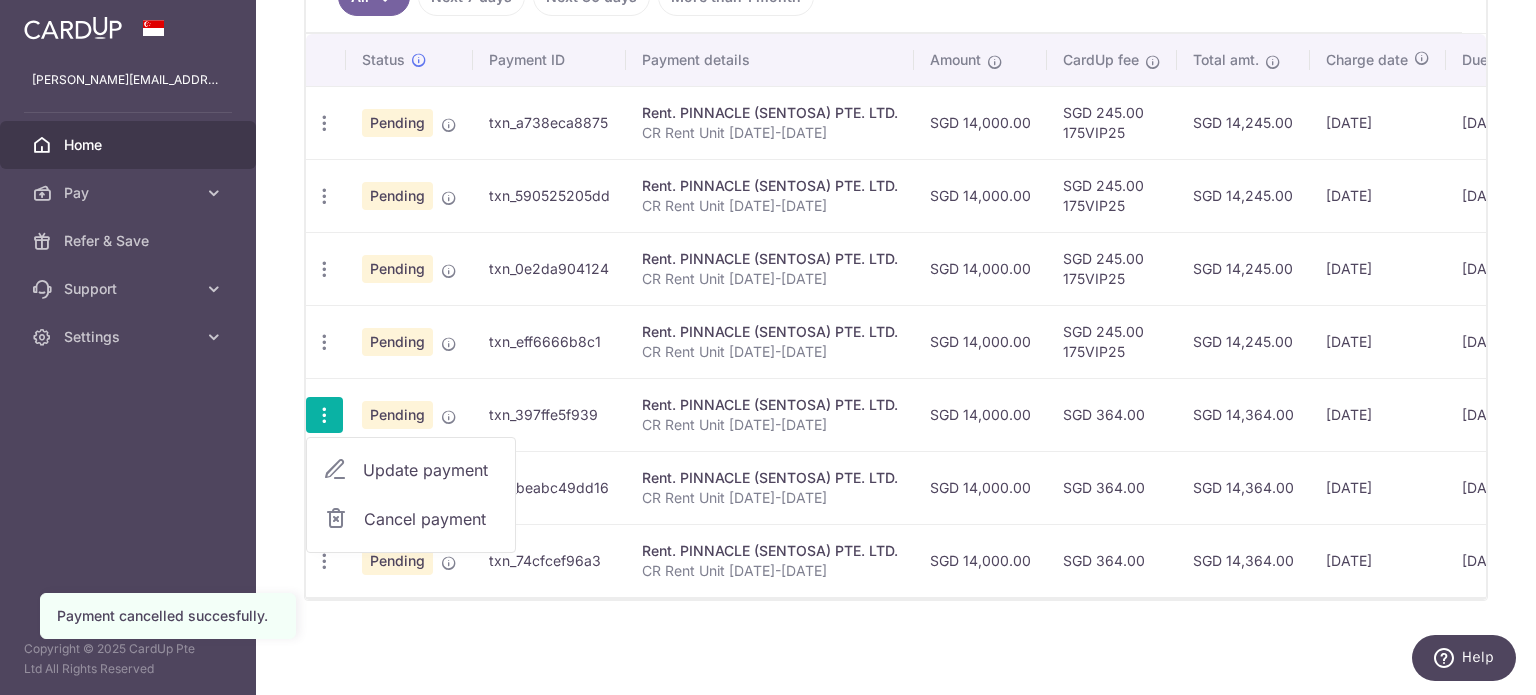click on "Cancel payment" at bounding box center [431, 519] 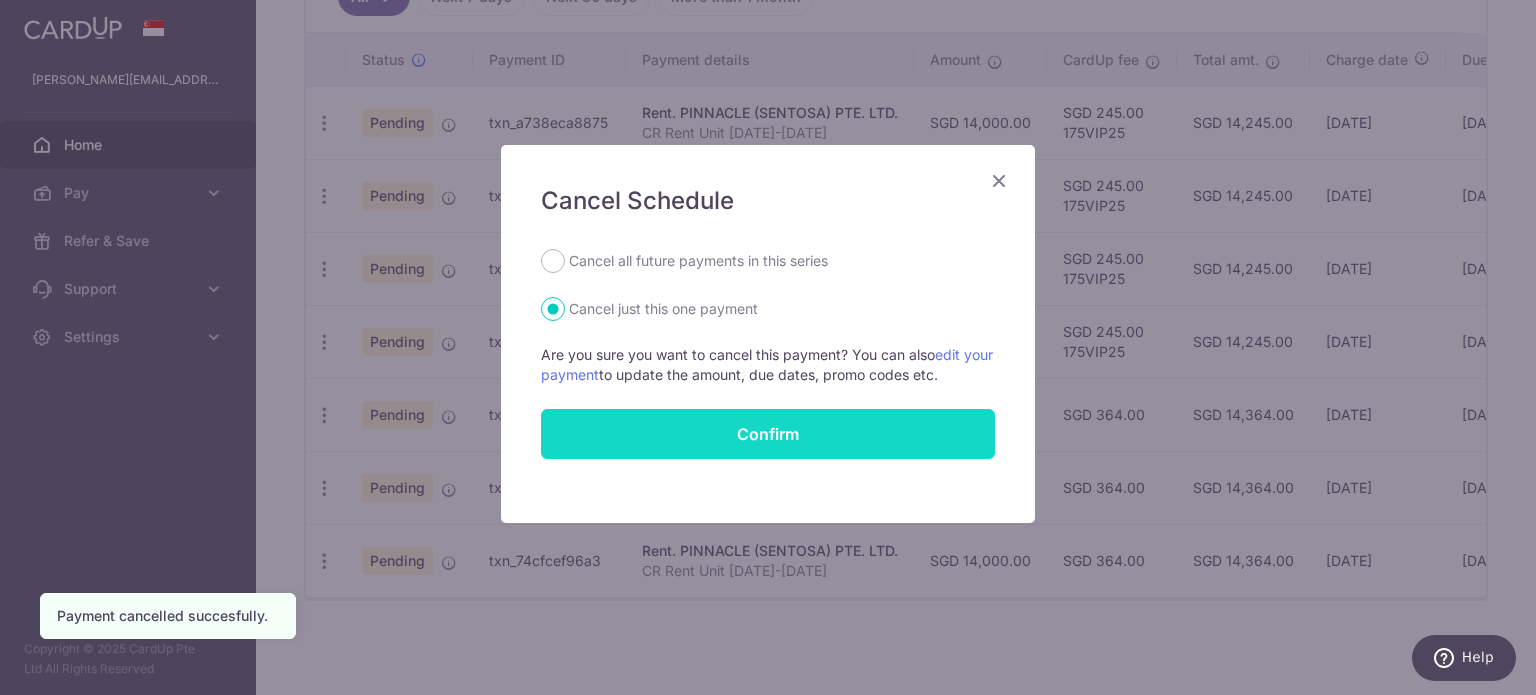 click on "Confirm" at bounding box center (768, 434) 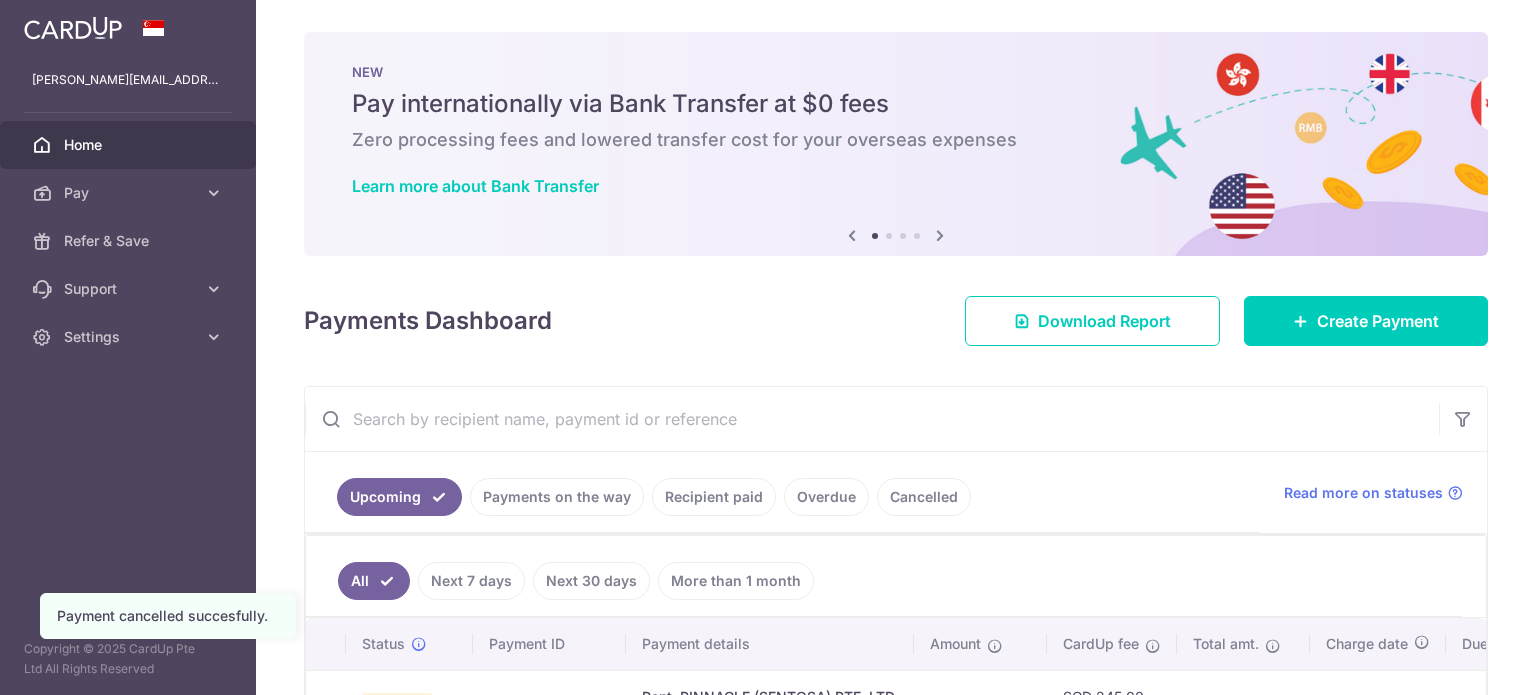 scroll, scrollTop: 0, scrollLeft: 0, axis: both 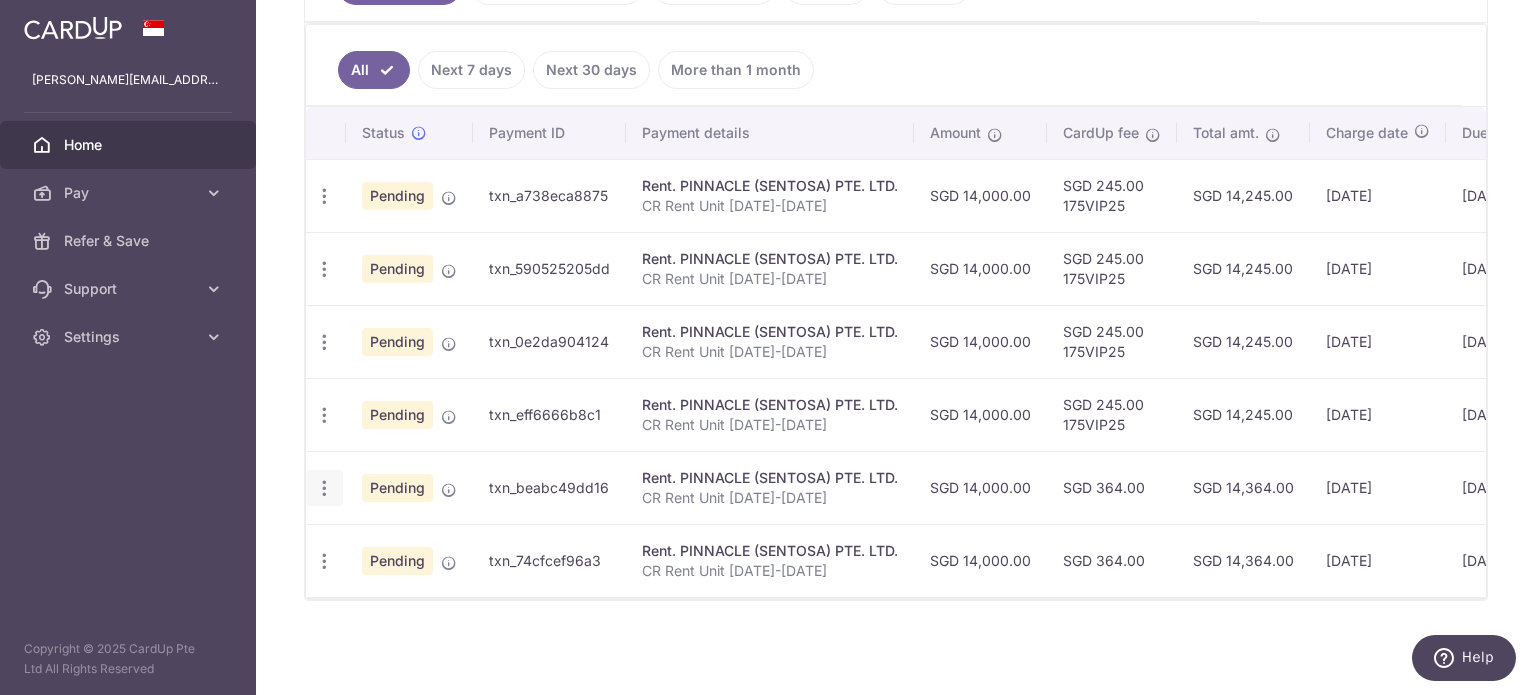 click at bounding box center [324, 196] 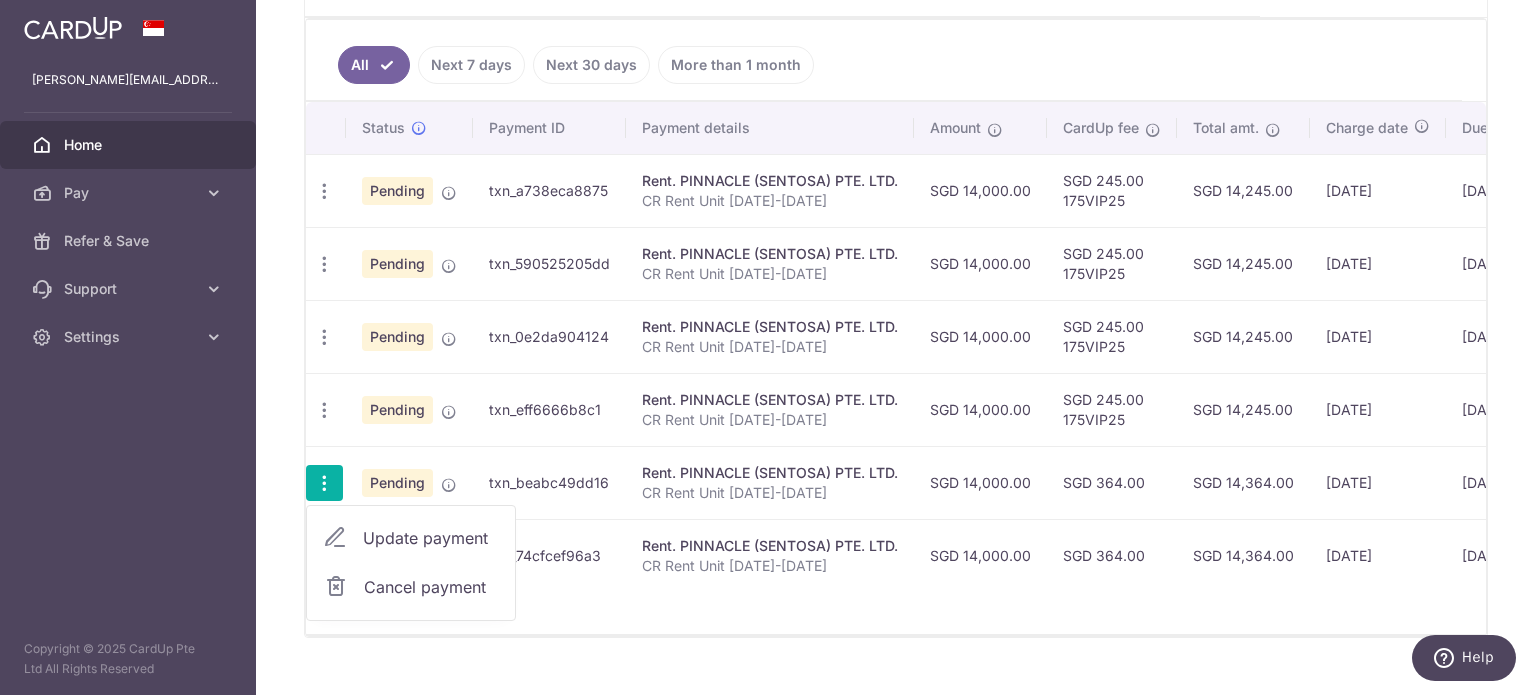 click on "Cancel payment" at bounding box center [431, 587] 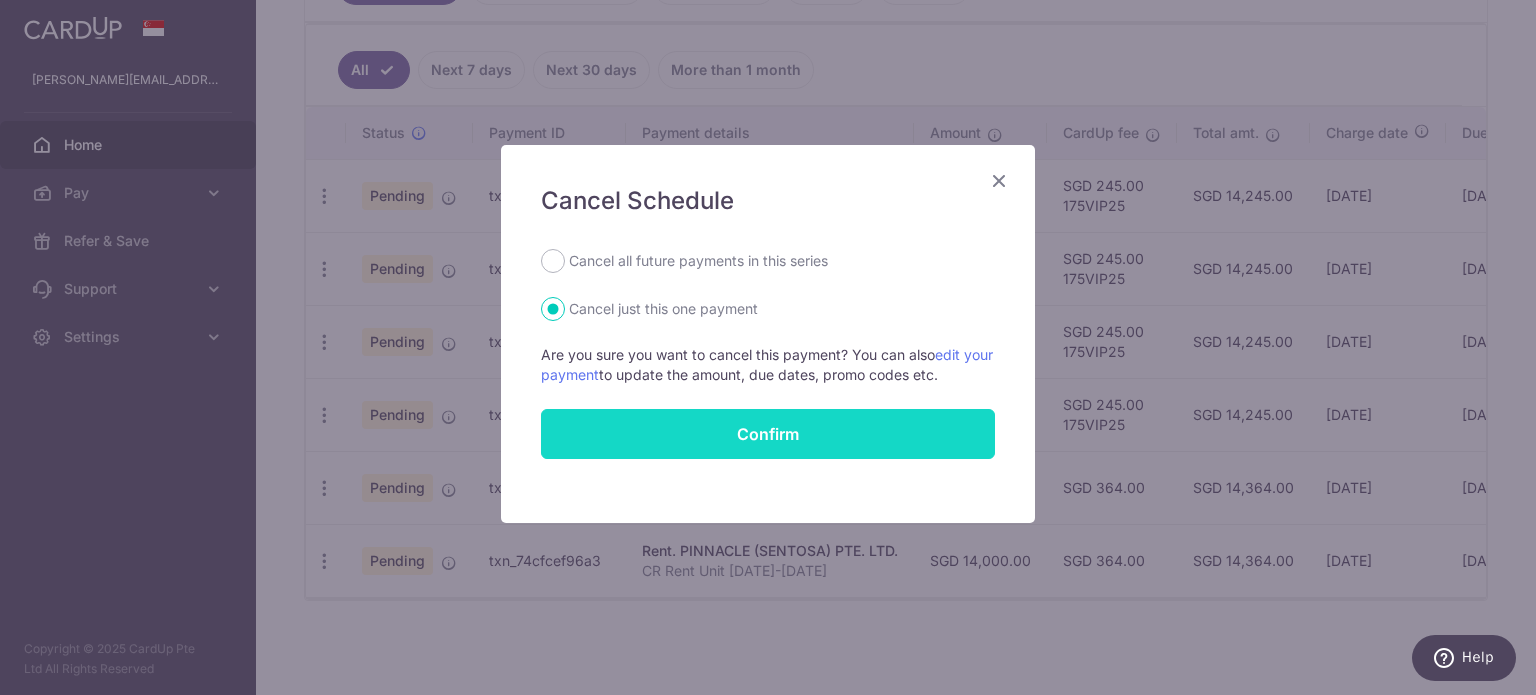 drag, startPoint x: 720, startPoint y: 415, endPoint x: 709, endPoint y: 423, distance: 13.601471 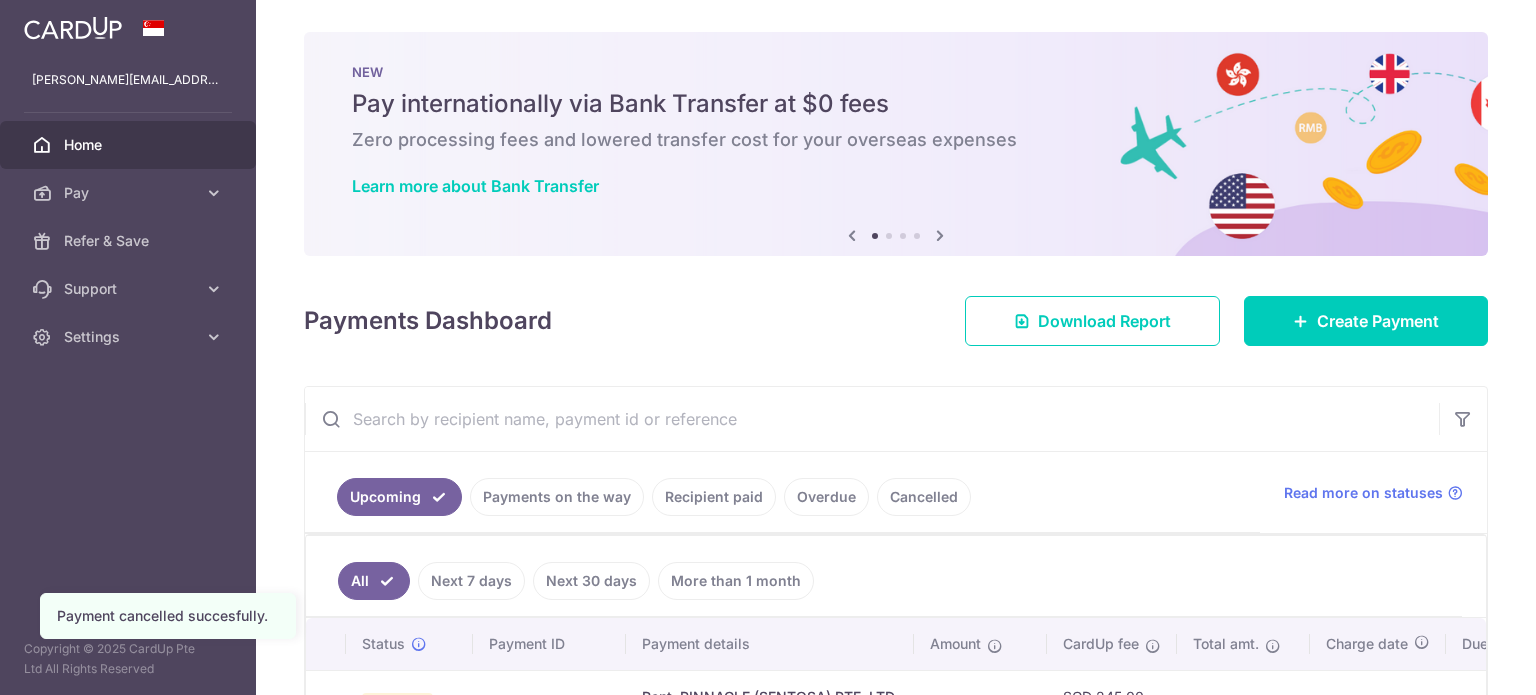 scroll, scrollTop: 0, scrollLeft: 0, axis: both 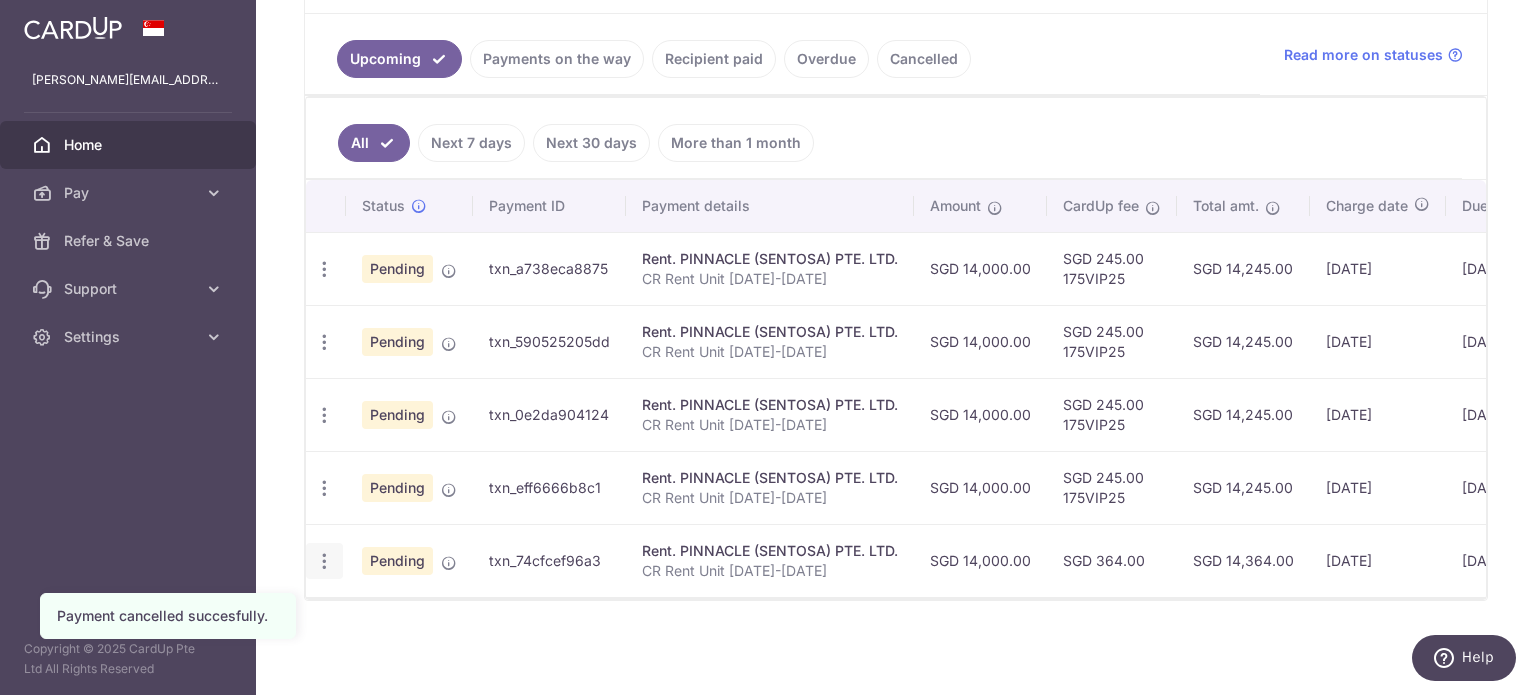 click at bounding box center [324, 269] 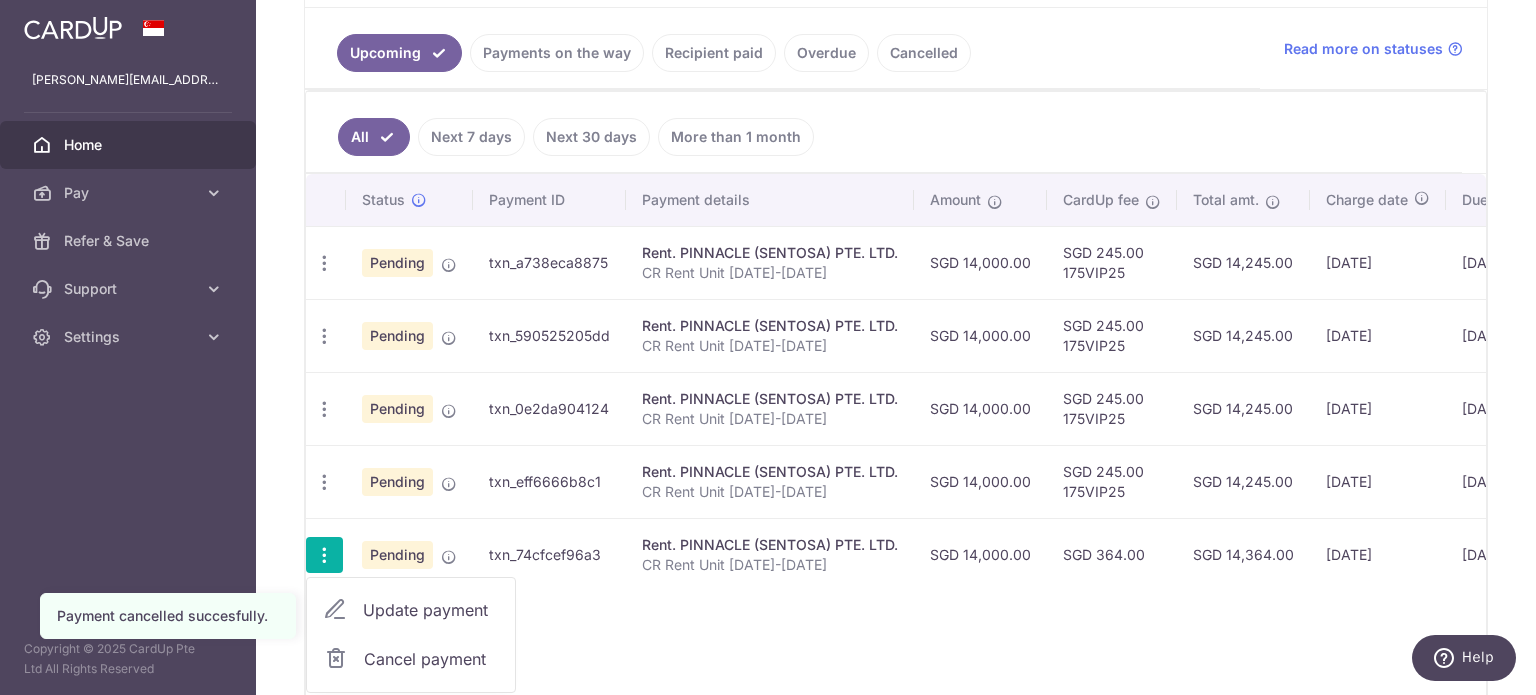 click on "Cancel payment" at bounding box center [431, 659] 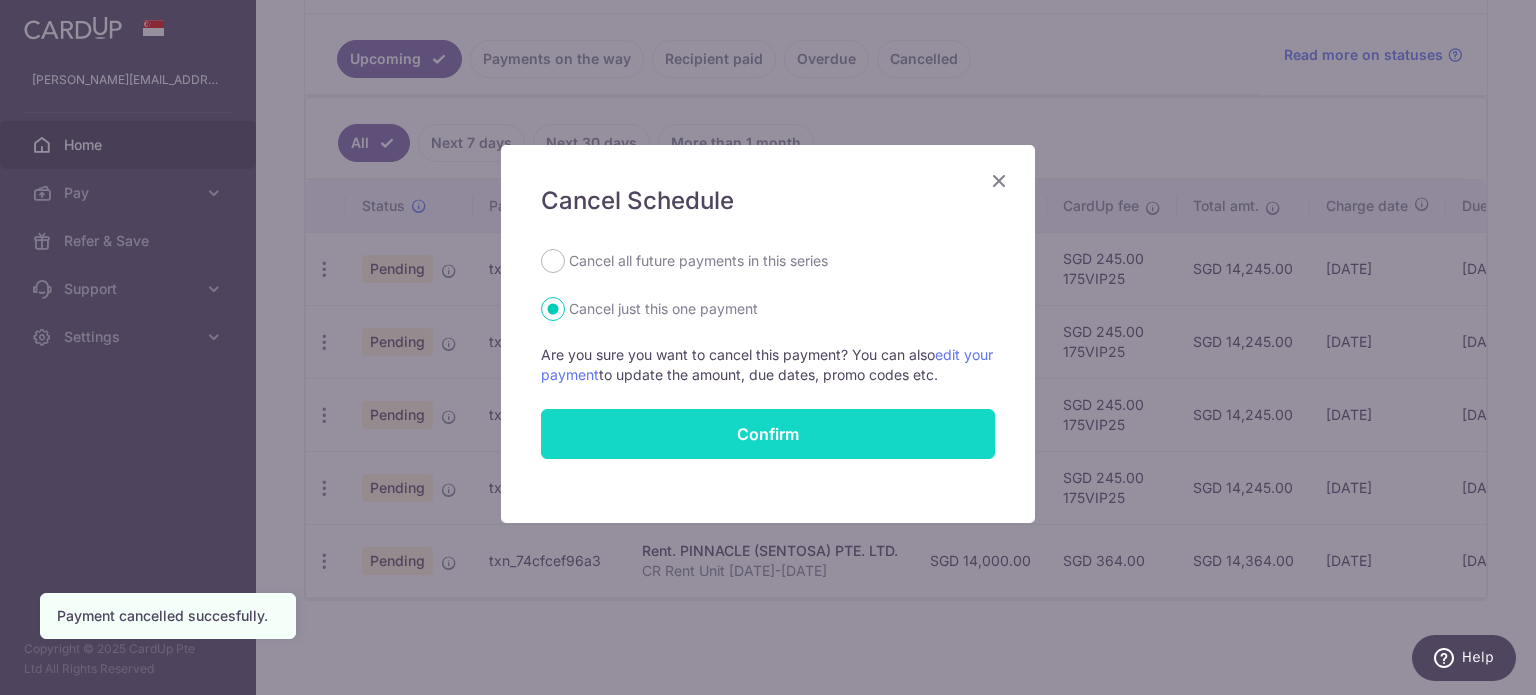 click on "Confirm" at bounding box center [768, 434] 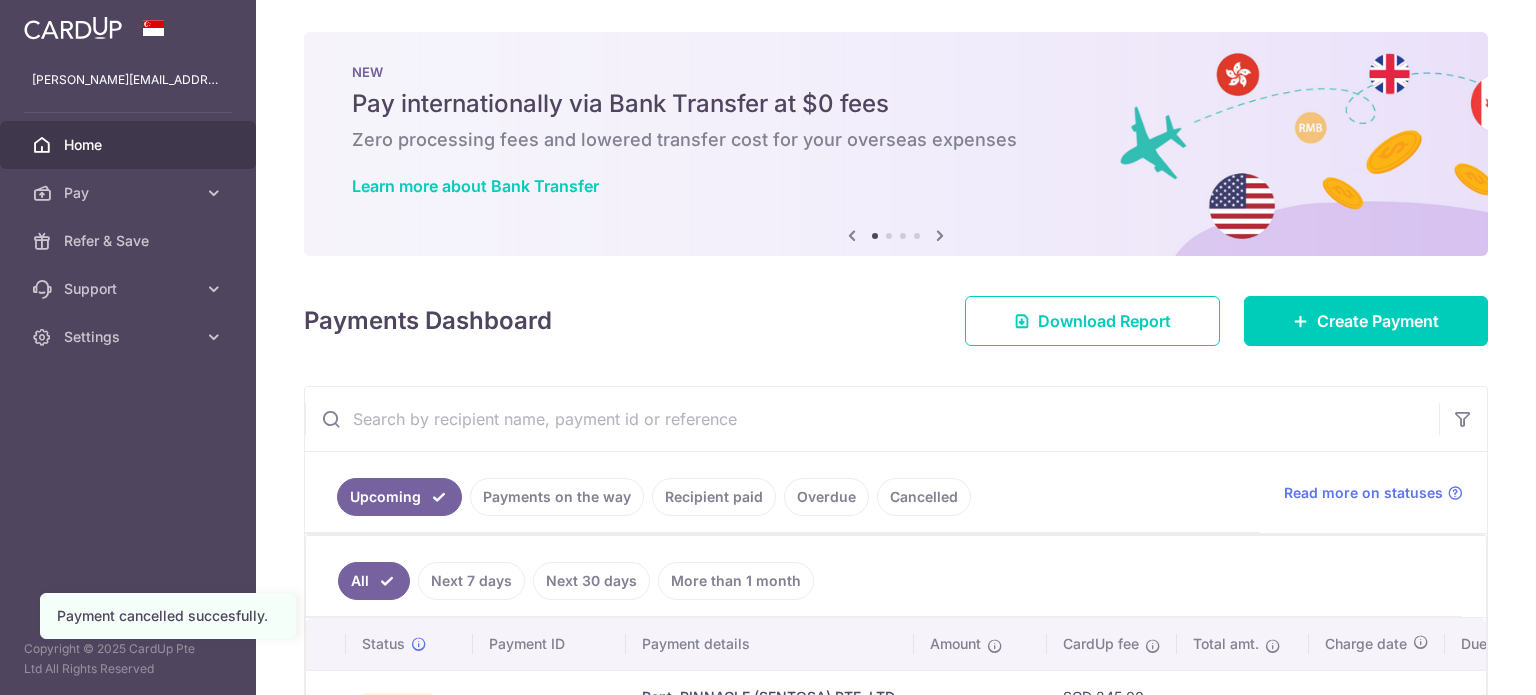 scroll, scrollTop: 0, scrollLeft: 0, axis: both 